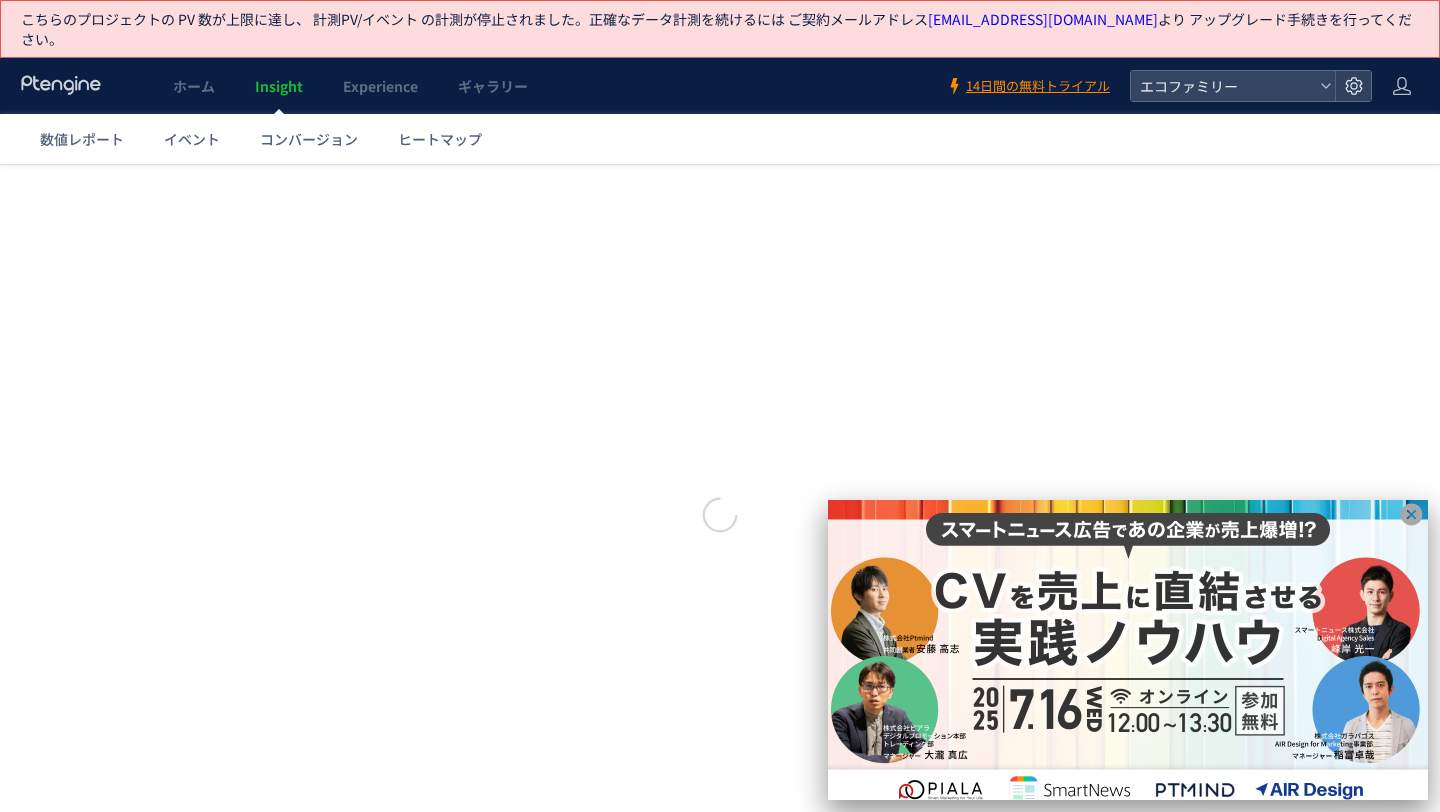 scroll, scrollTop: 0, scrollLeft: 0, axis: both 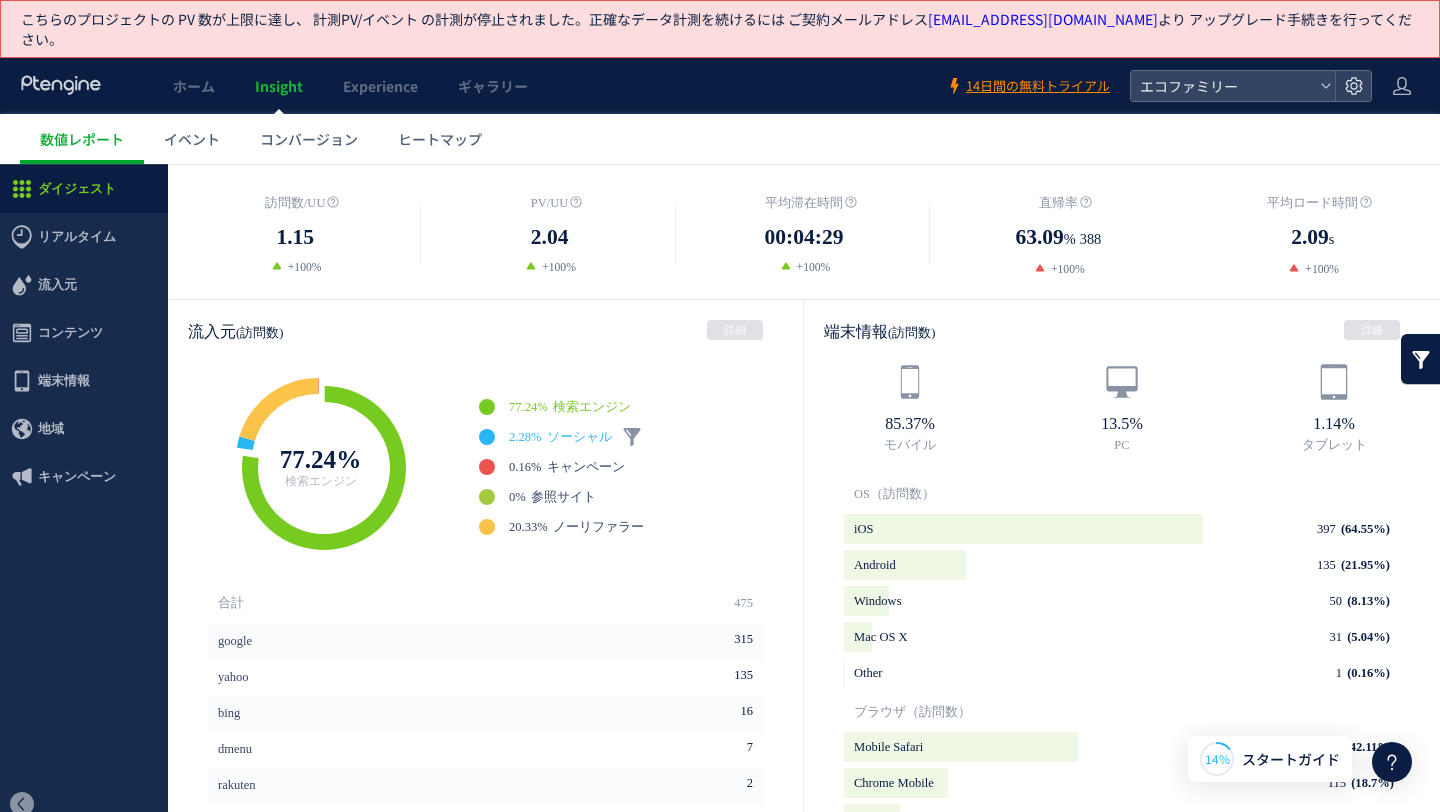 click on "ソーシャル" at bounding box center (579, 437) 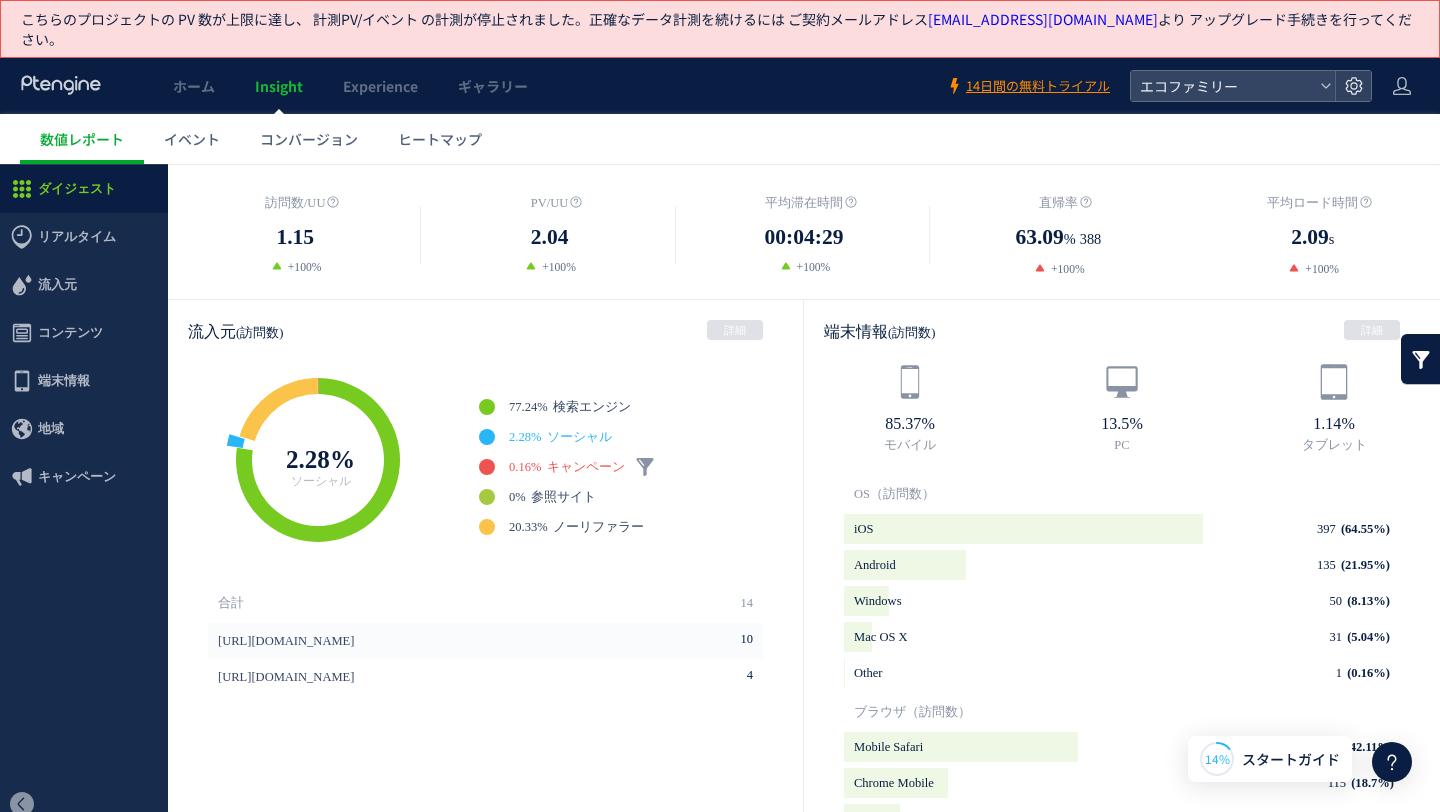 click on "0.16%
キャンペーン" at bounding box center [567, 467] 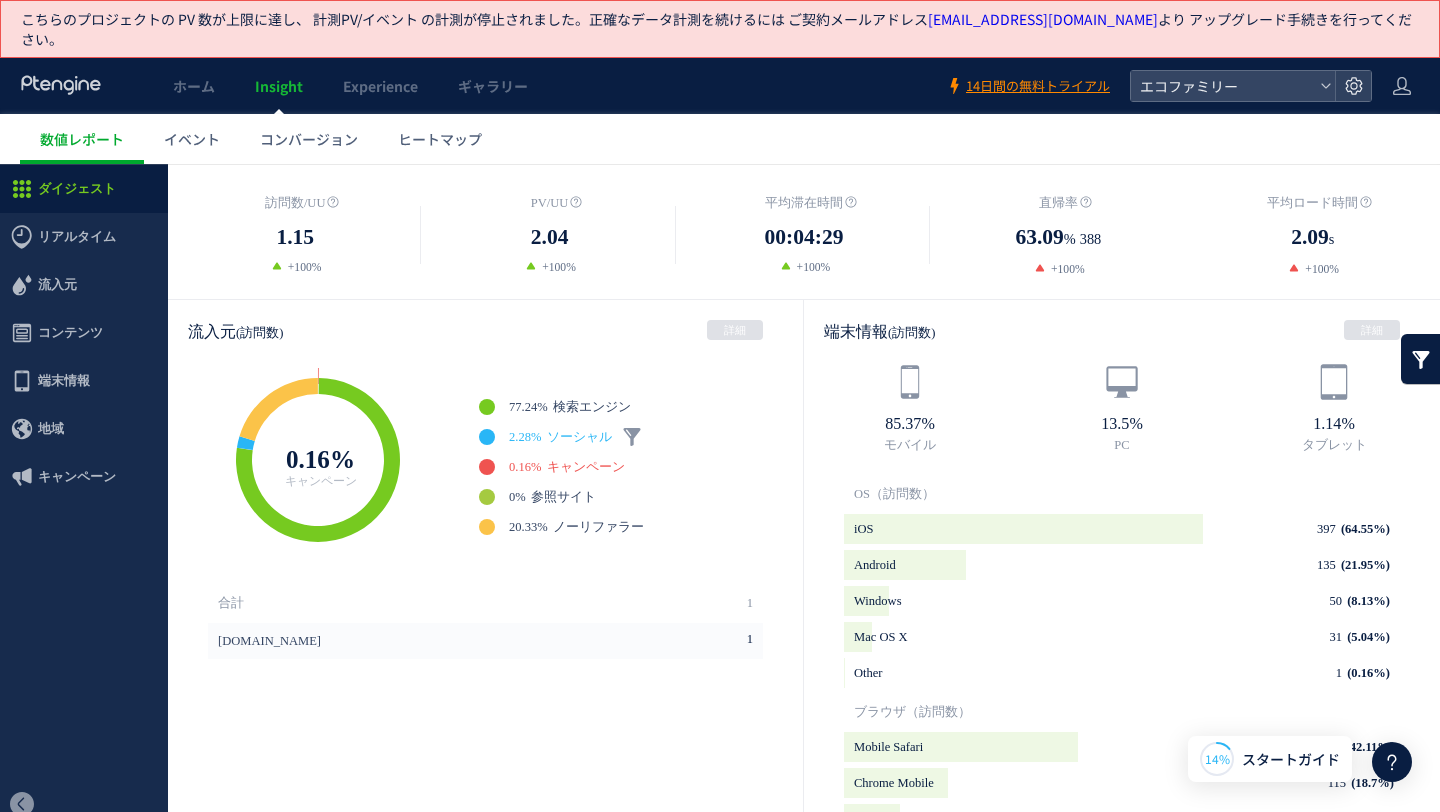 click on "ソーシャル" at bounding box center (579, 437) 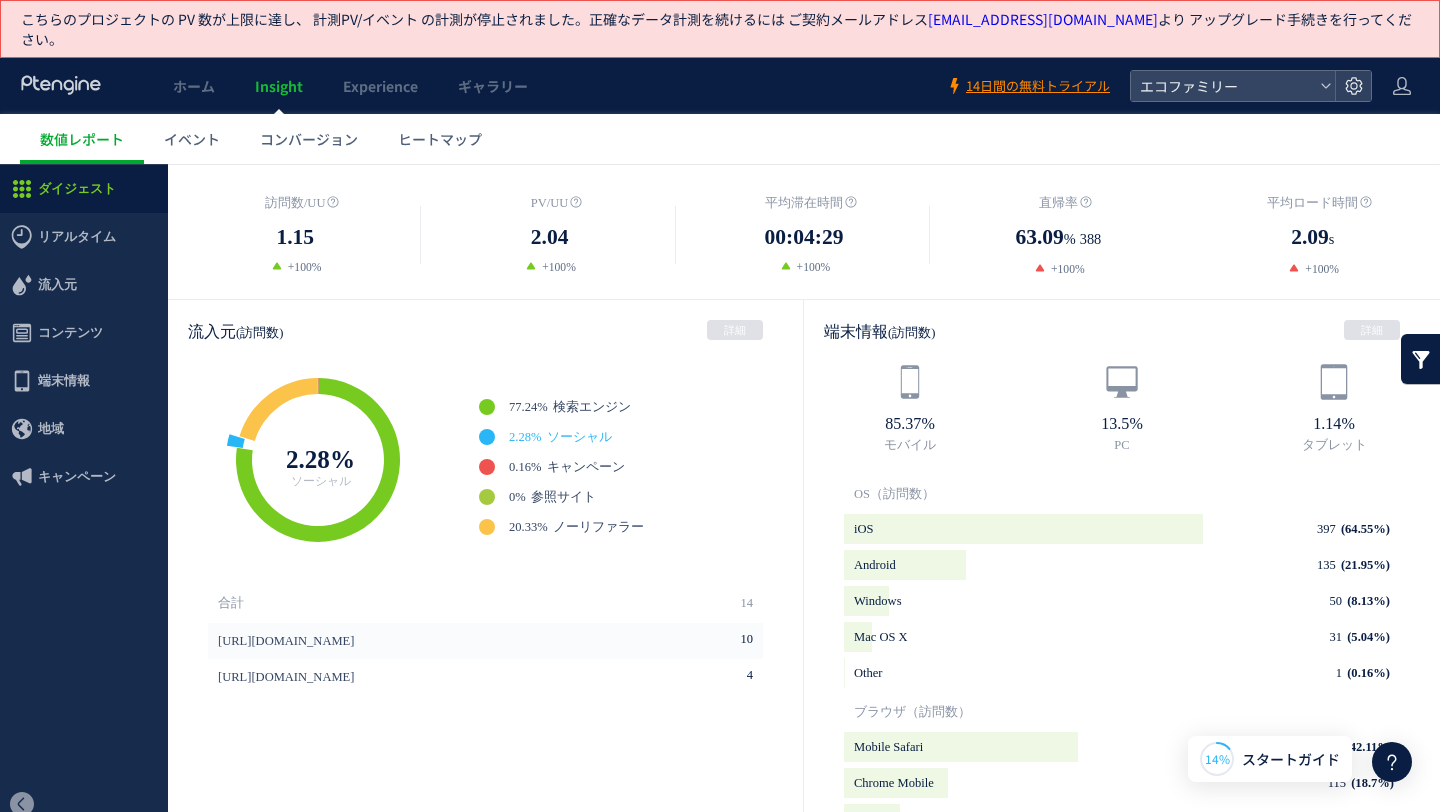 click on "Created with Highcharts 4.1.7 Browser market shares at a specific website, [DATE]
2.28%
ソーシャル
77.24%
検索エンジン
ワンクリックだけで“xx”に関連するデータをセグメントすることができます。
**
2.28%
ソーシャル
0.16%
キャンペーン
0% 20.33%" at bounding box center [485, 473] 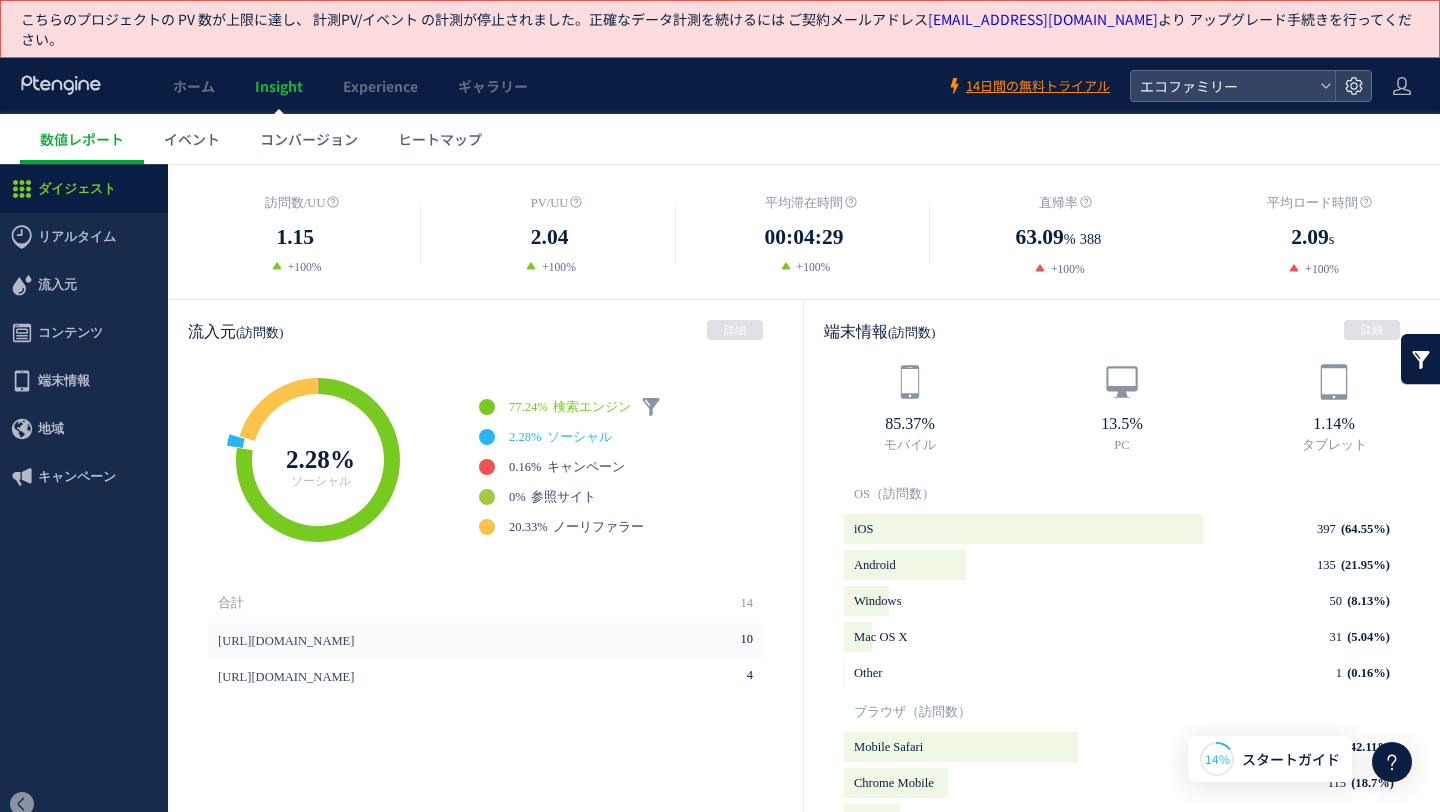 click on "検索エンジン" at bounding box center [592, 407] 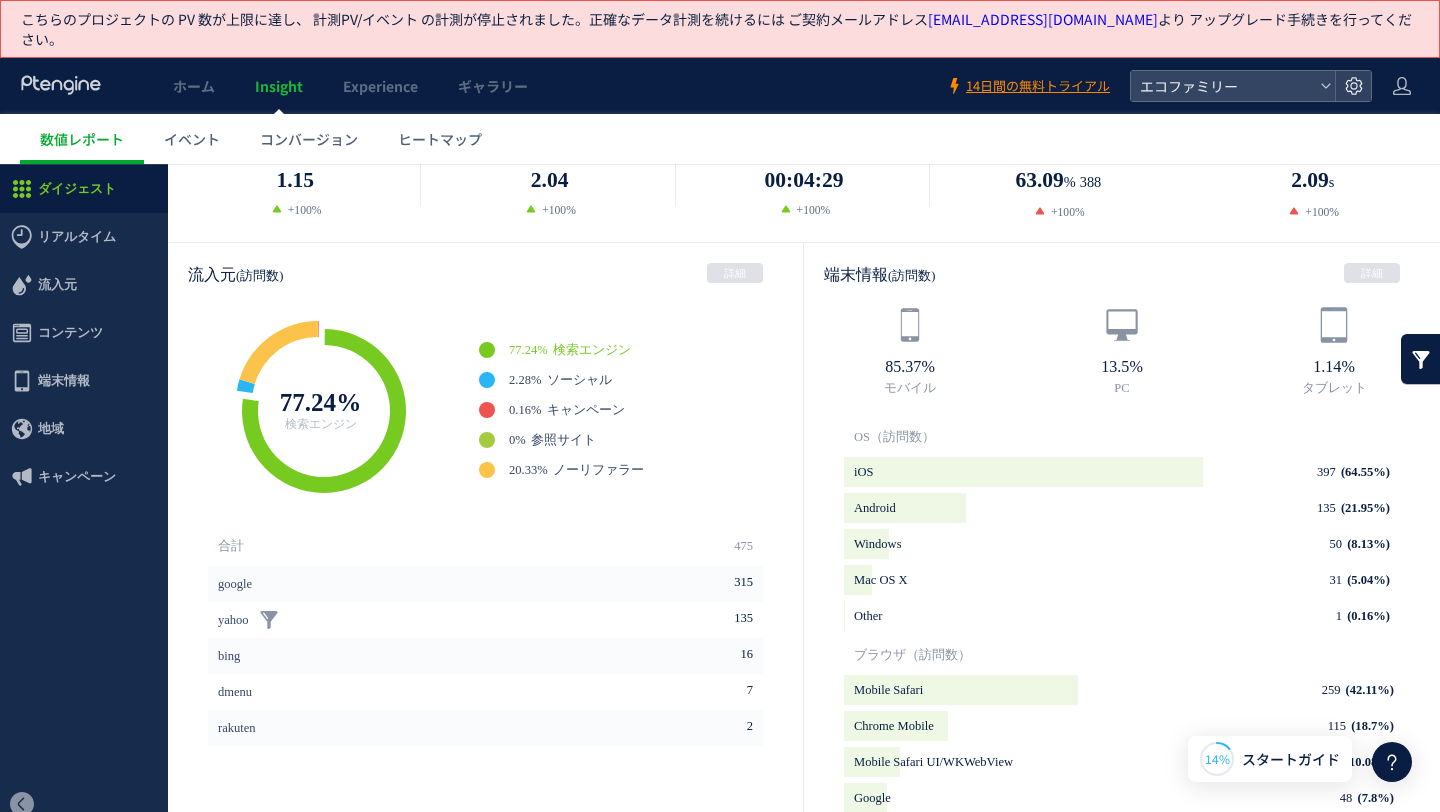 scroll, scrollTop: 481, scrollLeft: 0, axis: vertical 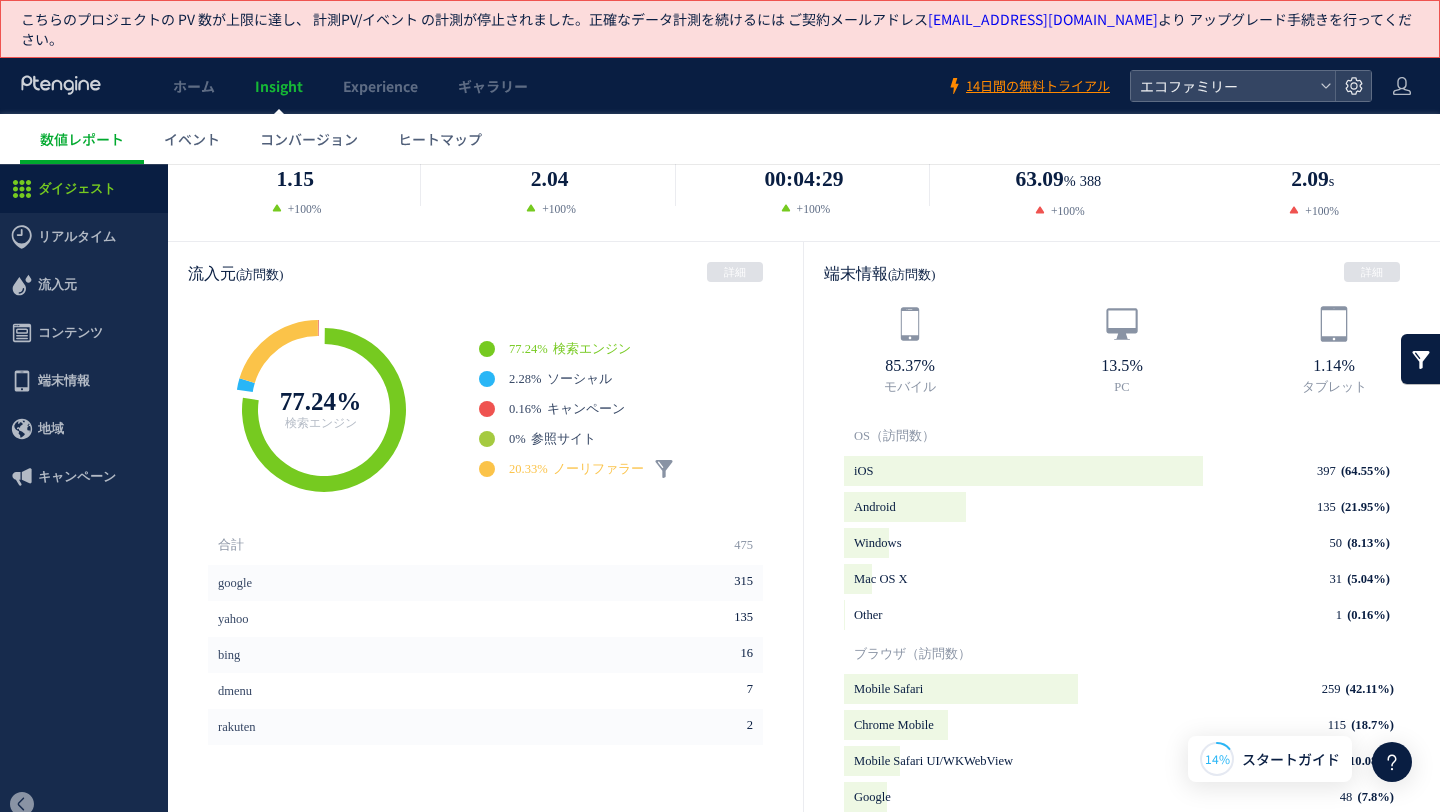 click on "20.33%" at bounding box center [528, 469] 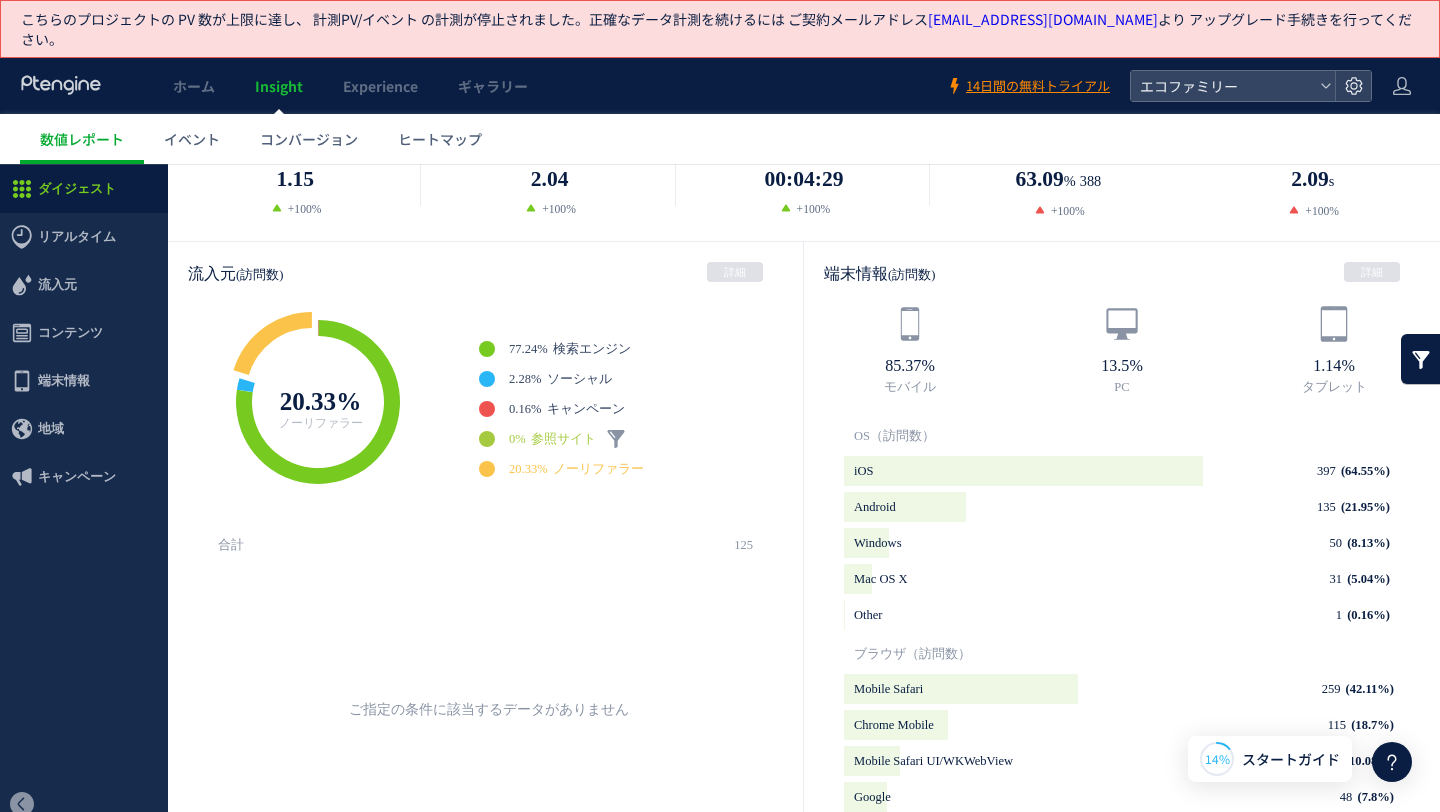 click on "参照サイト" at bounding box center [563, 439] 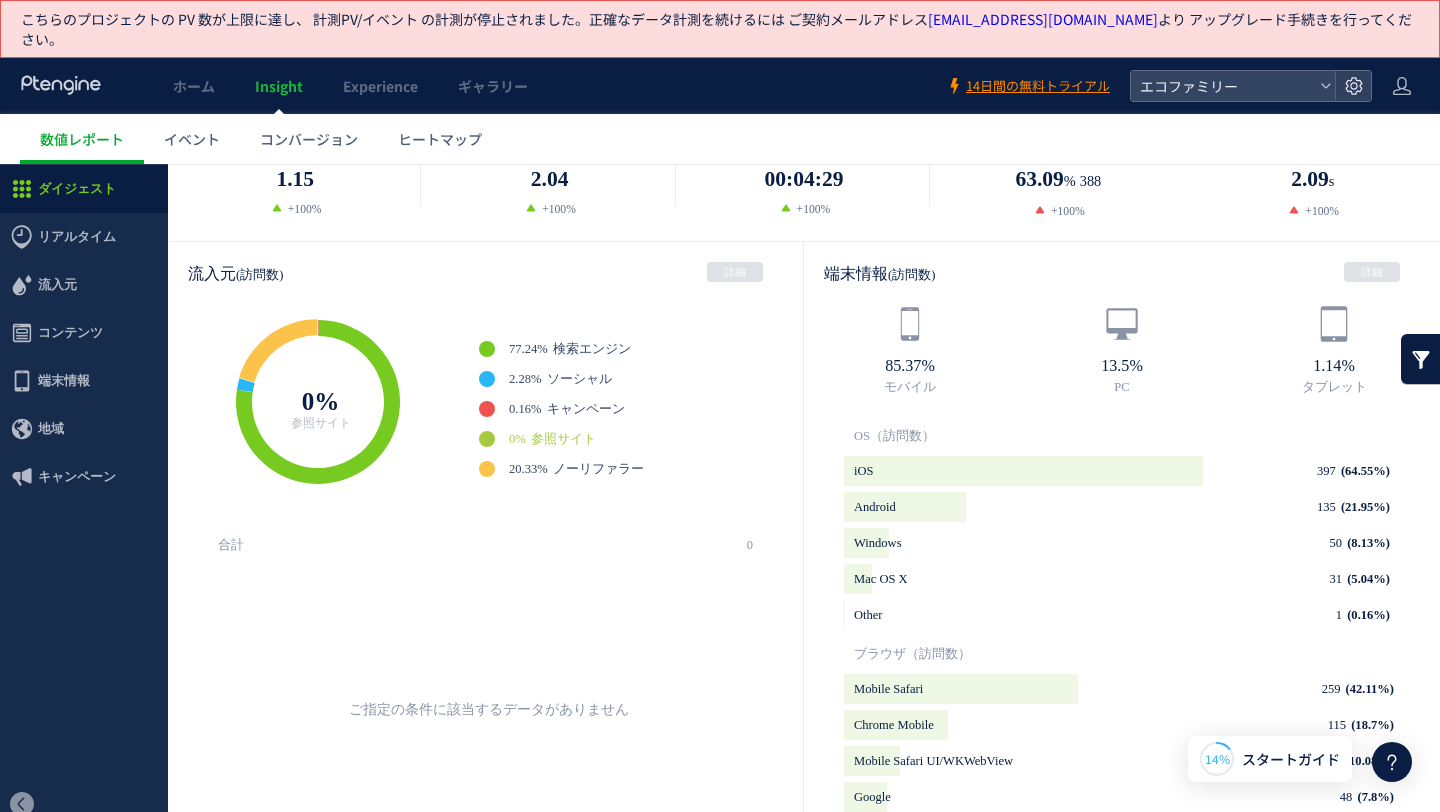 click on "77.24%
検索エンジン
ワンクリックだけで“xx”に関連するデータをセグメントすることができます。
**
2.28%
ソーシャル
0.16%
キャンペーン
0%
参照サイト
20.33%
ノーリファラー" at bounding box center (641, 409) 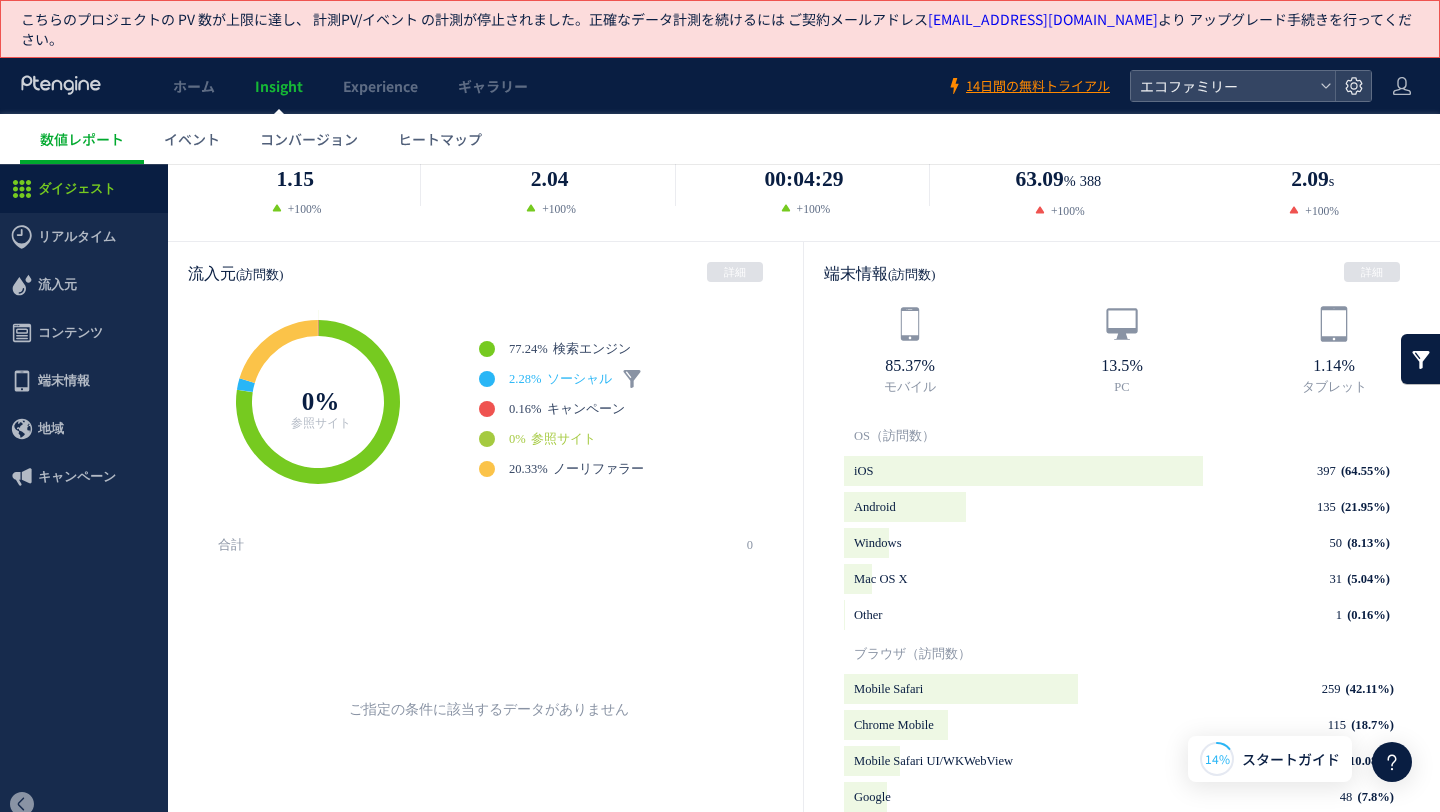 click on "ソーシャル" at bounding box center (579, 379) 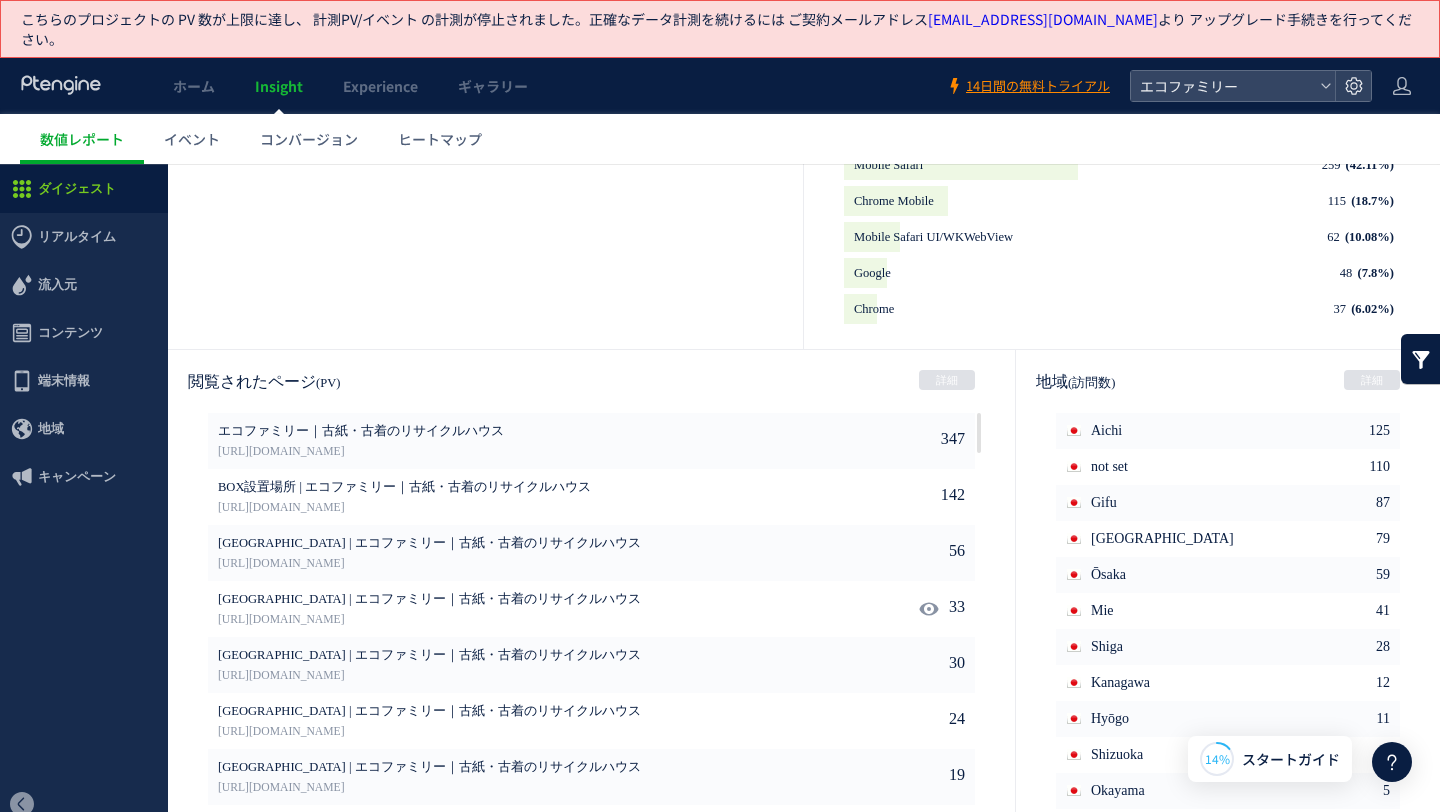 scroll, scrollTop: 536, scrollLeft: 0, axis: vertical 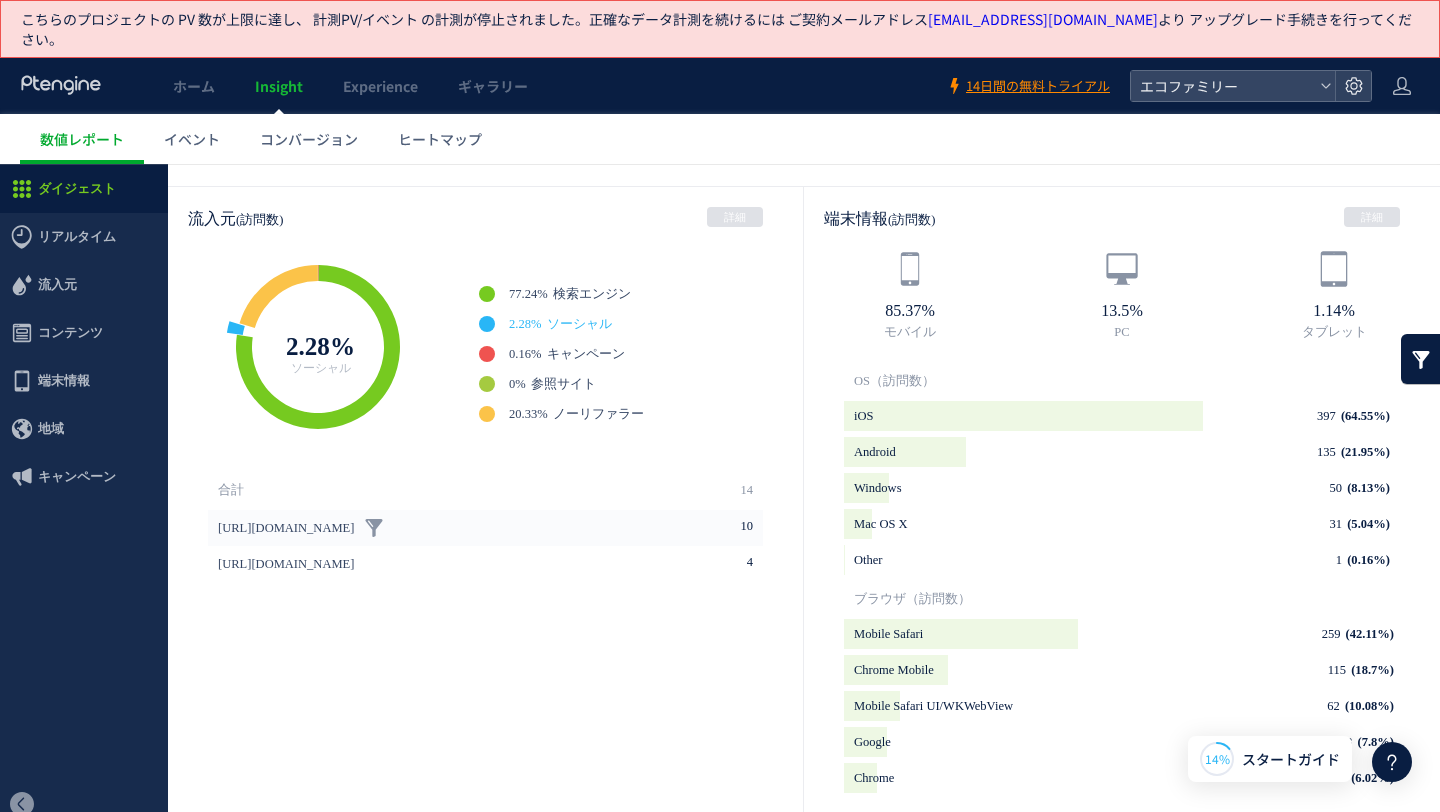 click on "[URL][DOMAIN_NAME]
10" at bounding box center [485, 528] 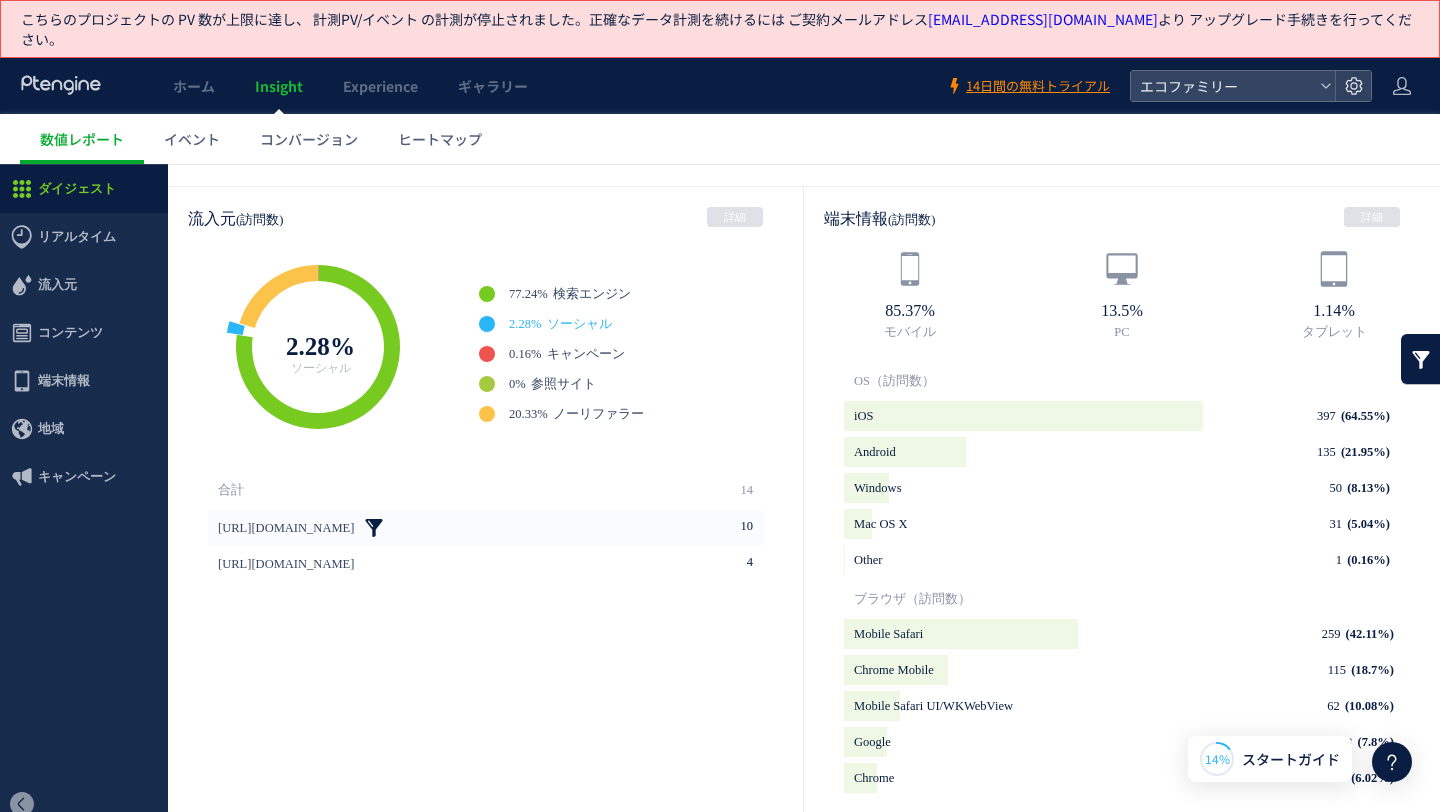 click at bounding box center [374, 528] 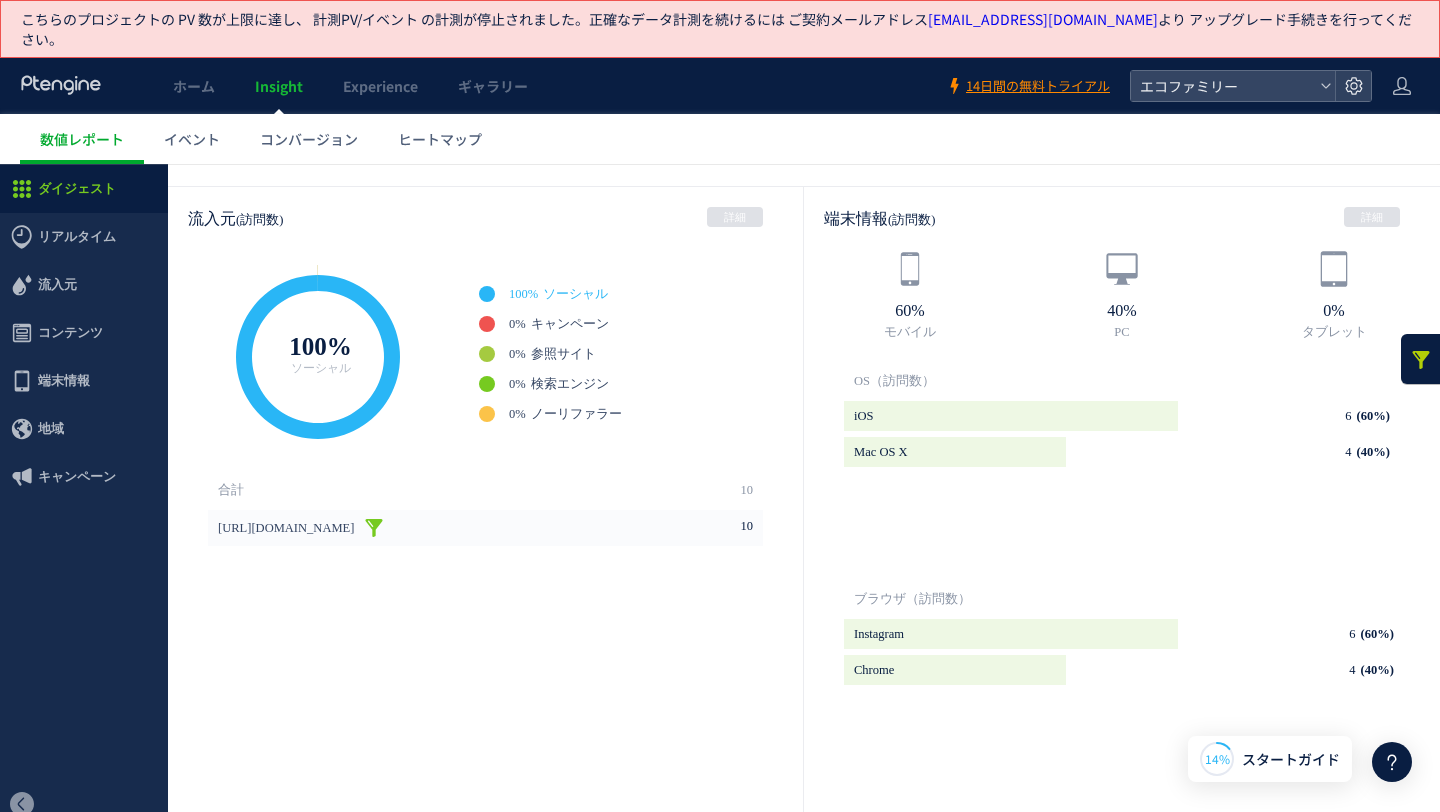 click at bounding box center [374, 528] 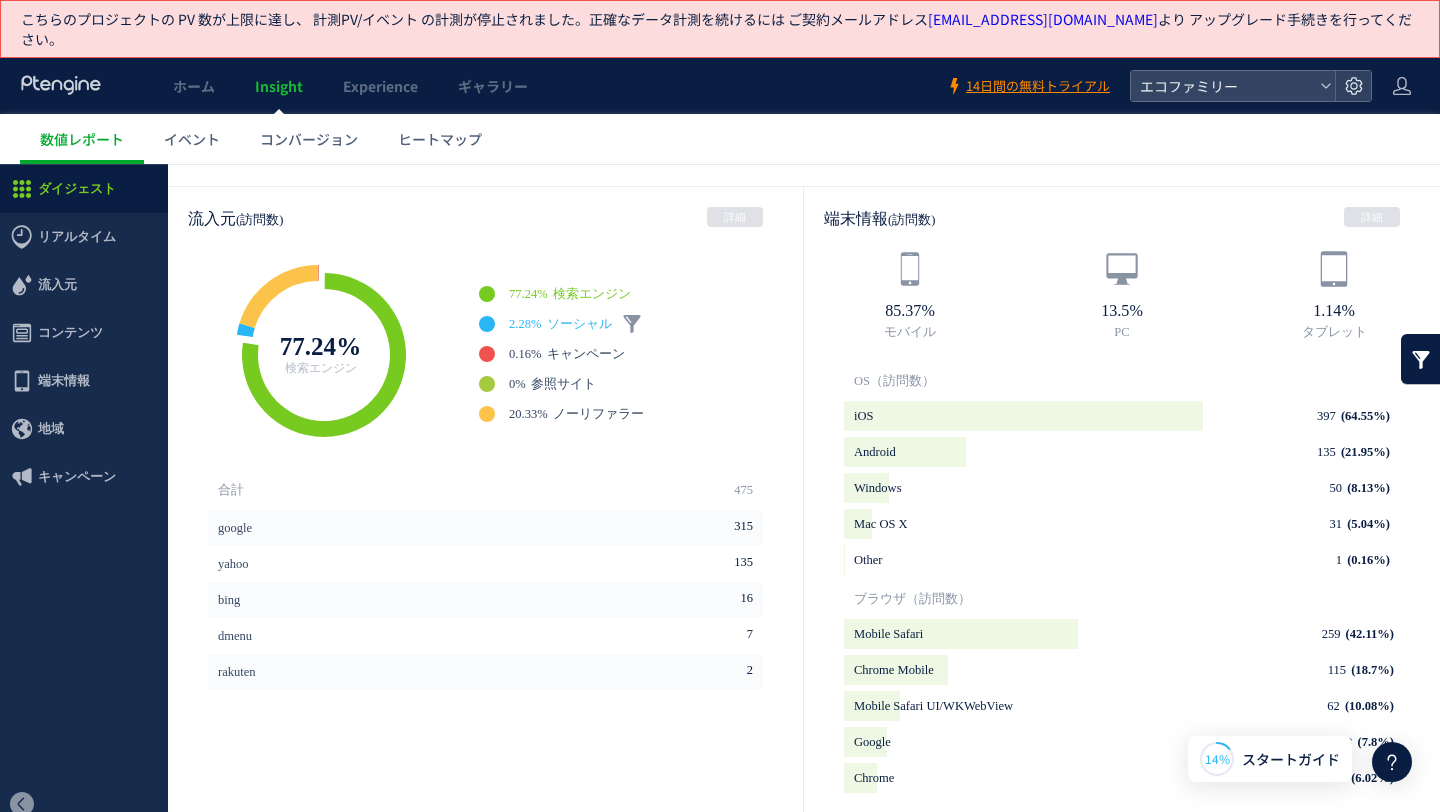 click on "2.28%" at bounding box center [525, 324] 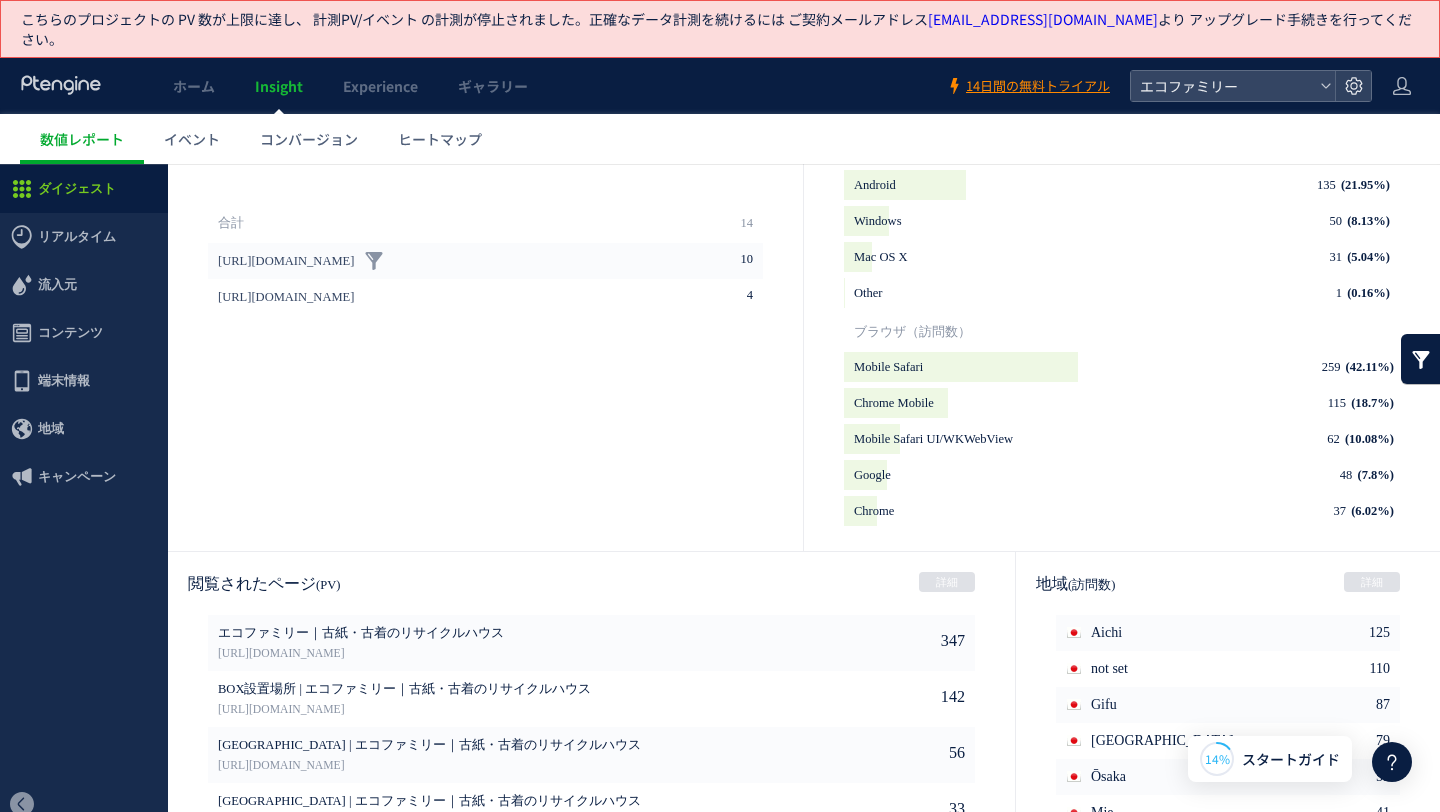 scroll, scrollTop: 800, scrollLeft: 0, axis: vertical 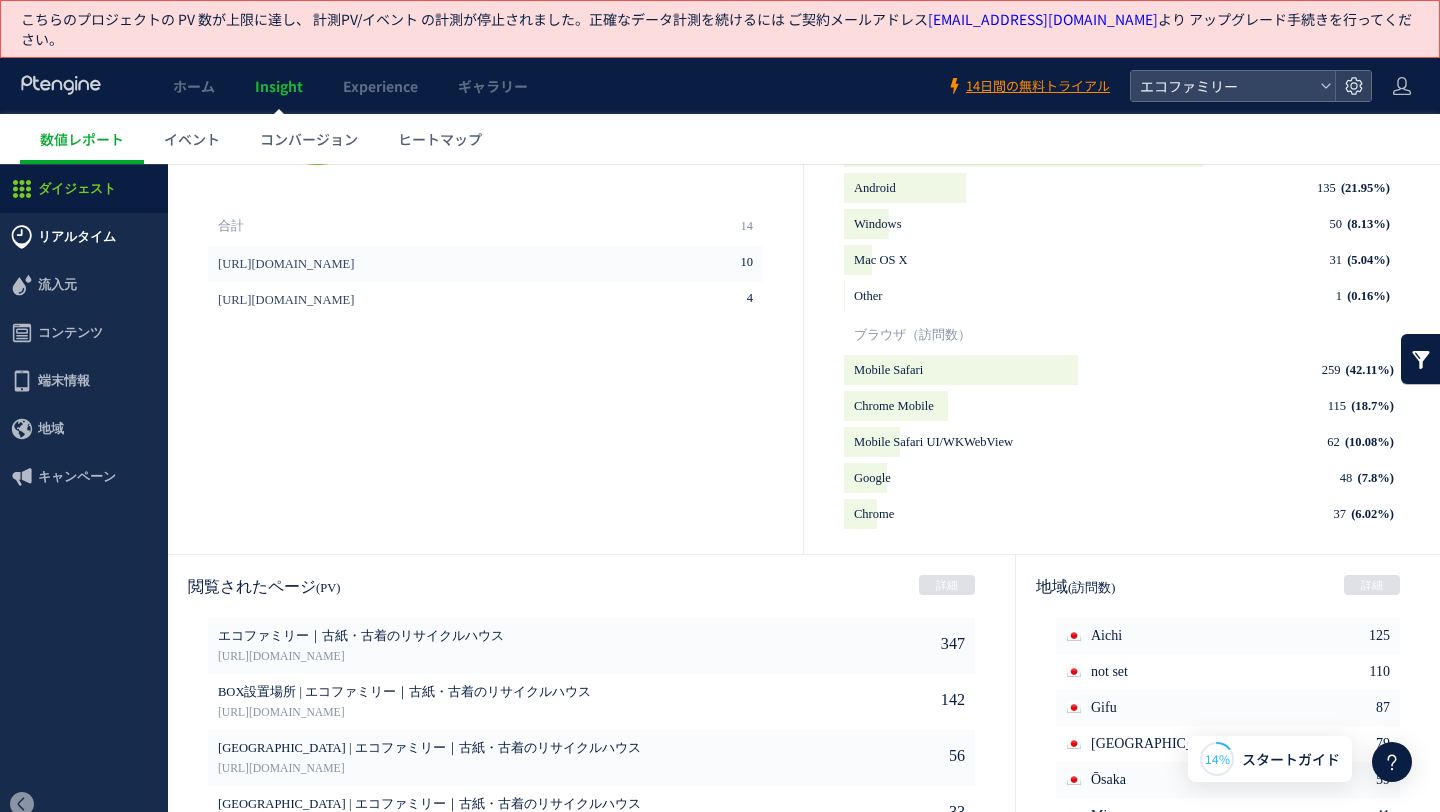 click on "リアルタイム" at bounding box center (77, 237) 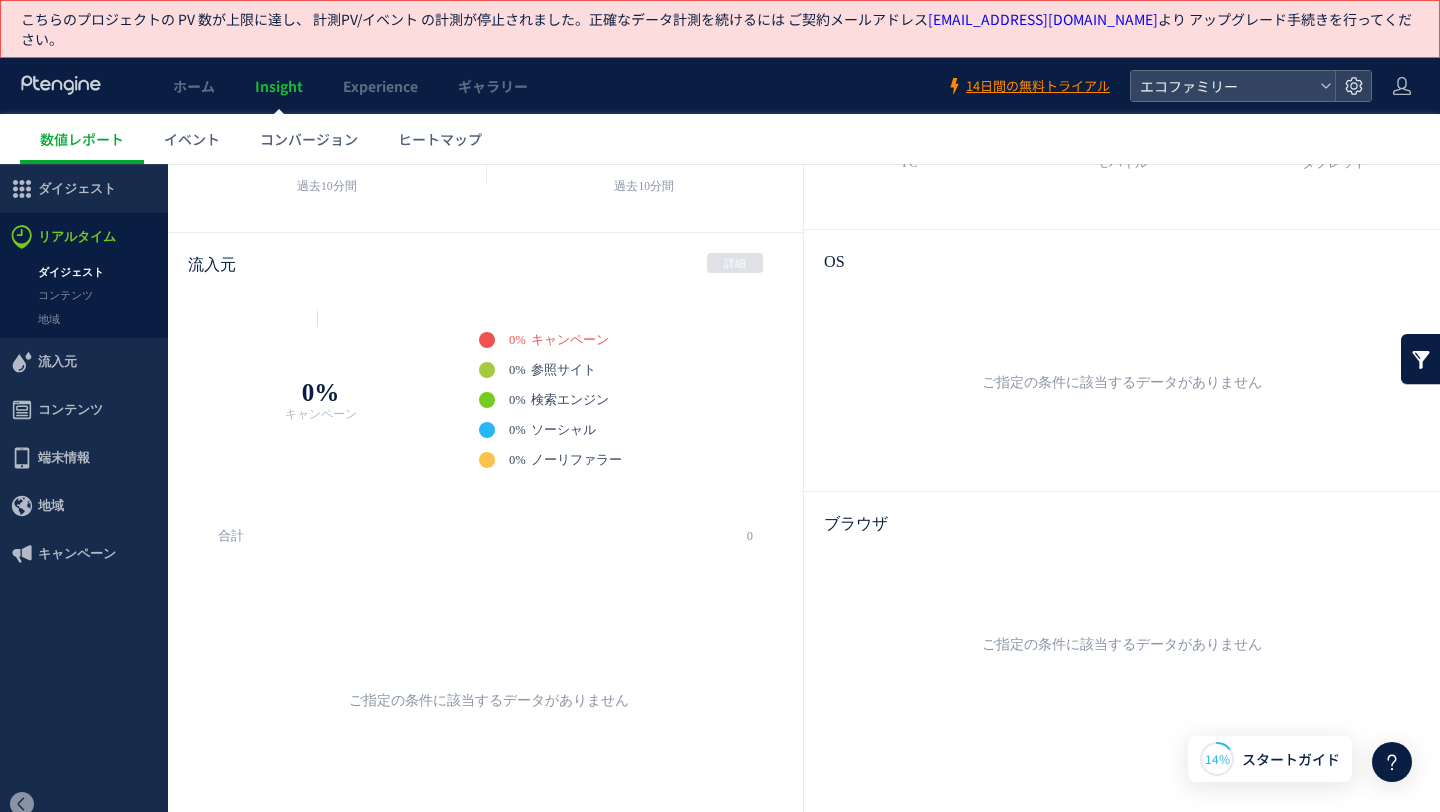 scroll, scrollTop: 222, scrollLeft: 0, axis: vertical 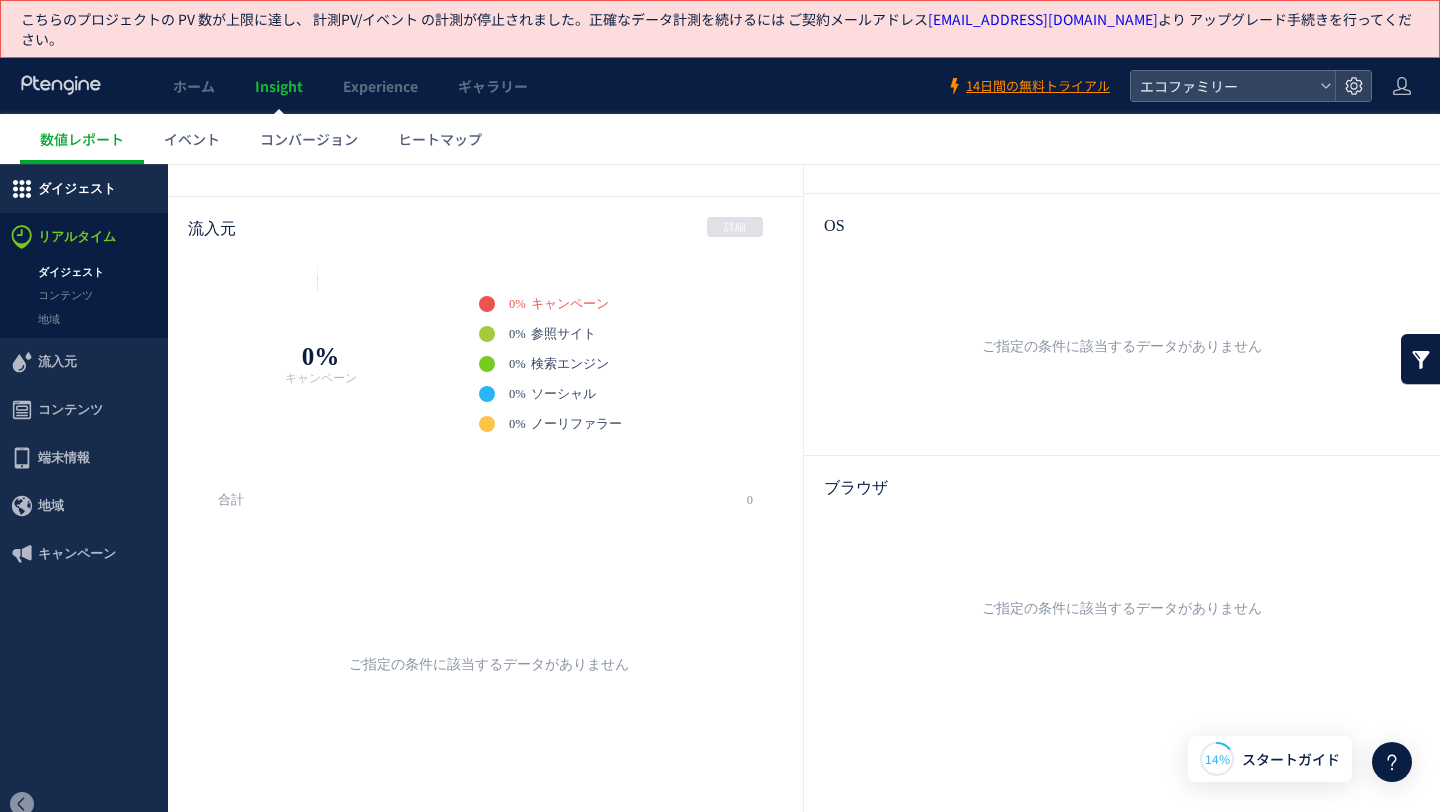 click on "ダイジェスト" at bounding box center (77, 189) 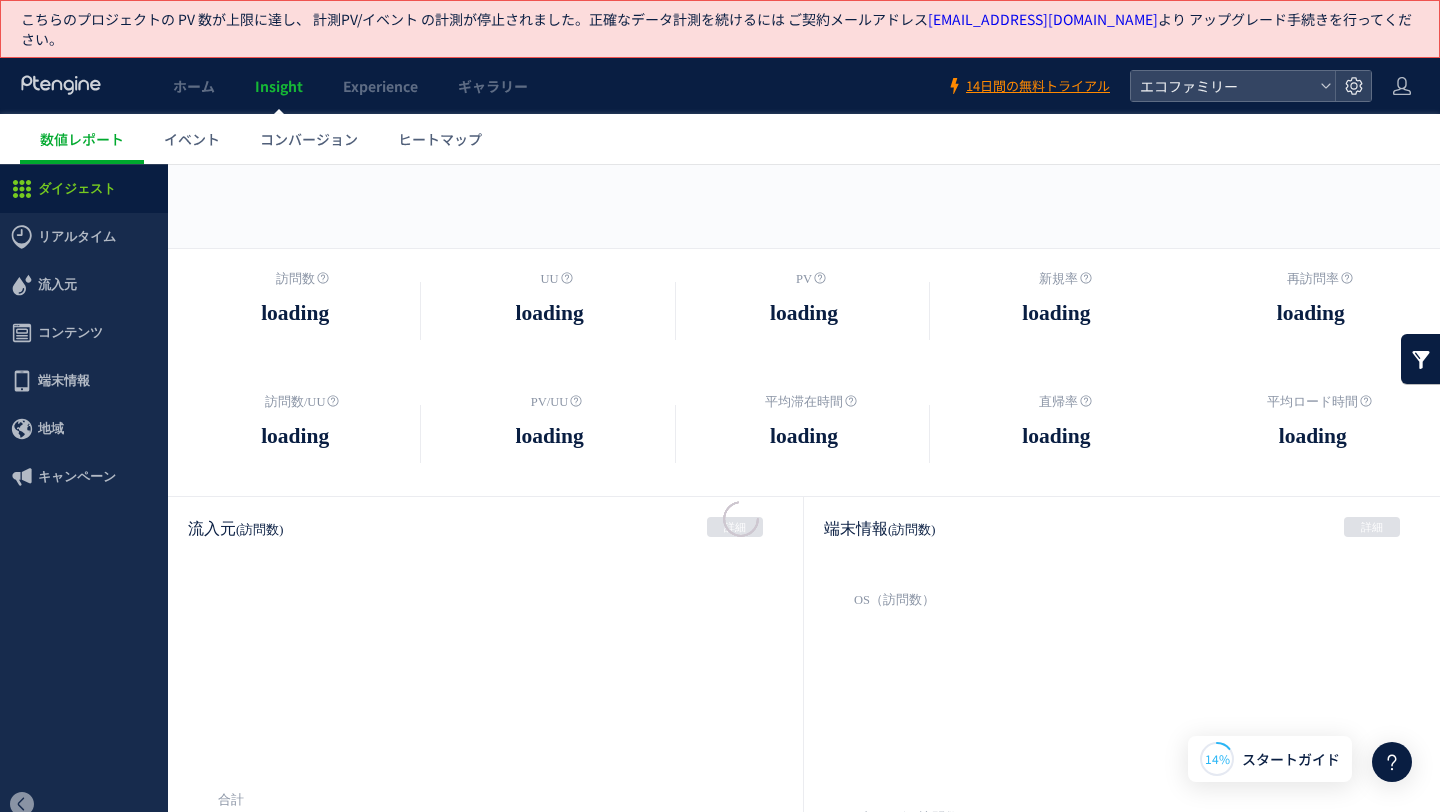 scroll, scrollTop: 800, scrollLeft: 0, axis: vertical 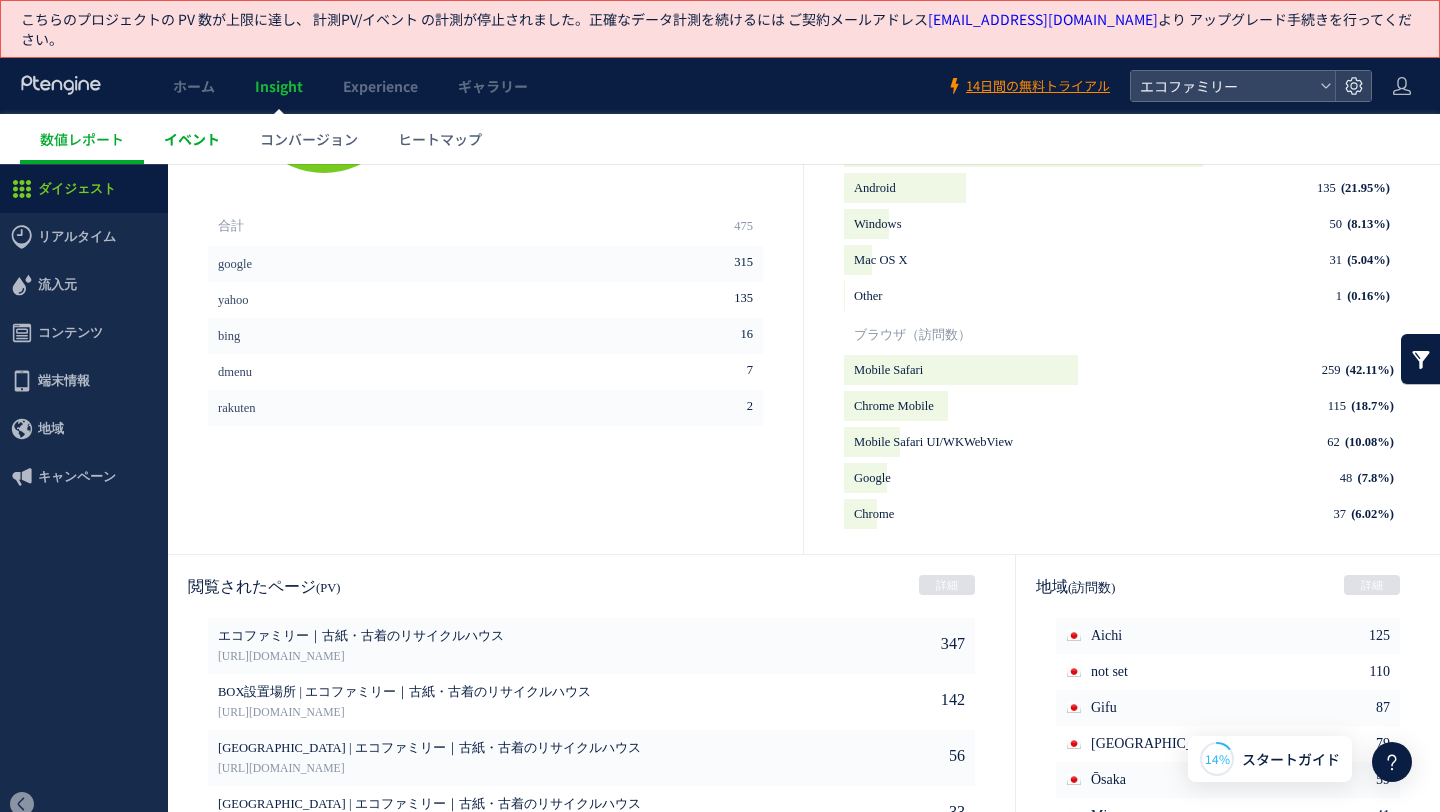 click on "イベント" at bounding box center [192, 139] 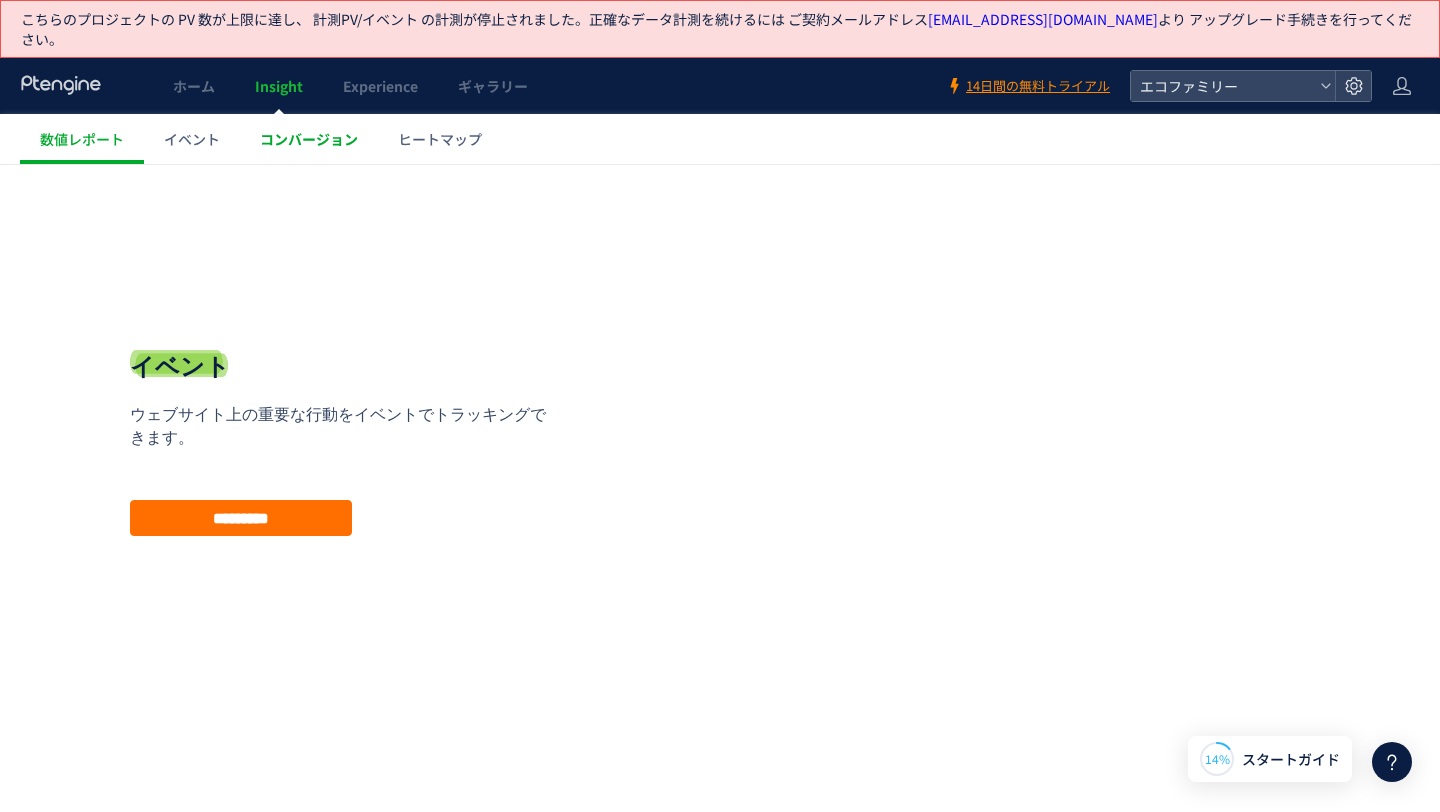 scroll, scrollTop: 0, scrollLeft: 0, axis: both 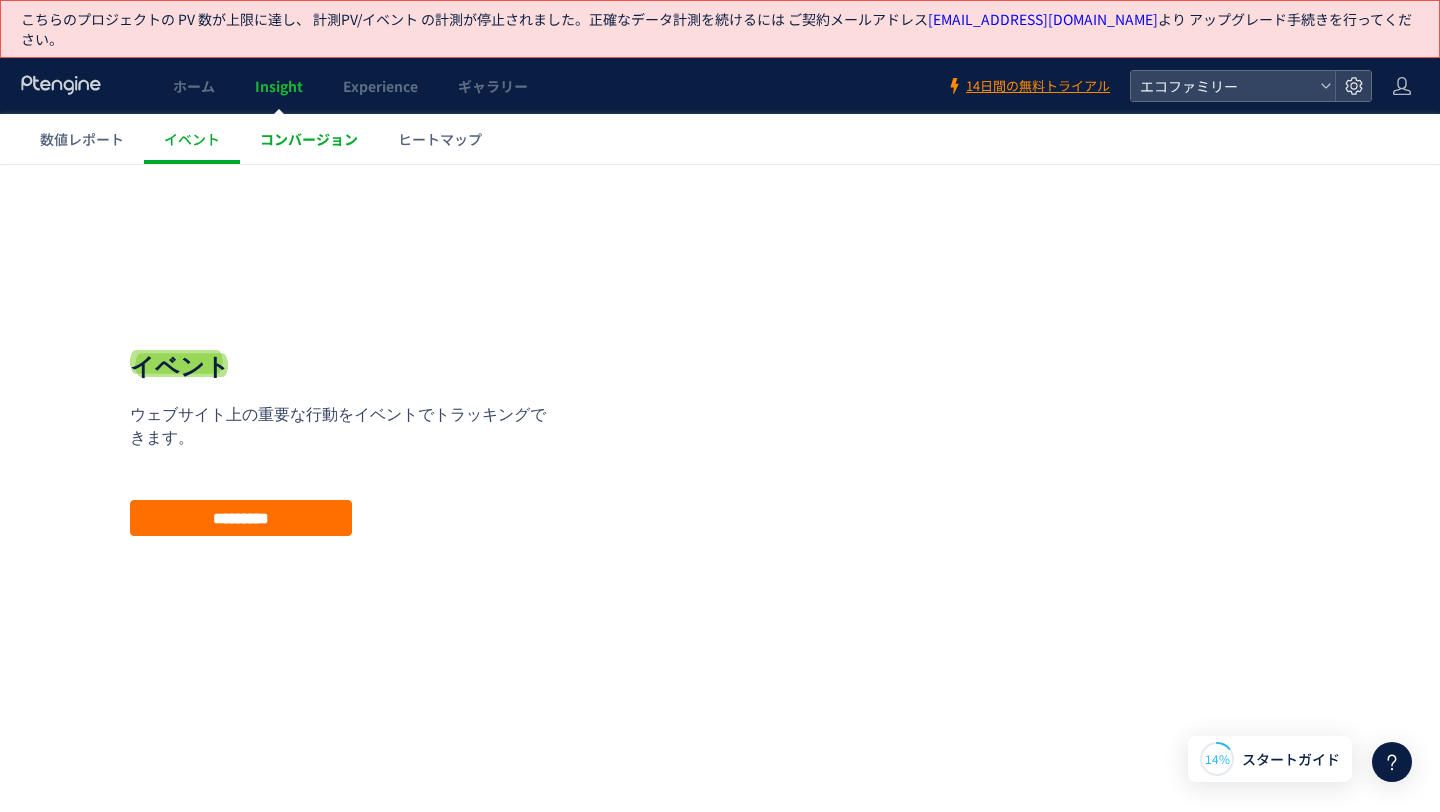 click on "コンバージョン" at bounding box center [309, 139] 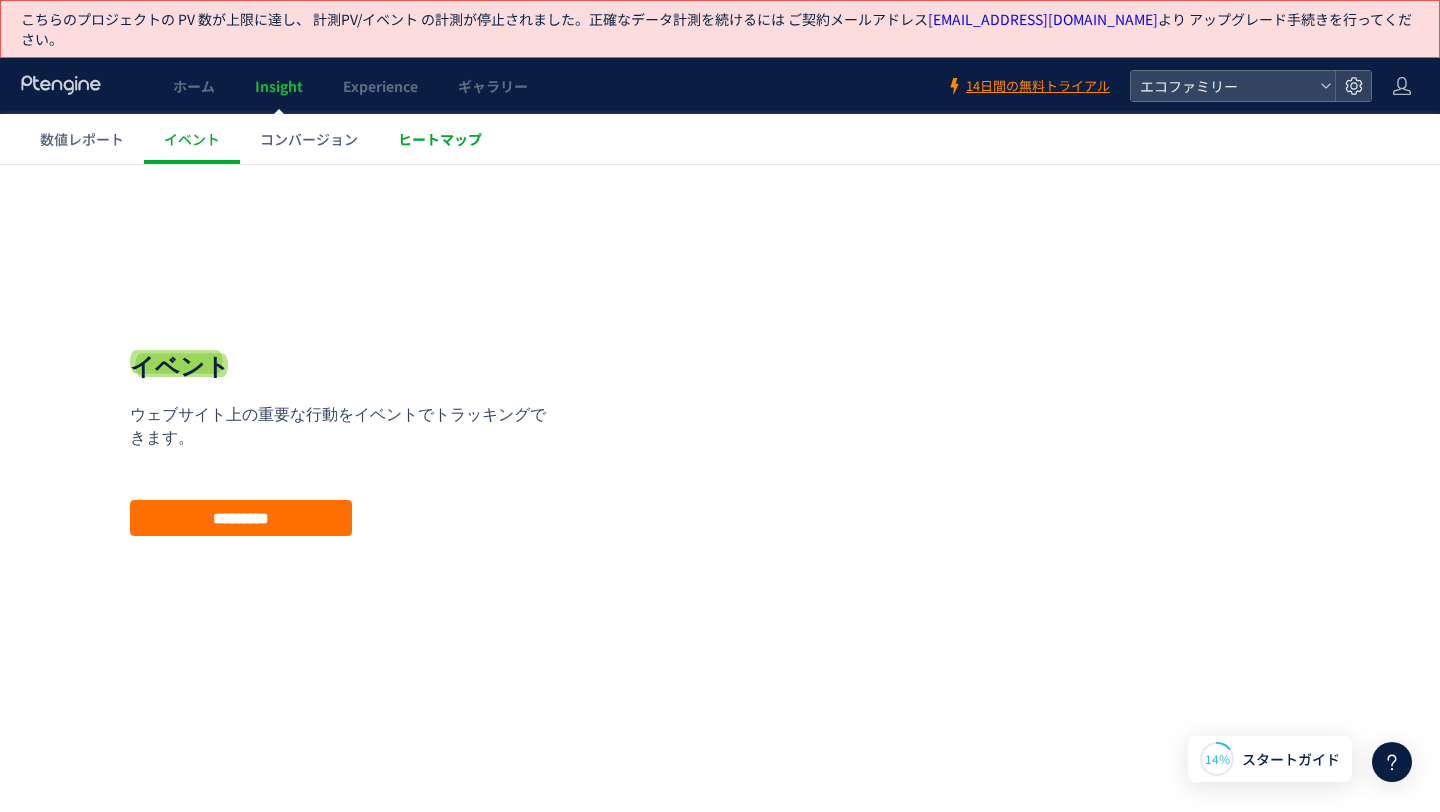 click on "ヒートマップ" at bounding box center (440, 139) 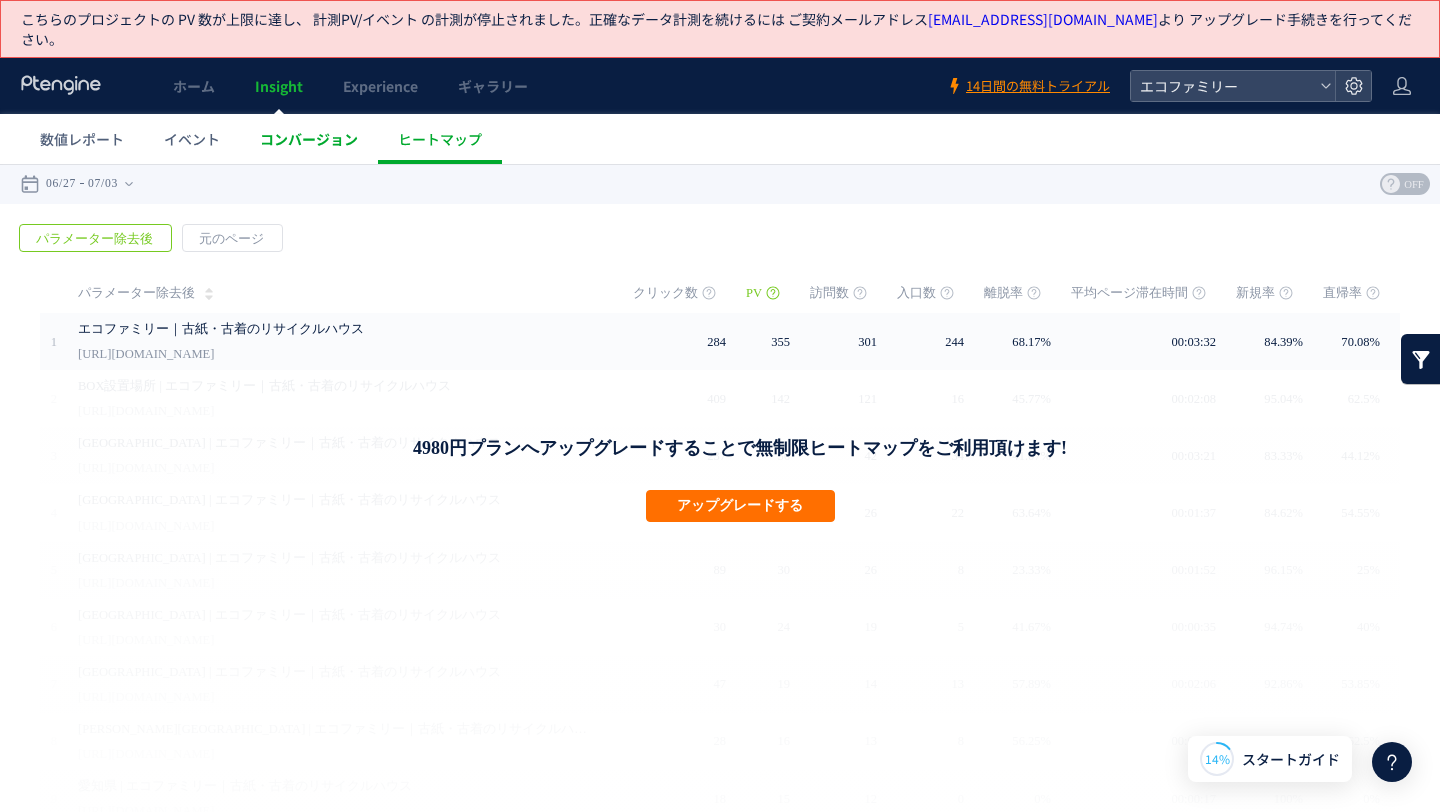 click on "コンバージョン" at bounding box center [309, 139] 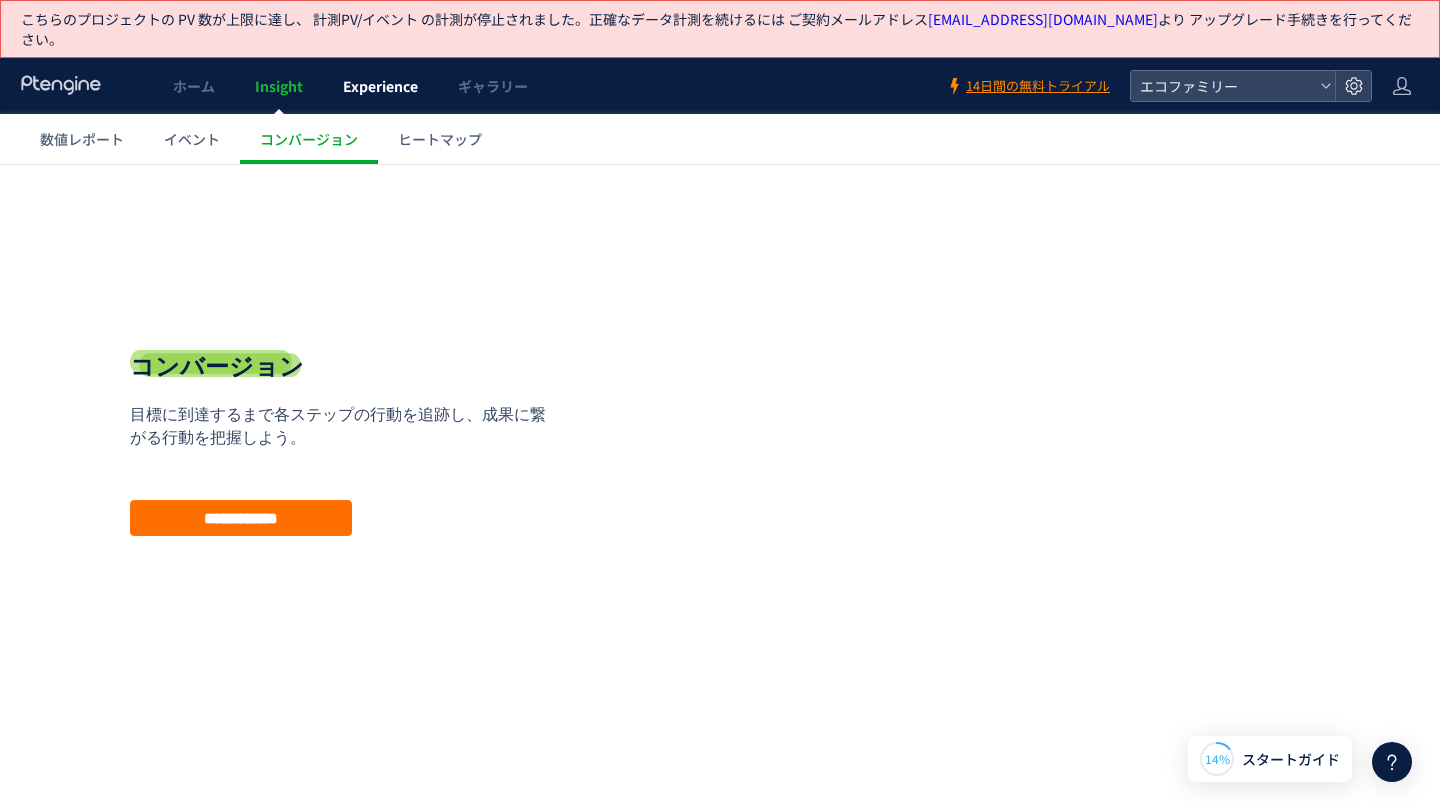 click on "Experience" at bounding box center [380, 86] 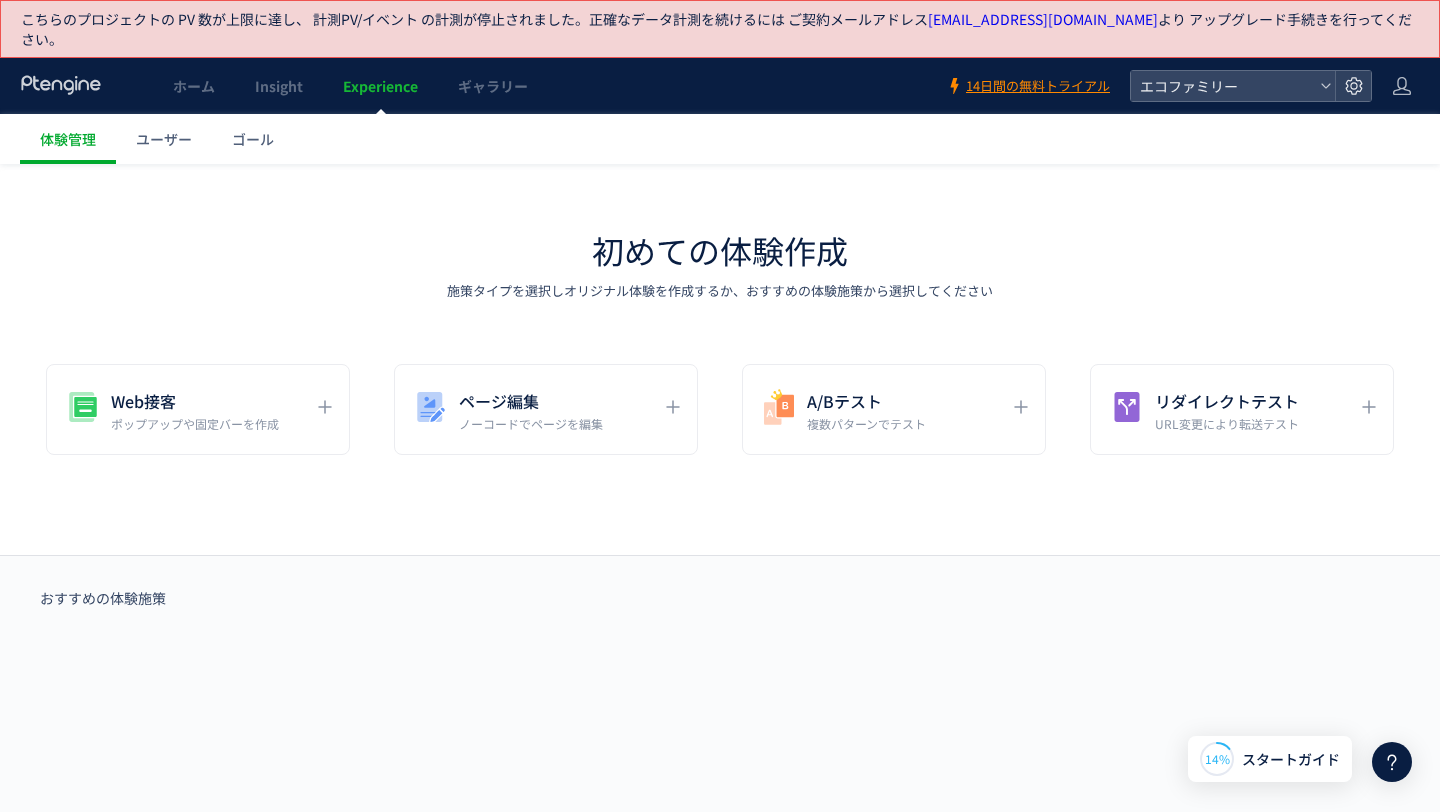 click on "ギャラリー" at bounding box center [493, 86] 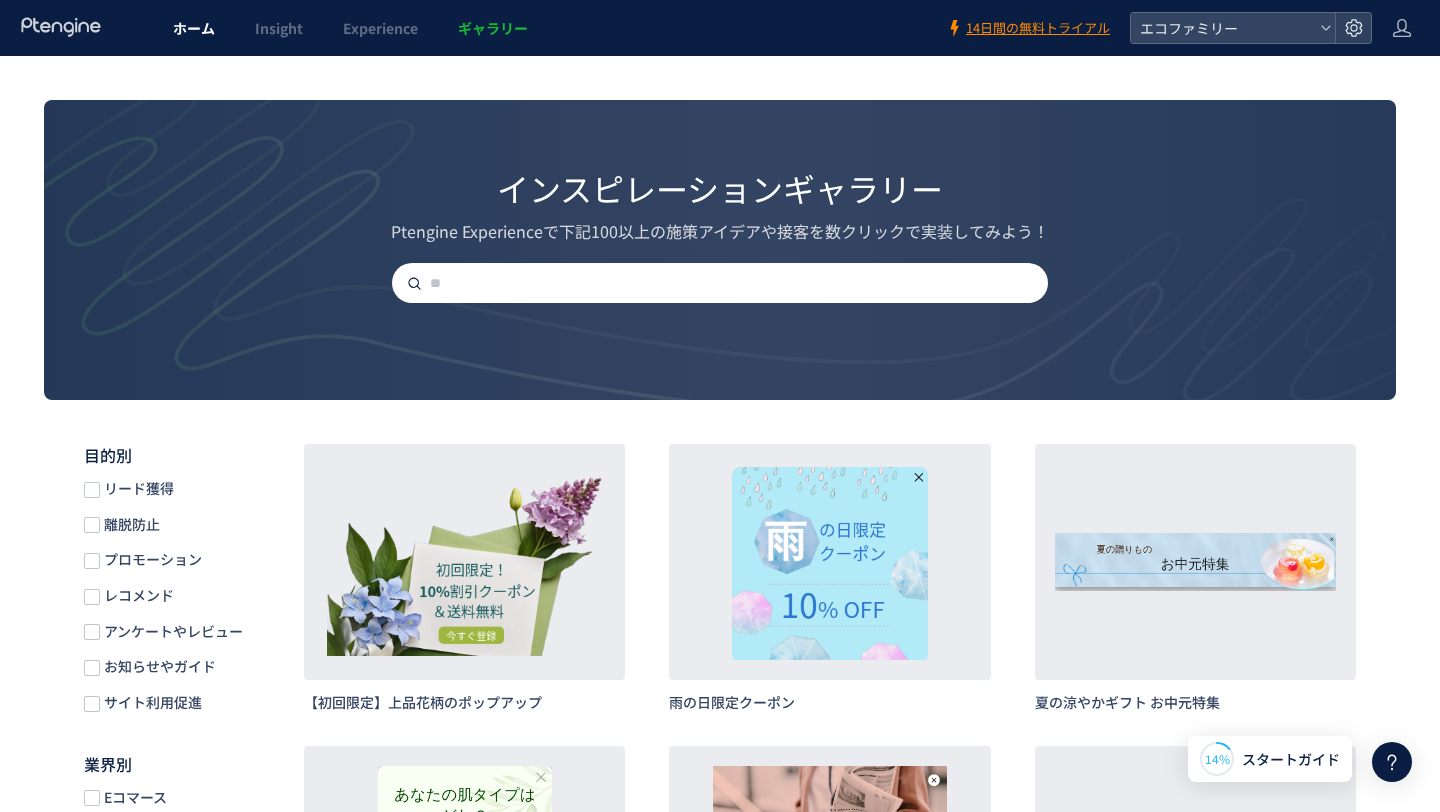 click on "ホーム" at bounding box center (194, 28) 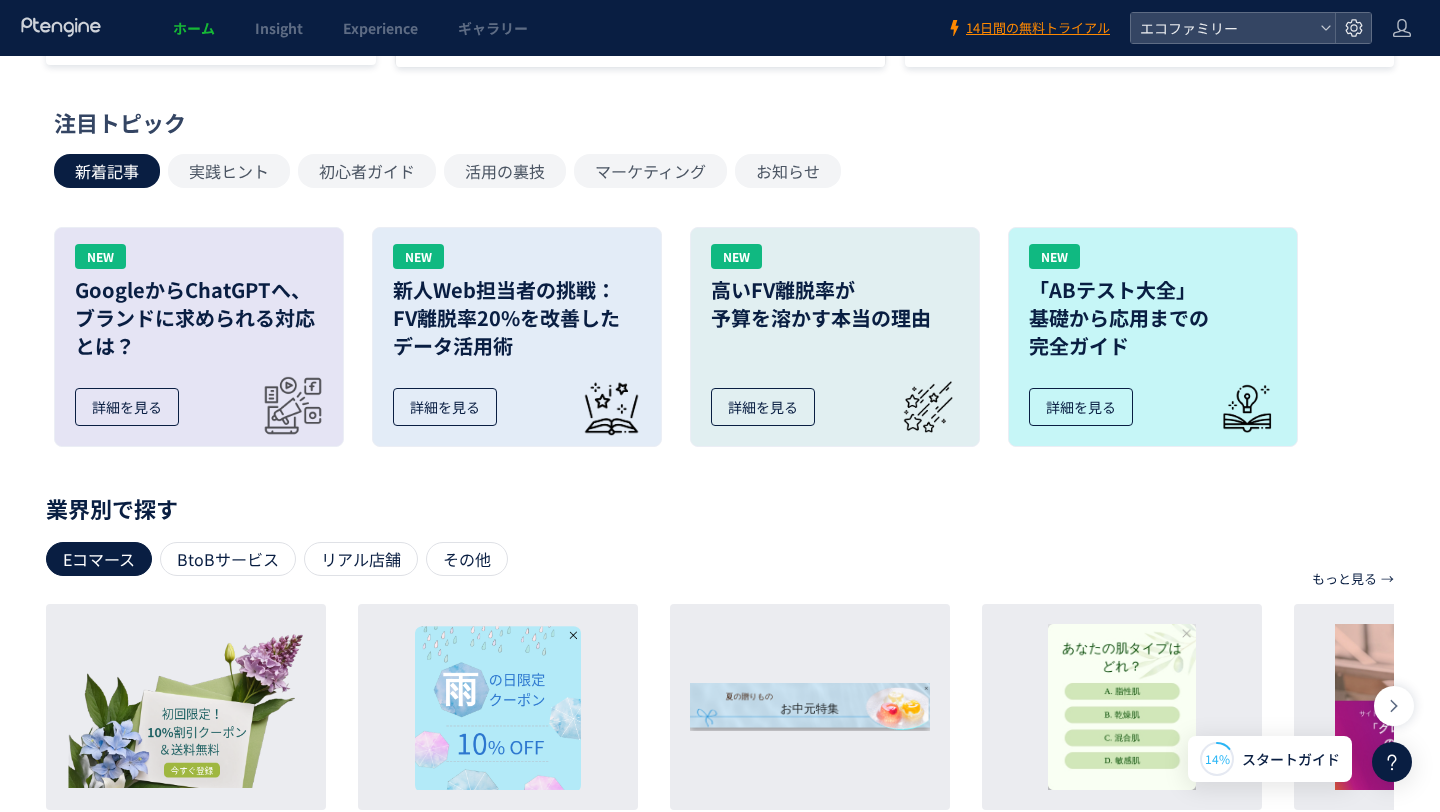 scroll, scrollTop: 0, scrollLeft: 0, axis: both 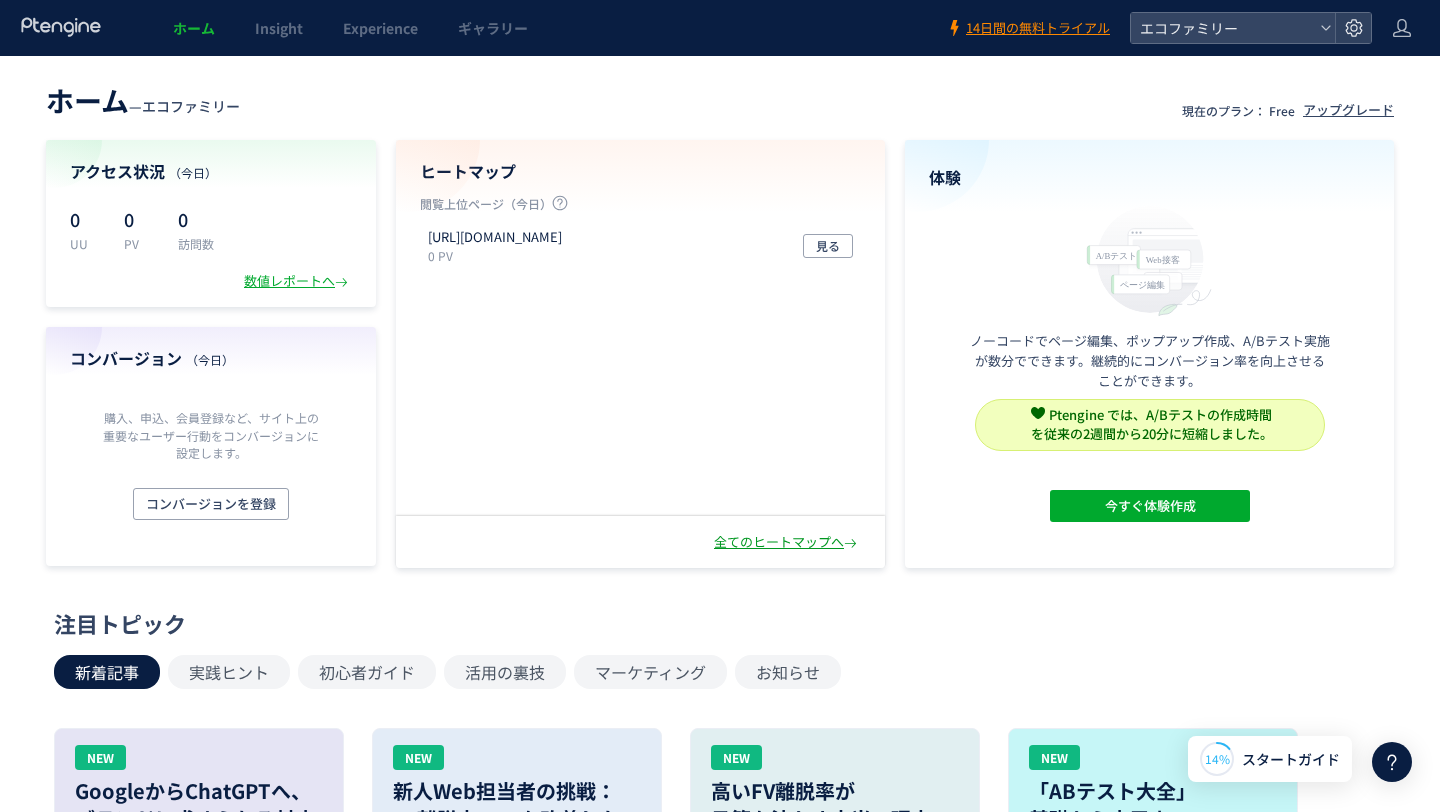 click on "全てのヒートマップへ" at bounding box center (787, 542) 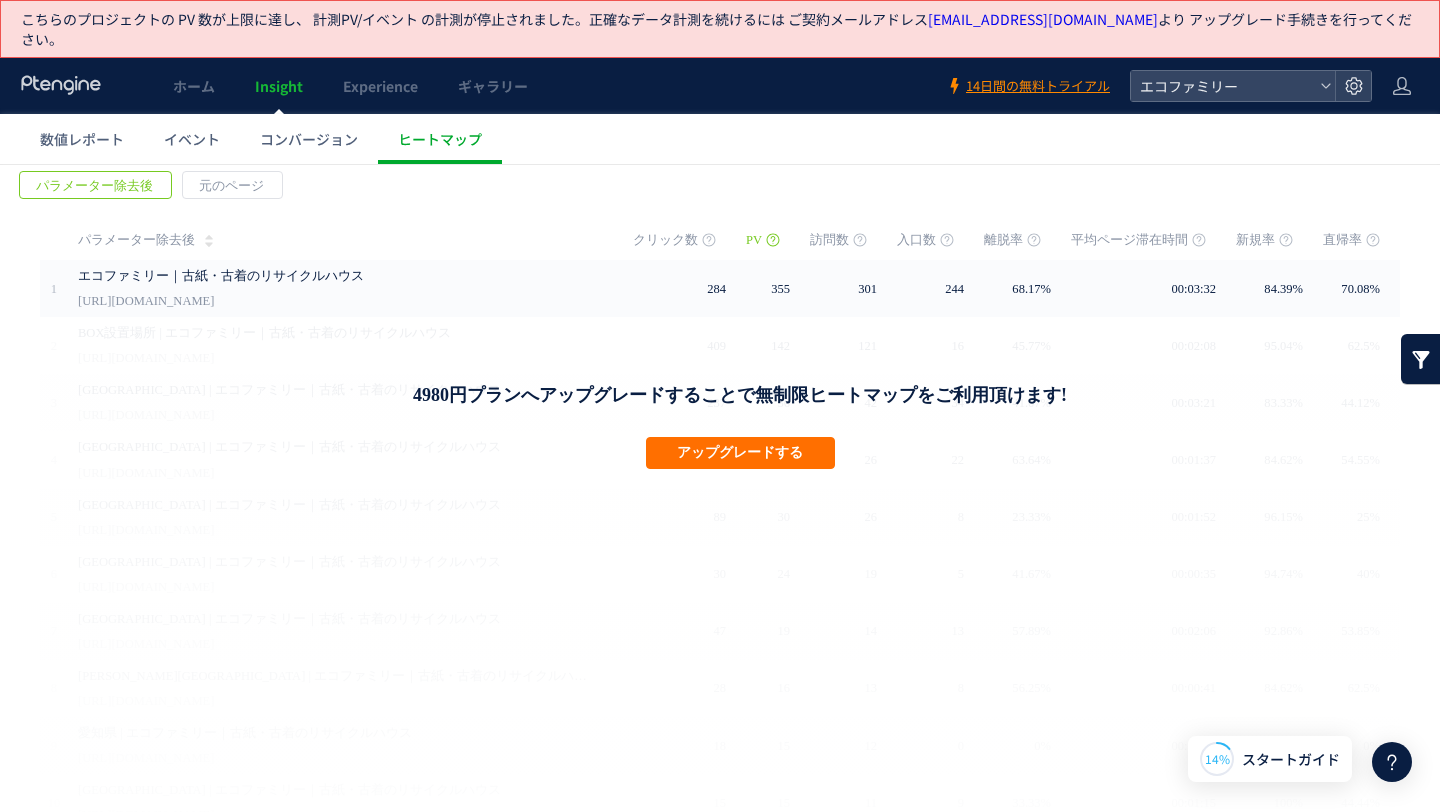 scroll, scrollTop: 0, scrollLeft: 0, axis: both 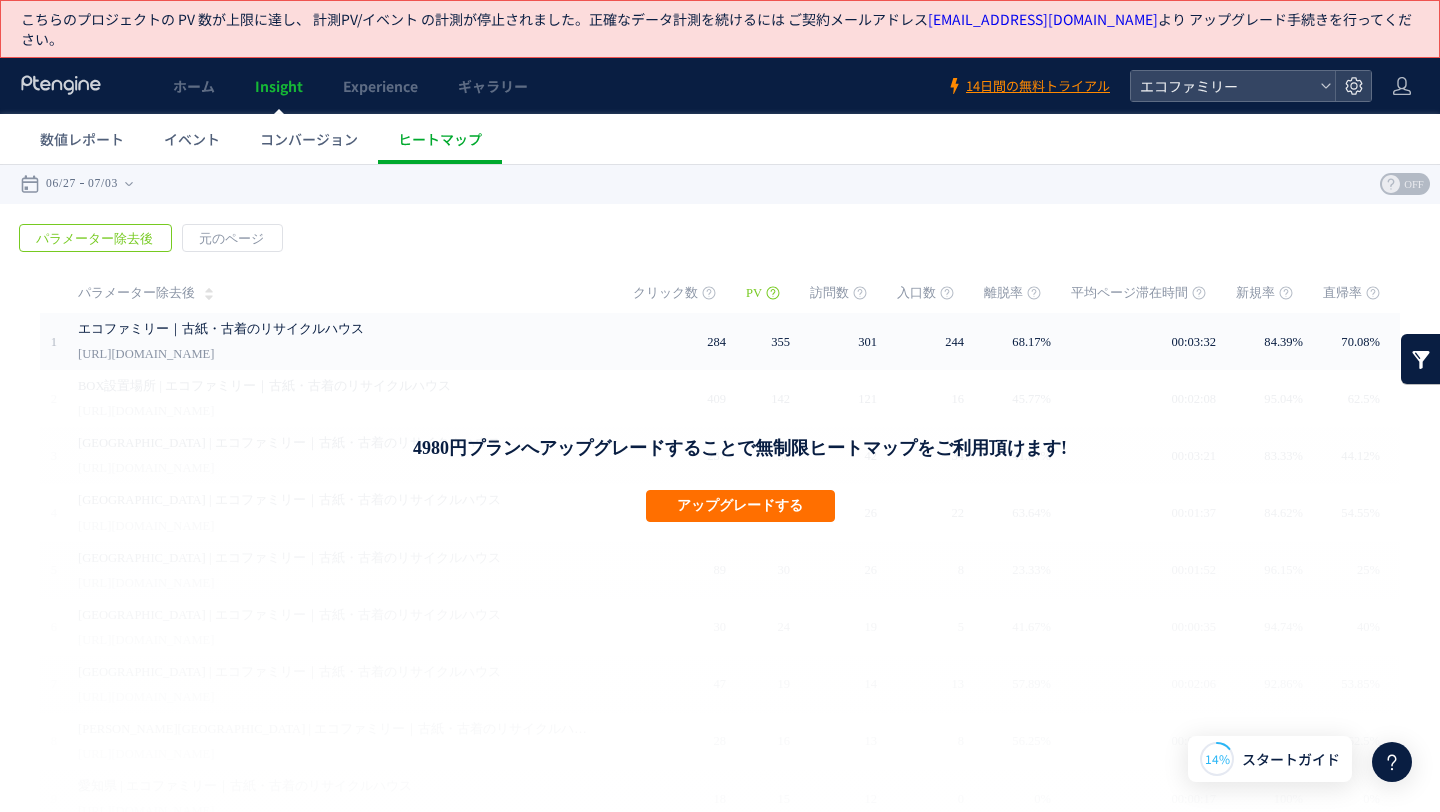 click at bounding box center (1421, 359) 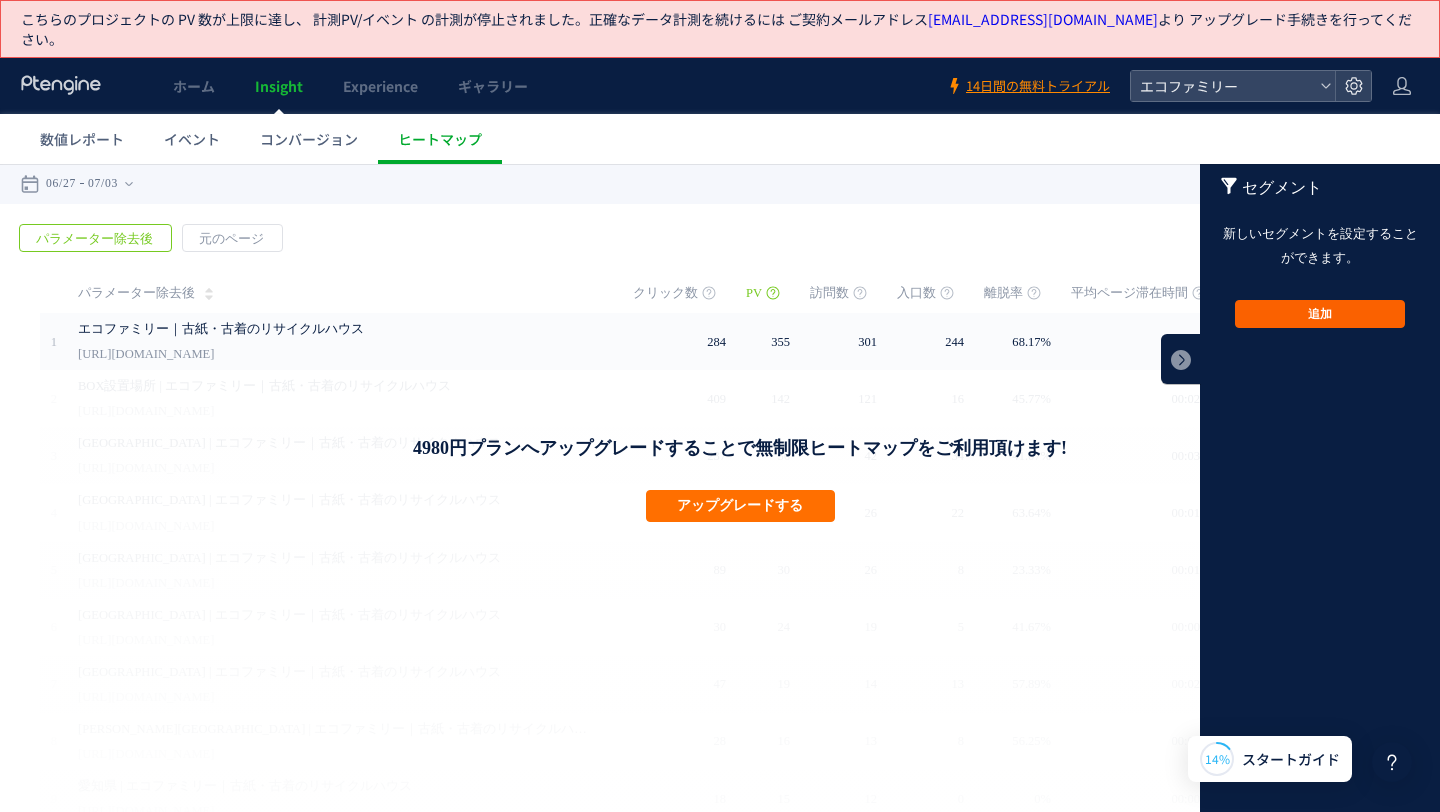 click on "追加" at bounding box center (1320, 314) 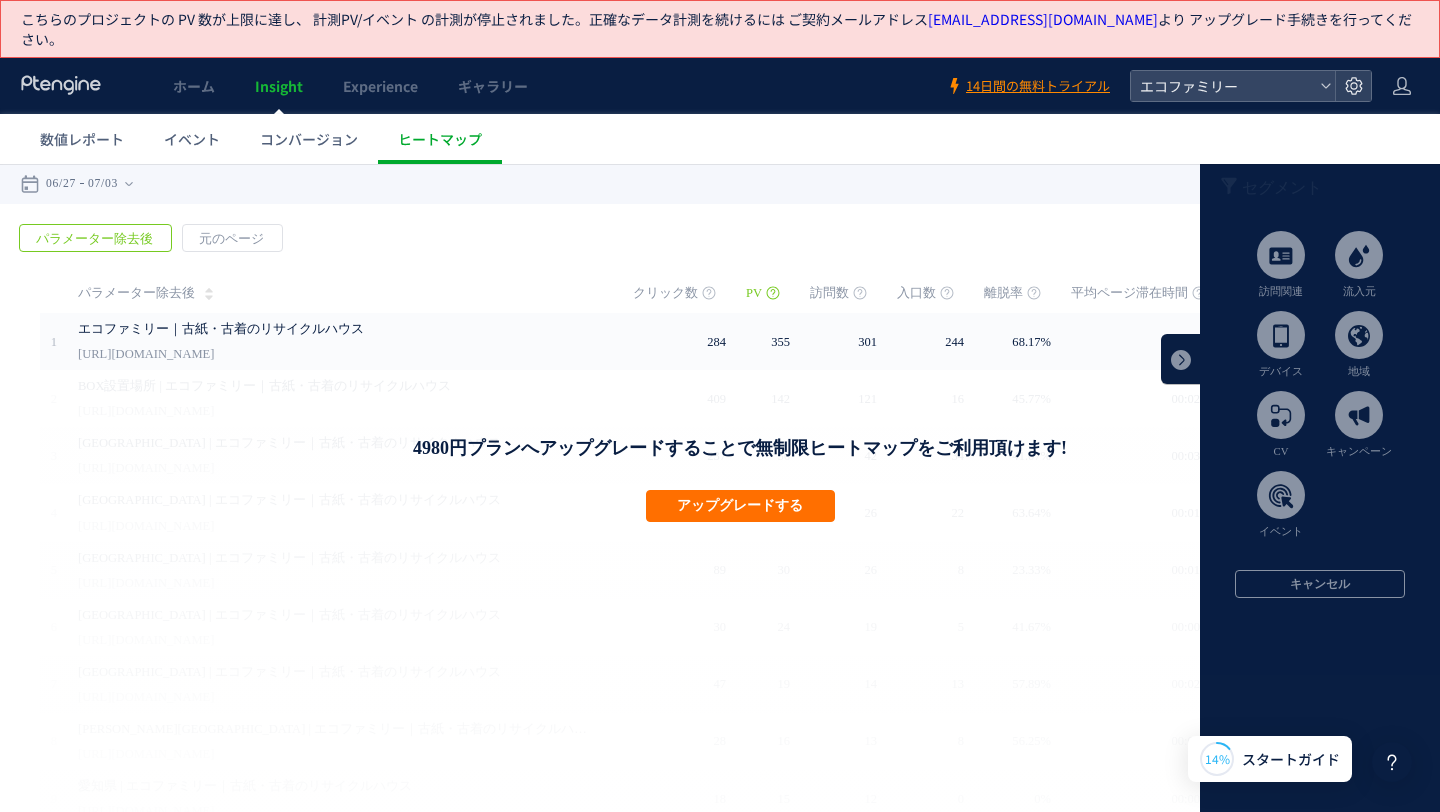 click at bounding box center (1320, 498) 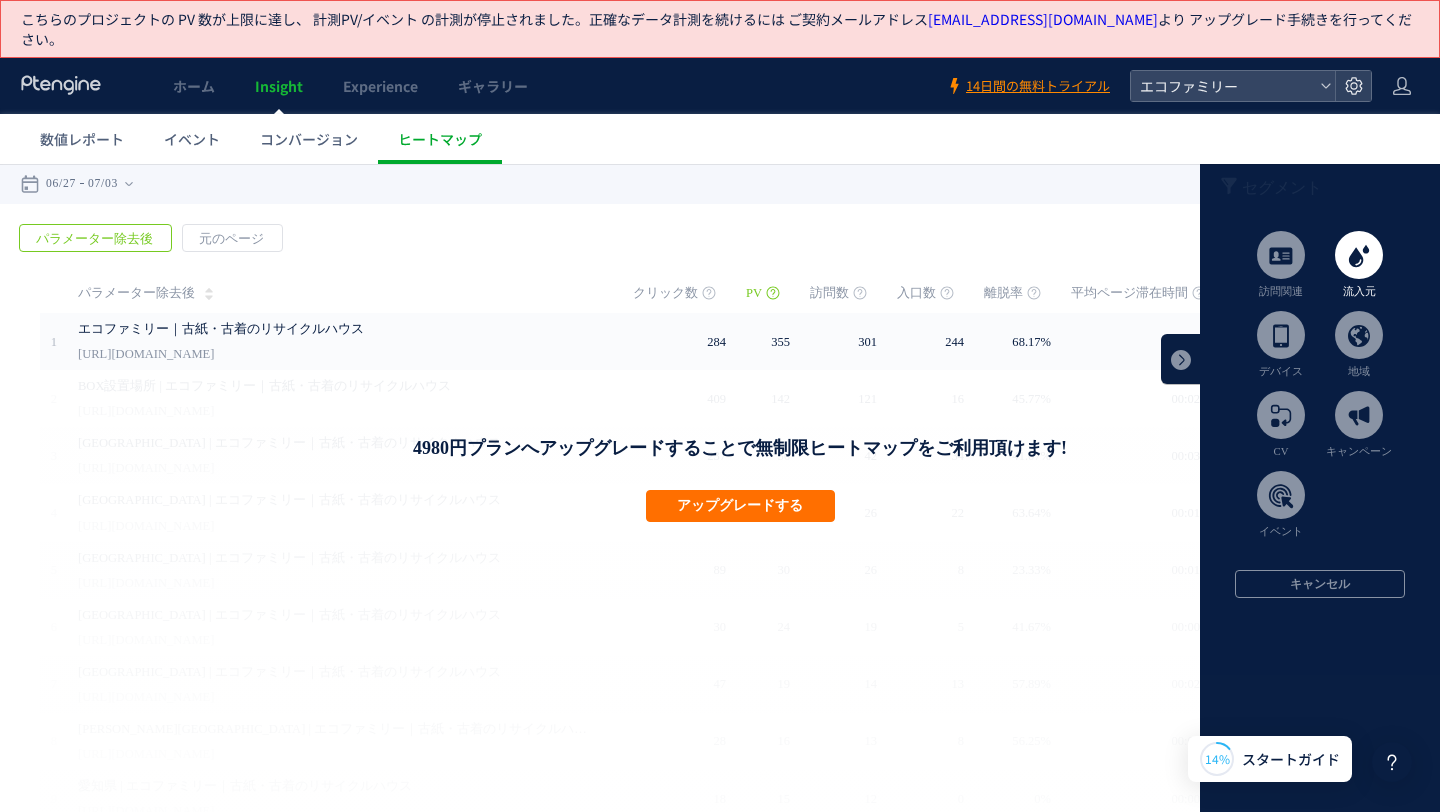 click at bounding box center [1359, 255] 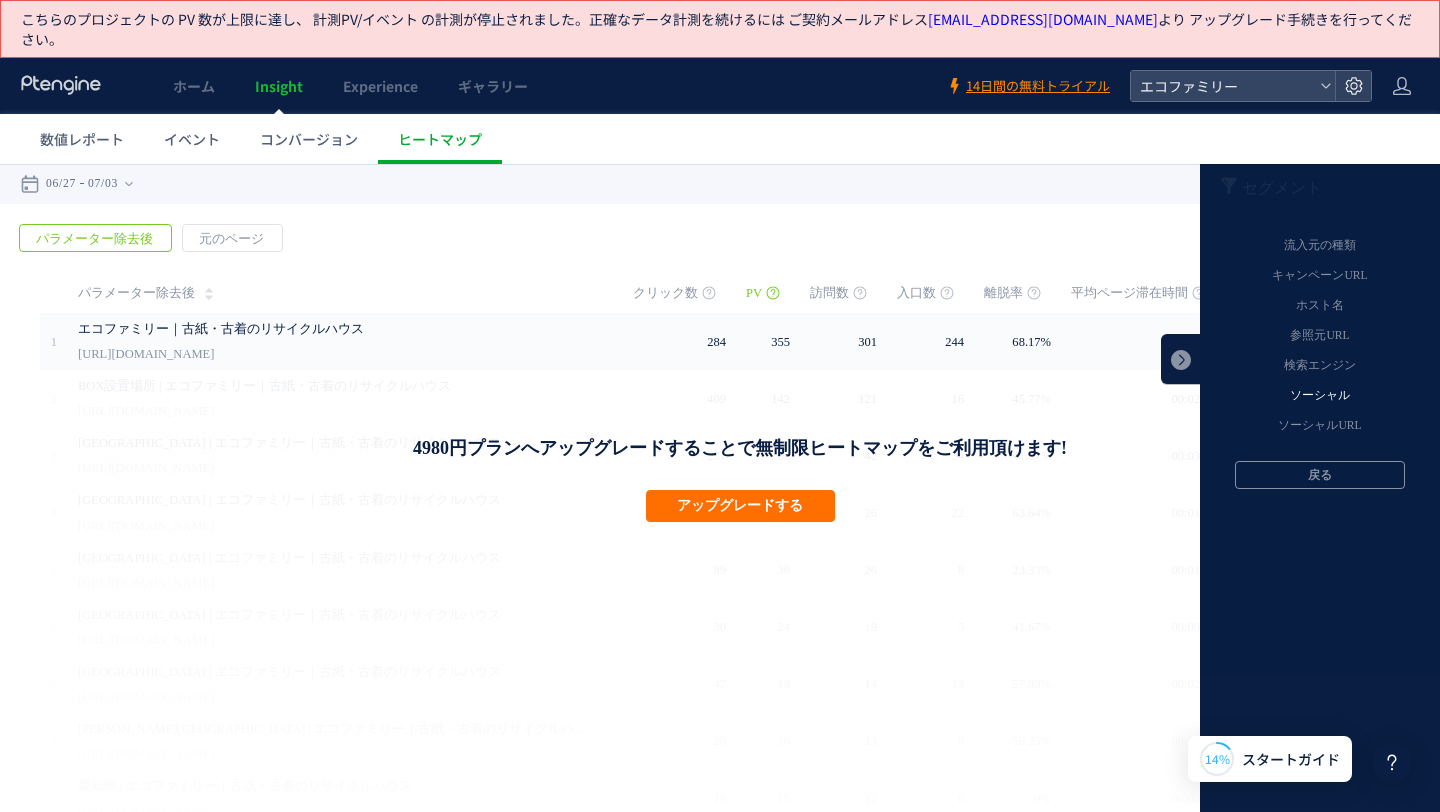 click on "ソーシャル" at bounding box center [1320, 396] 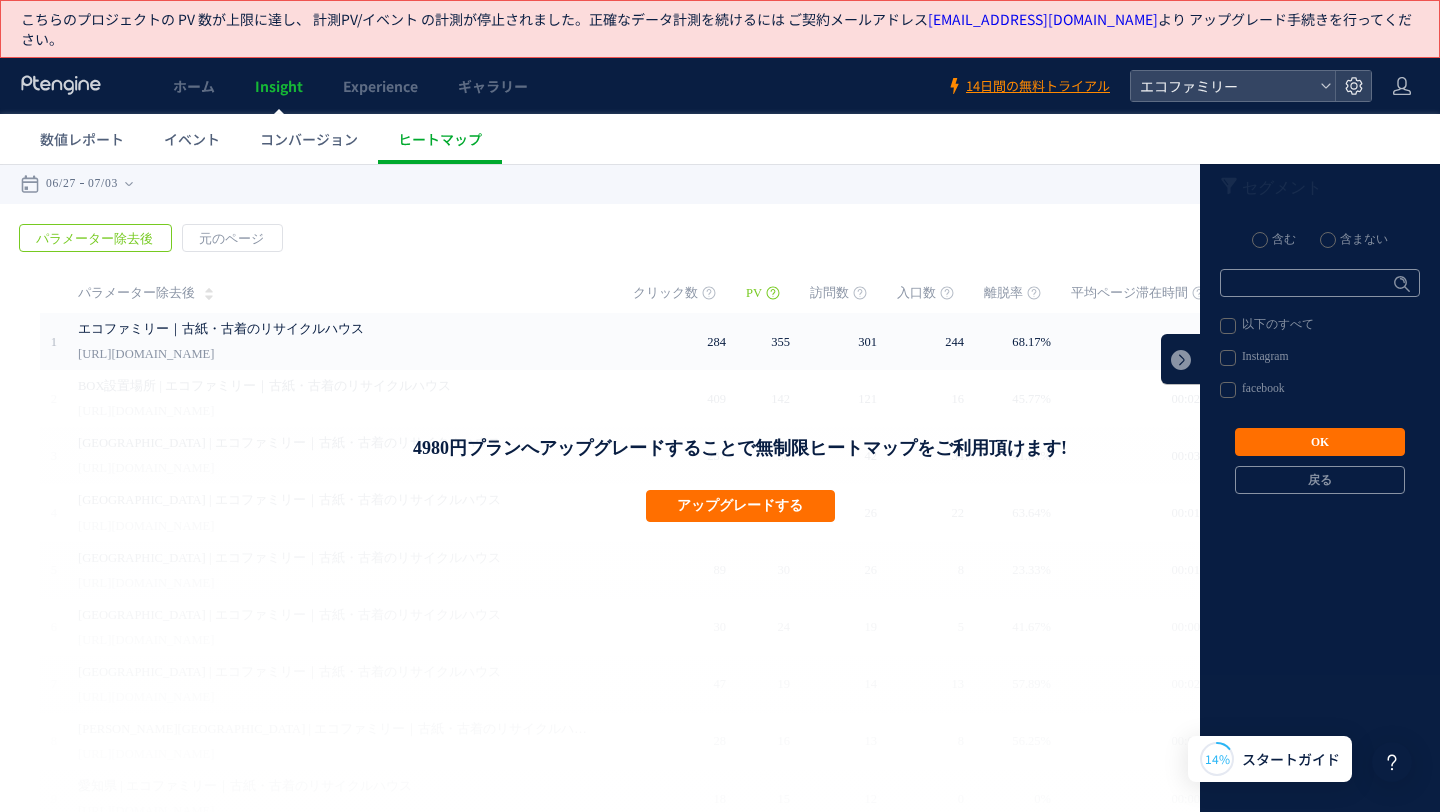 click on "Instagram" at bounding box center [1319, 358] 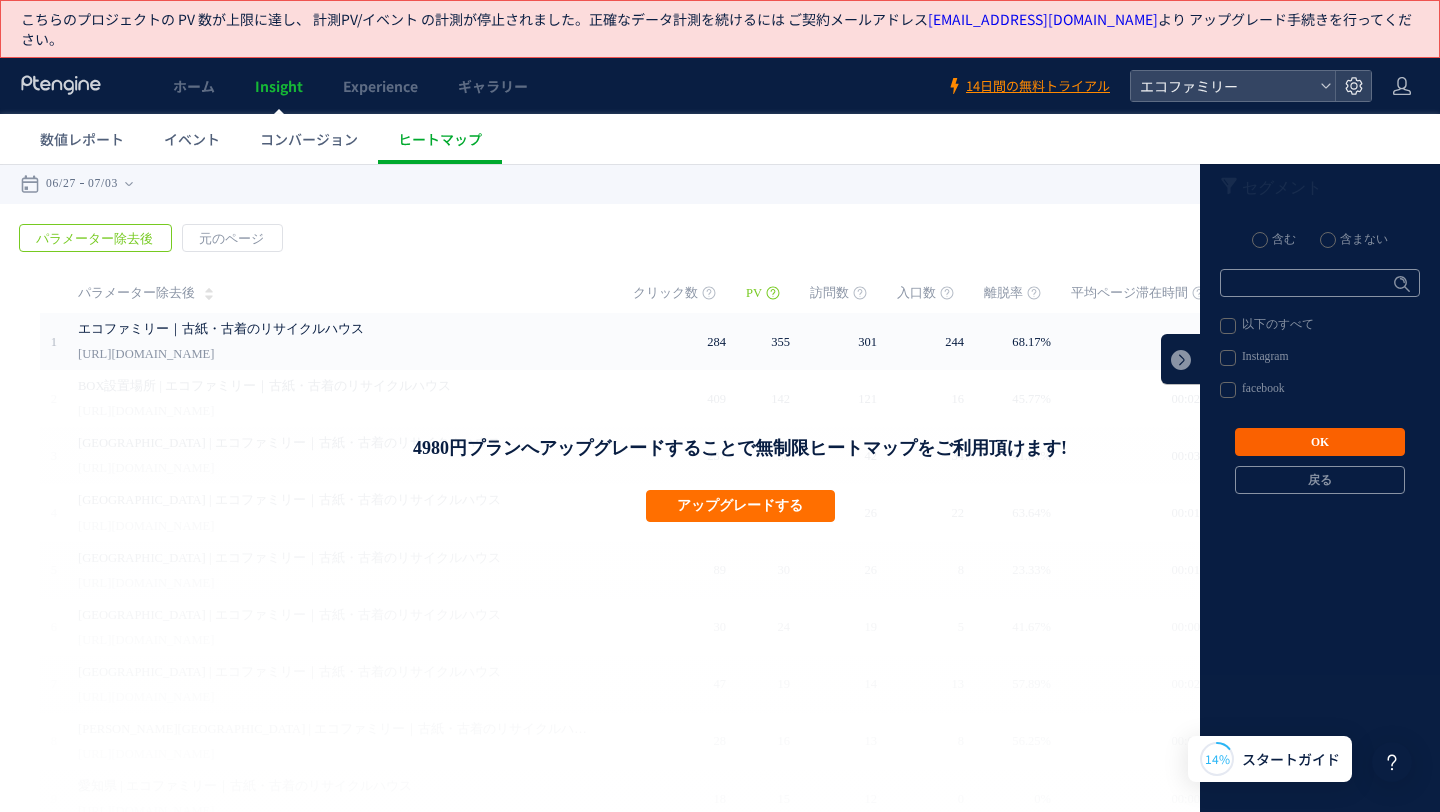 click on "OK" at bounding box center [1320, 442] 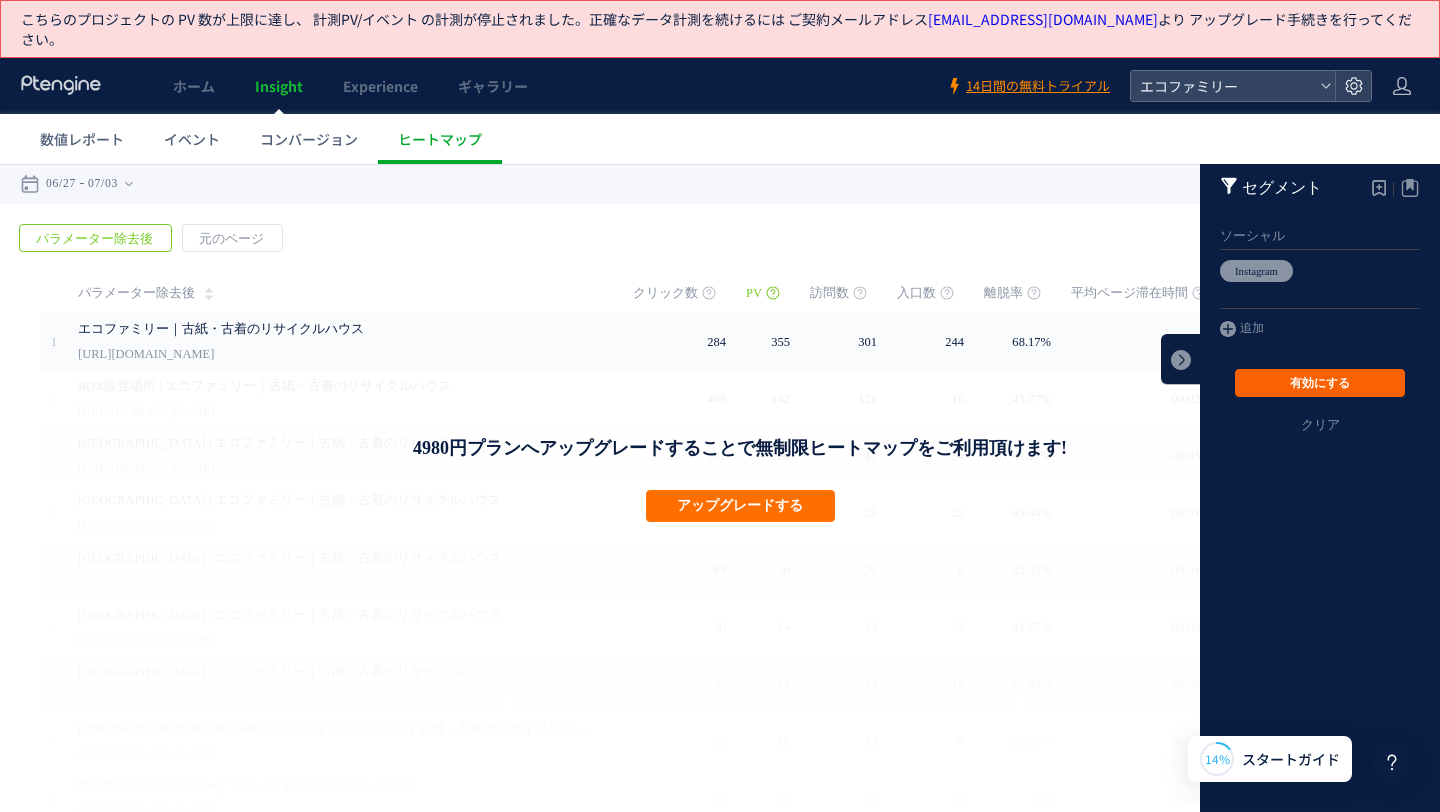 click on "有効にする" at bounding box center (1320, 383) 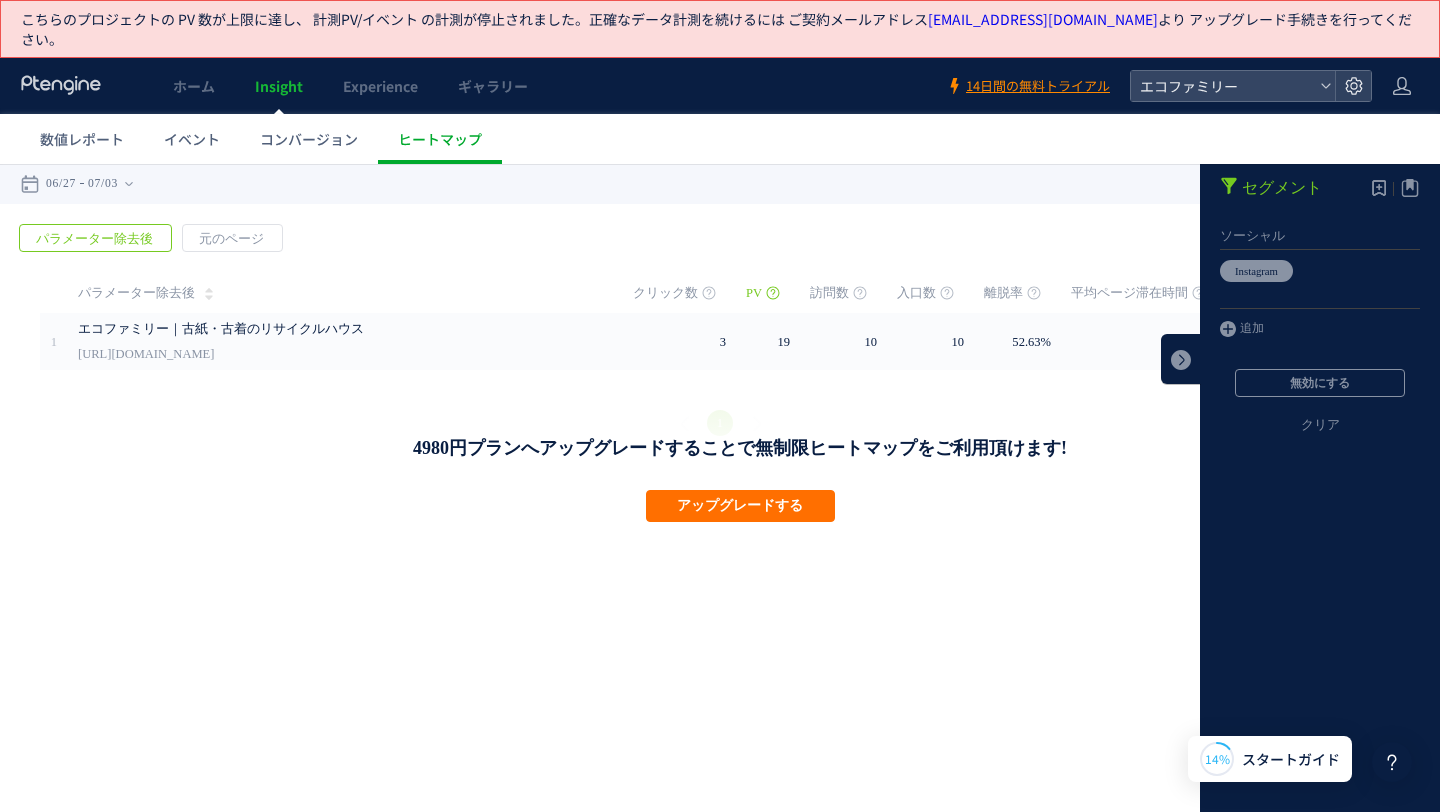 click on "4980円プランへアップグレードすることで無制限ヒートマップをご利用頂けます!
アップグレードする" at bounding box center [740, 418] 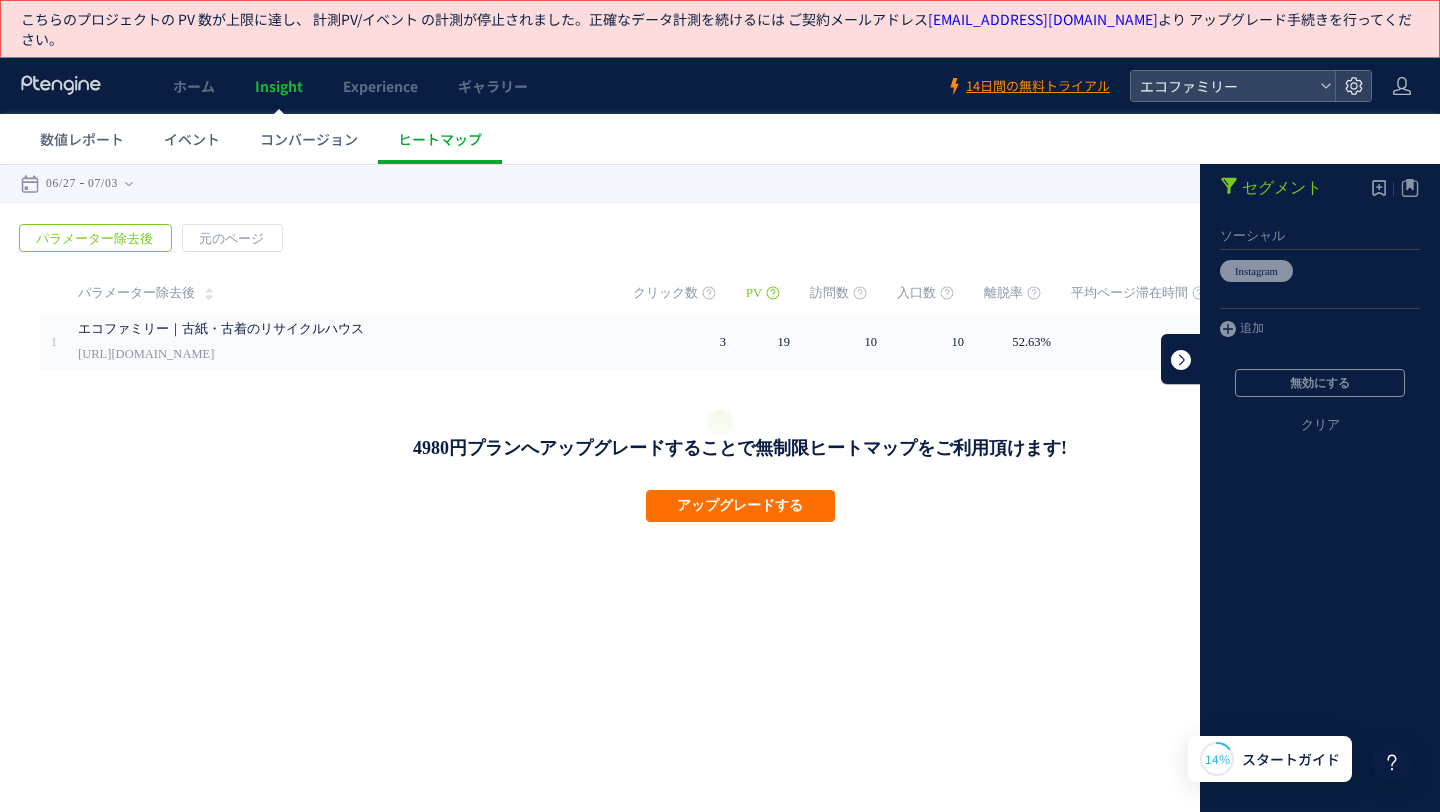 click at bounding box center [1181, 359] 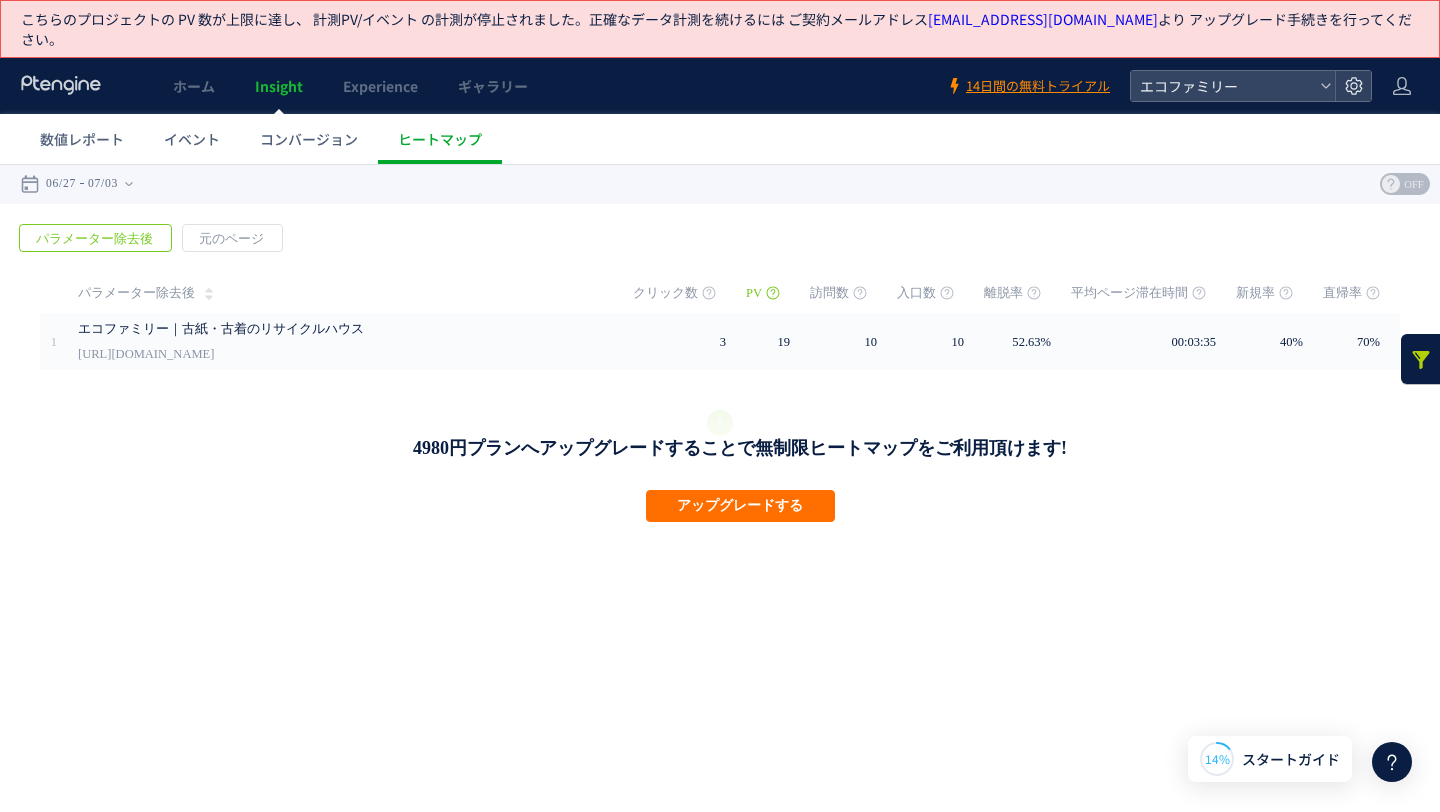 click on "PV" at bounding box center (768, 293) 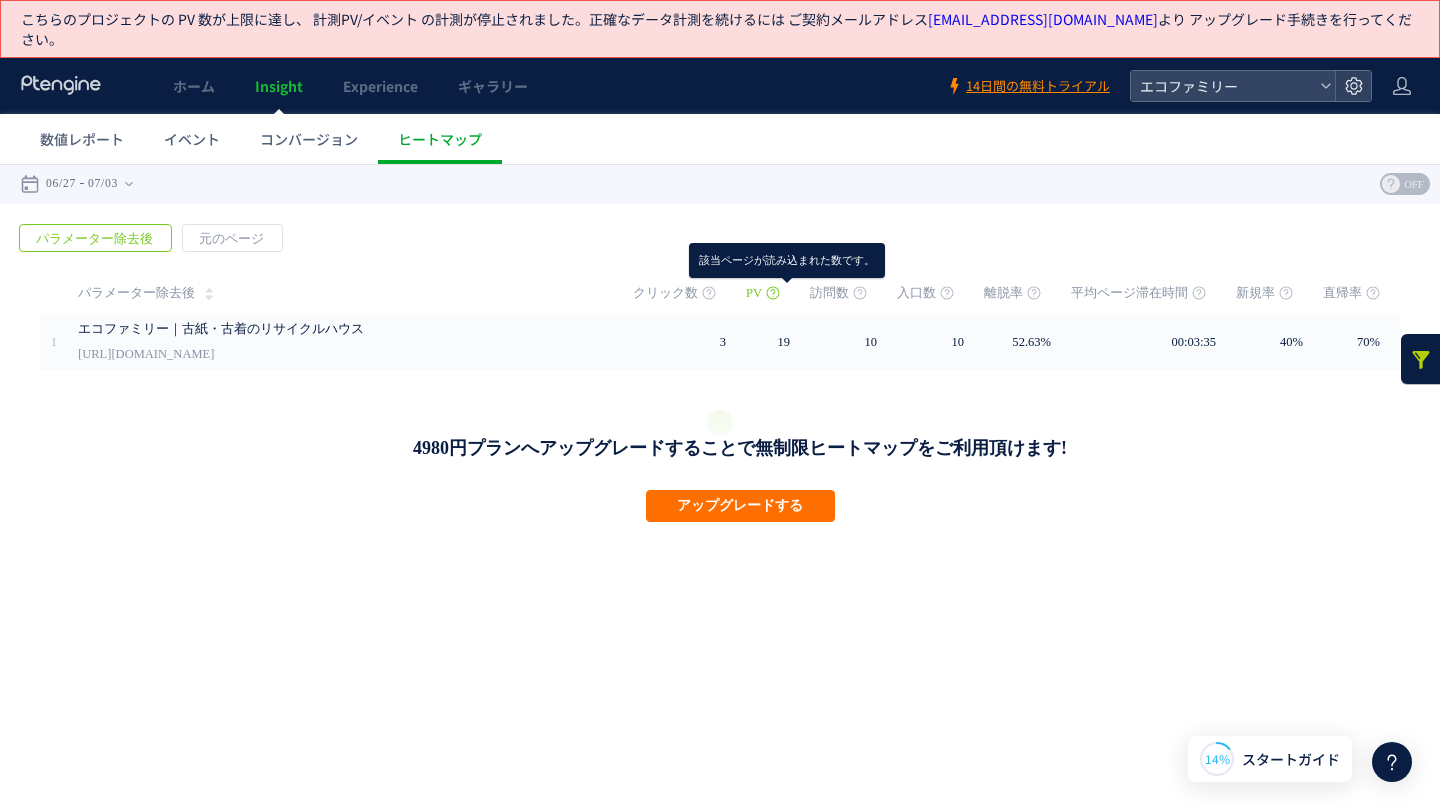 click 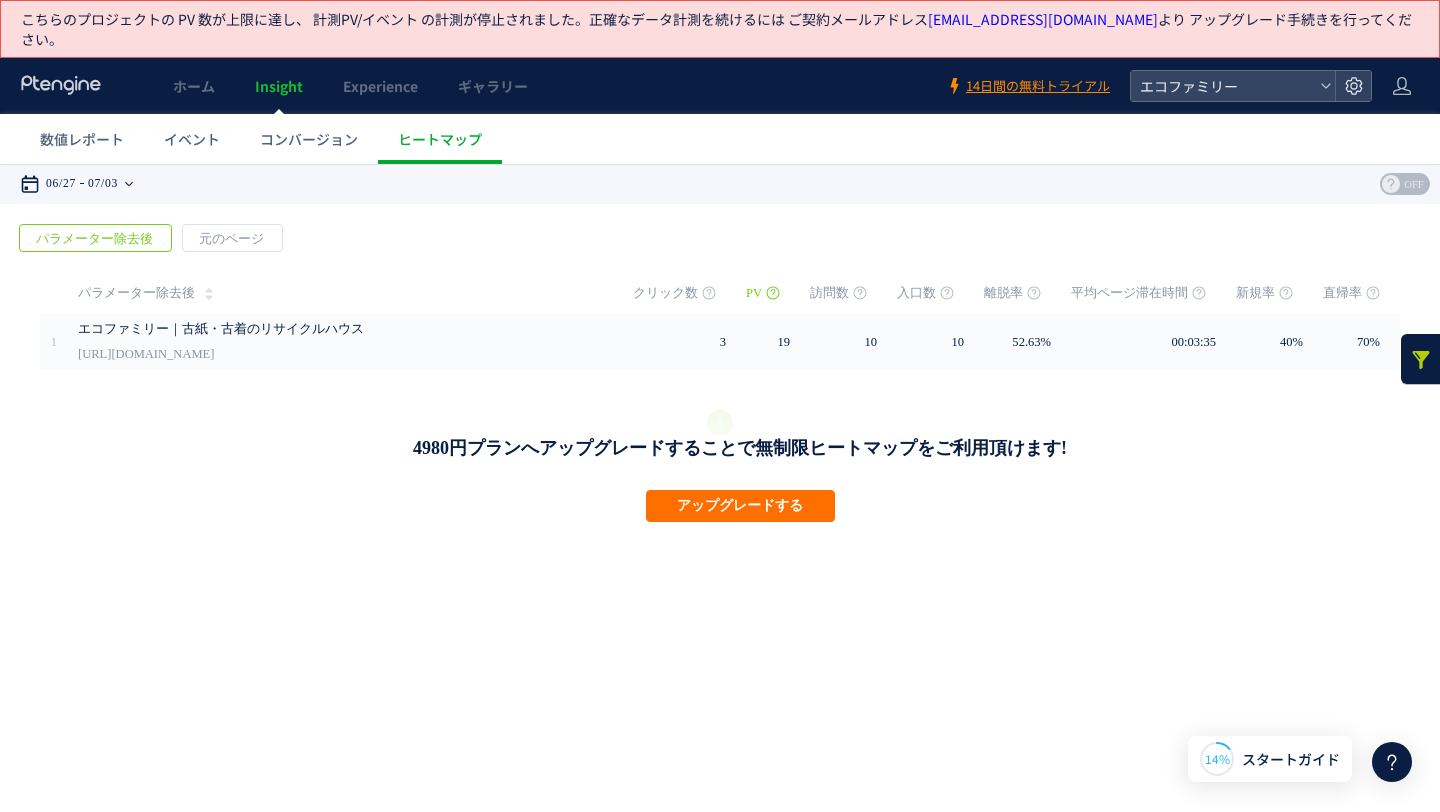 click on "07/03" at bounding box center [103, 184] 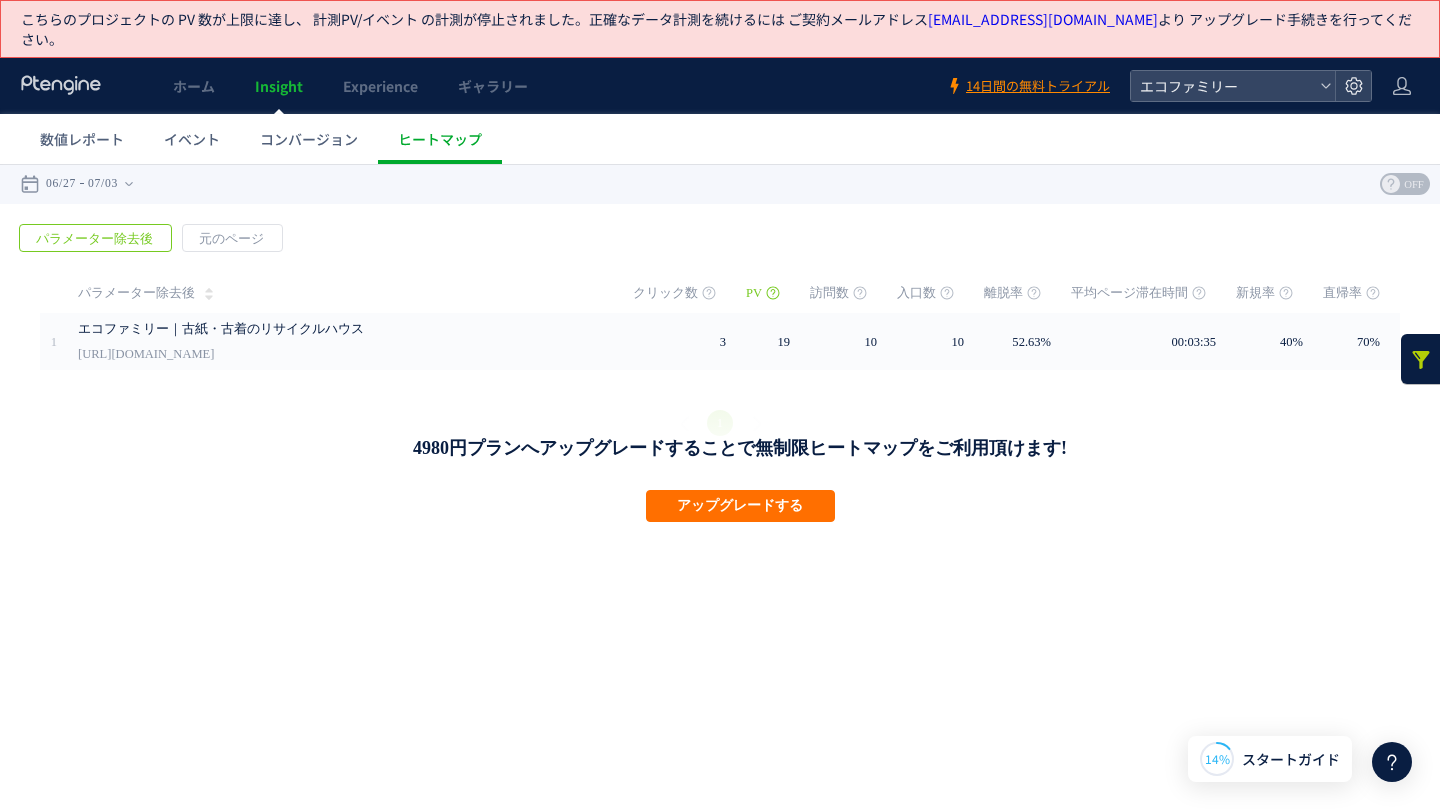click on "4980円プランへアップグレードすることで無制限ヒートマップをご利用頂けます!
アップグレードする" at bounding box center [740, 418] 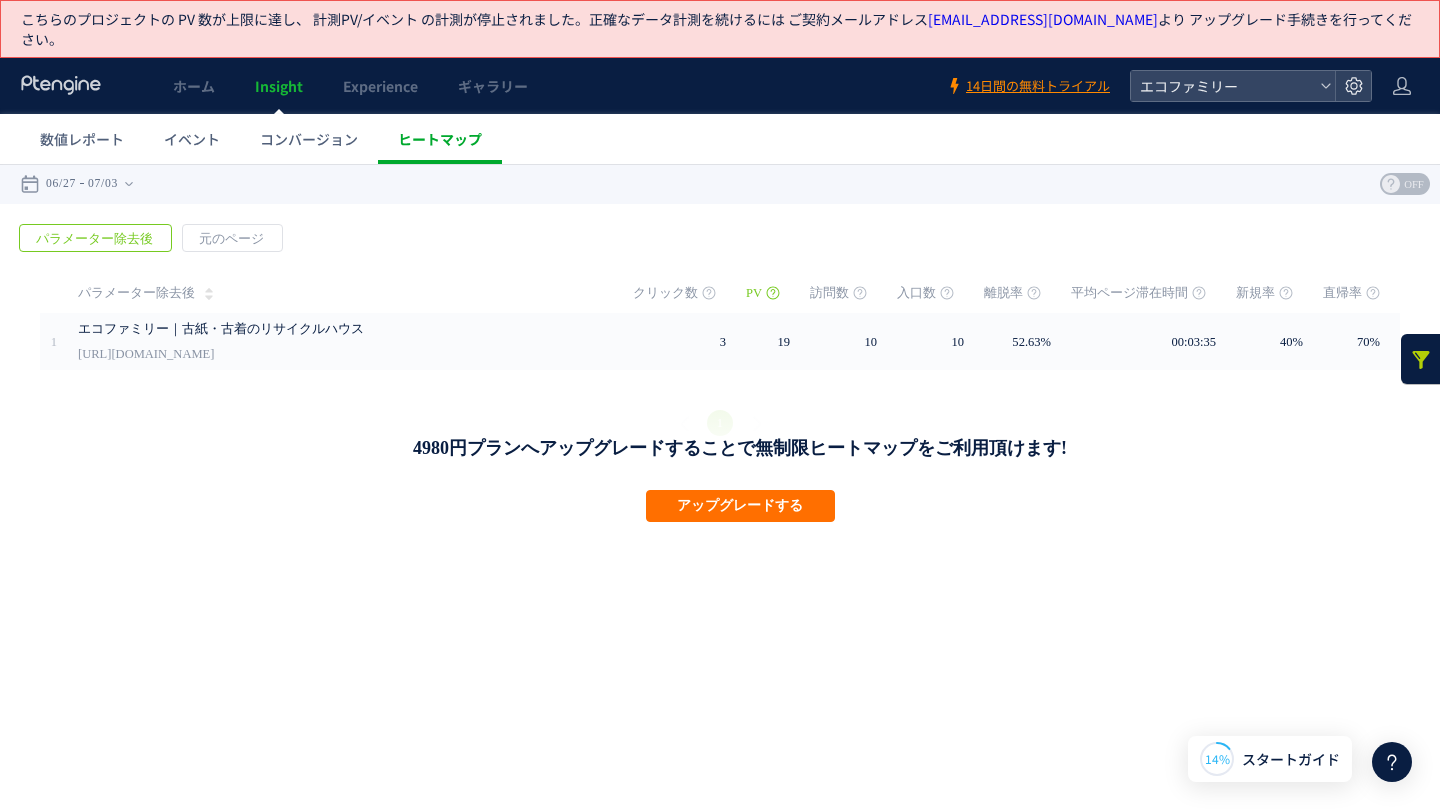 click on "ヒートマップ" at bounding box center (440, 139) 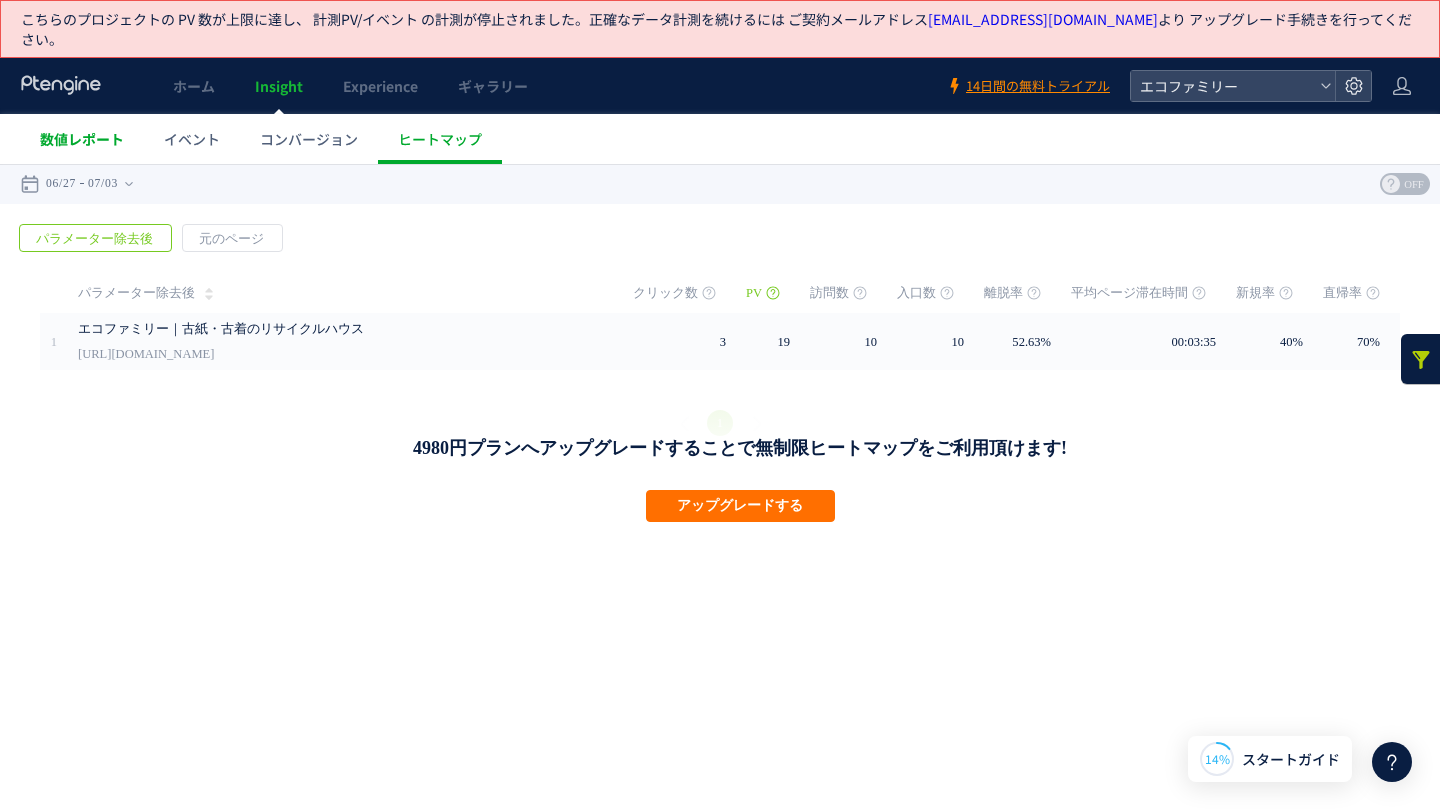 click on "数値レポート" at bounding box center (82, 139) 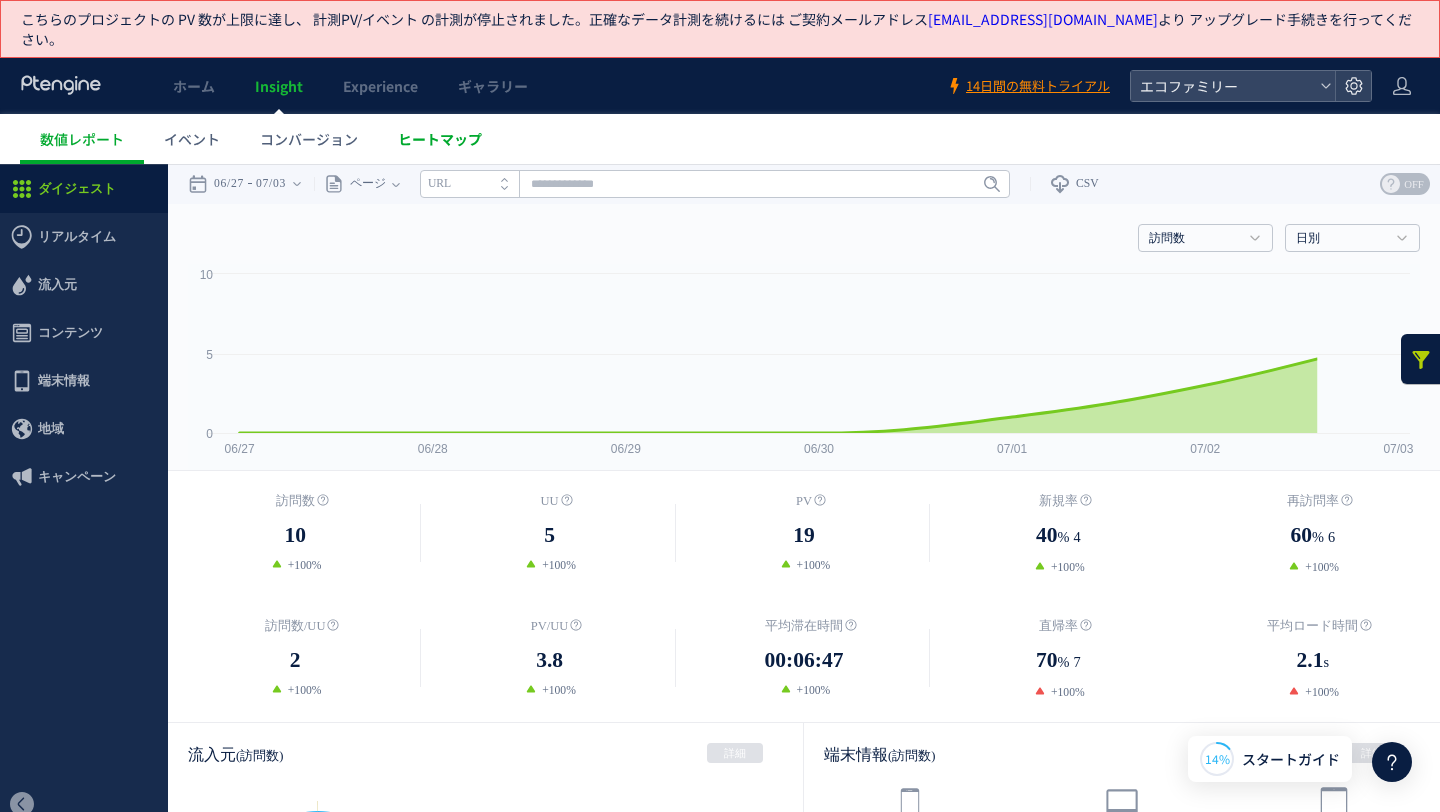 click on "ヒートマップ" at bounding box center [440, 139] 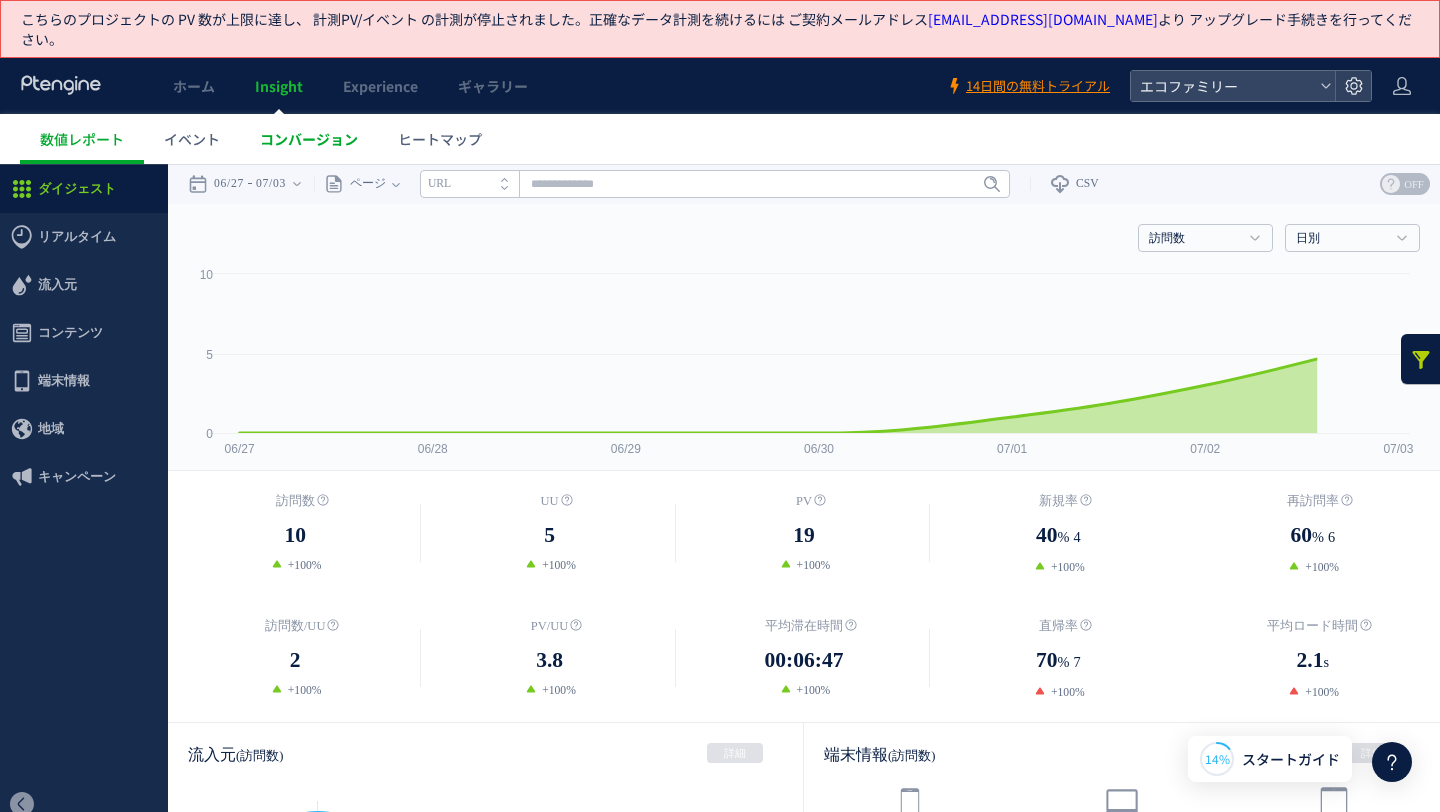 click on "ヒートマップ" at bounding box center (440, 139) 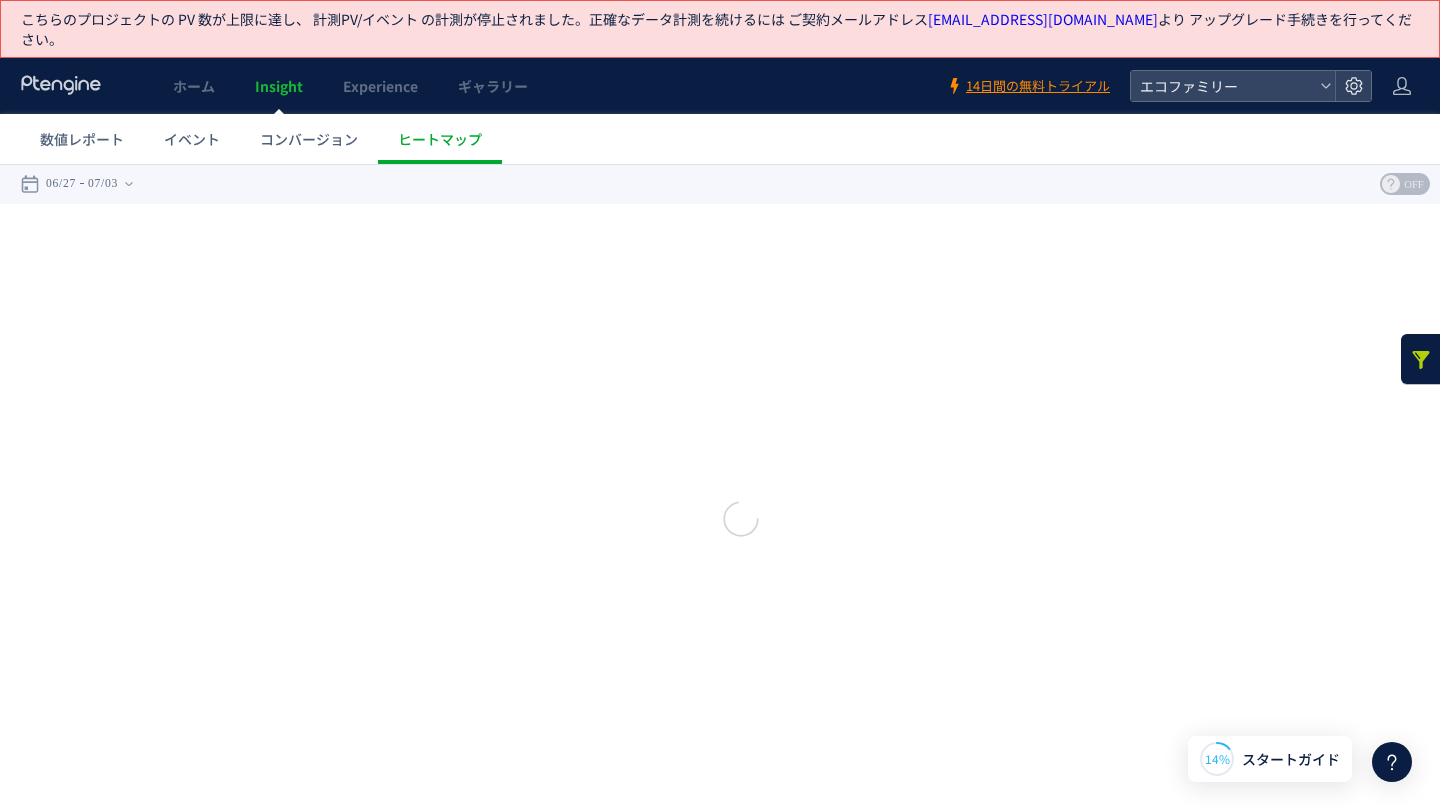 click on "こちらのプロジェクトの PV 数が上限に達し、 計測PV/イベント の計測が停止されました。  正確なデータ計測を続けるには ご契約メールアドレス  [EMAIL_ADDRESS][DOMAIN_NAME]  より アップグレード手続きを行ってください。" at bounding box center [720, 29] 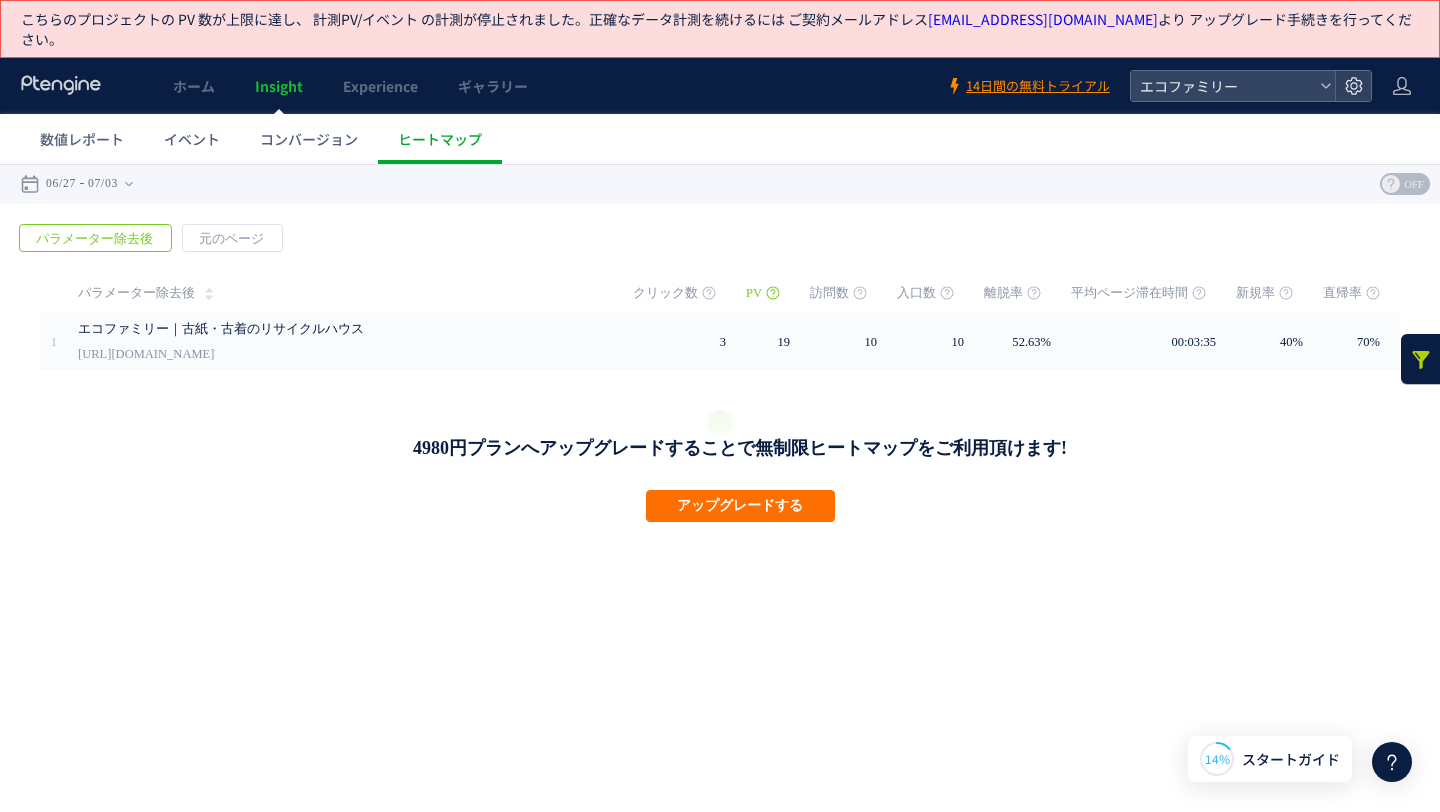 click on "パラメーター除去後" at bounding box center (136, 293) 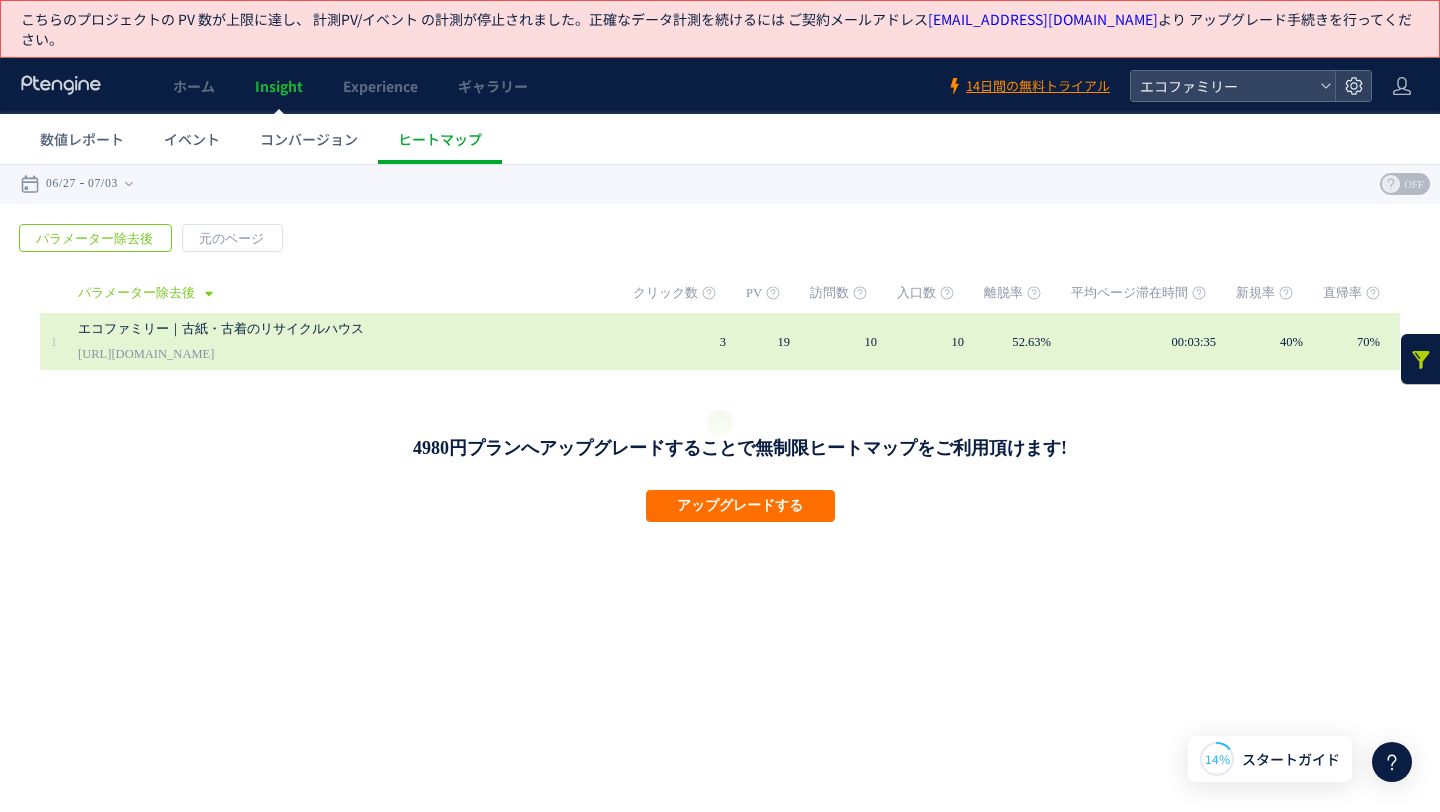 click on "エコファミリー｜古紙・古着のリサイクルハウス
[URL][DOMAIN_NAME]" at bounding box center (341, 341) 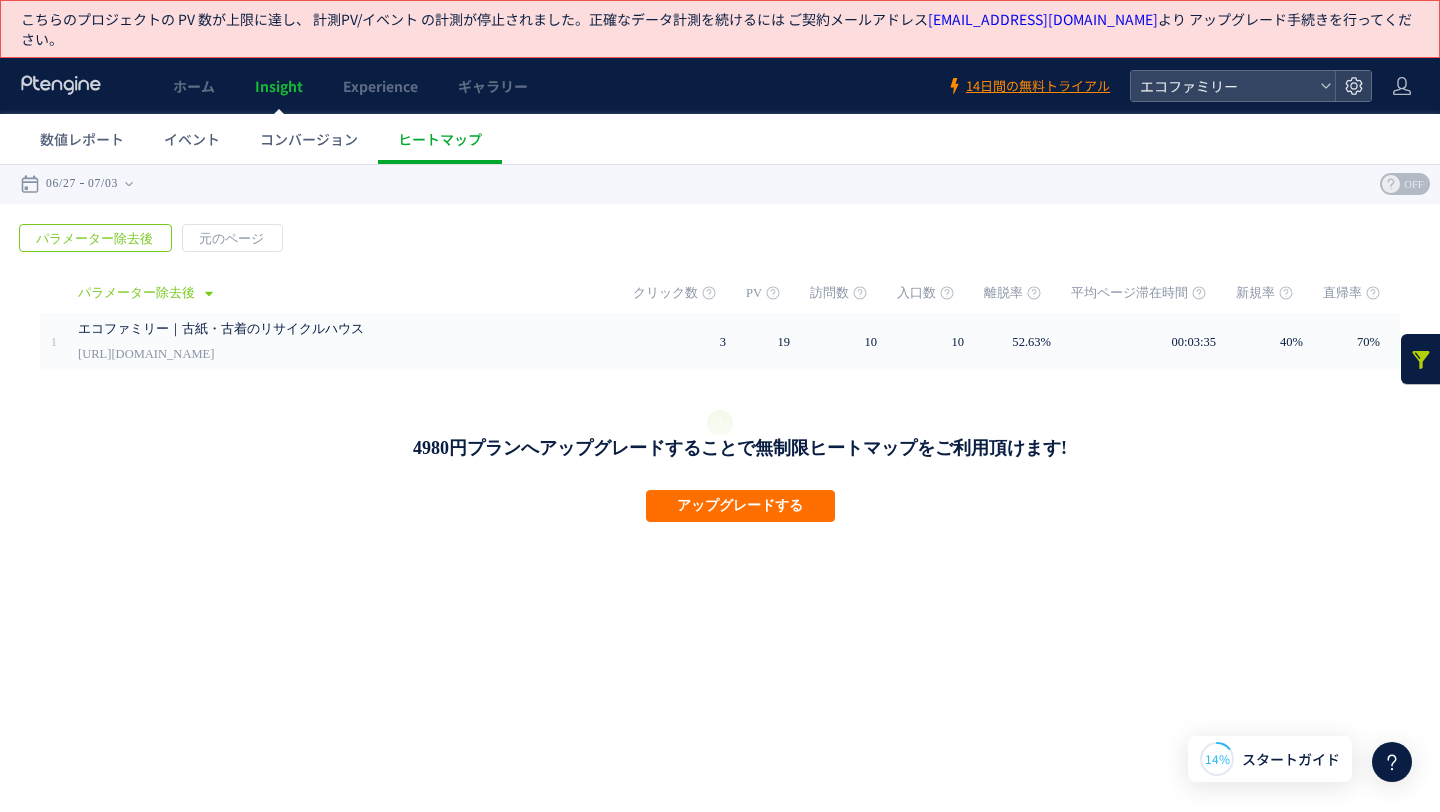 click on "Insight" at bounding box center [279, 86] 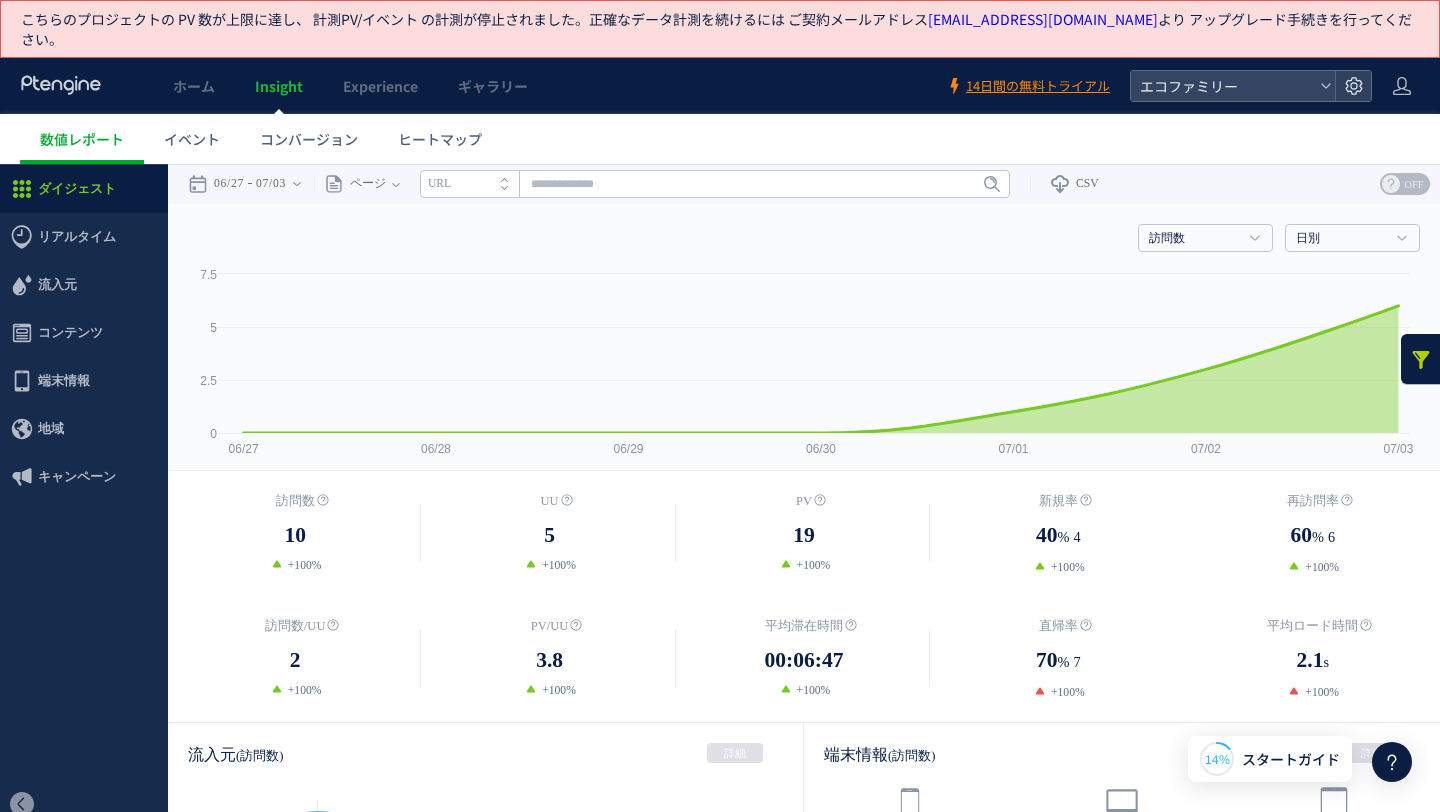 scroll, scrollTop: 505, scrollLeft: 0, axis: vertical 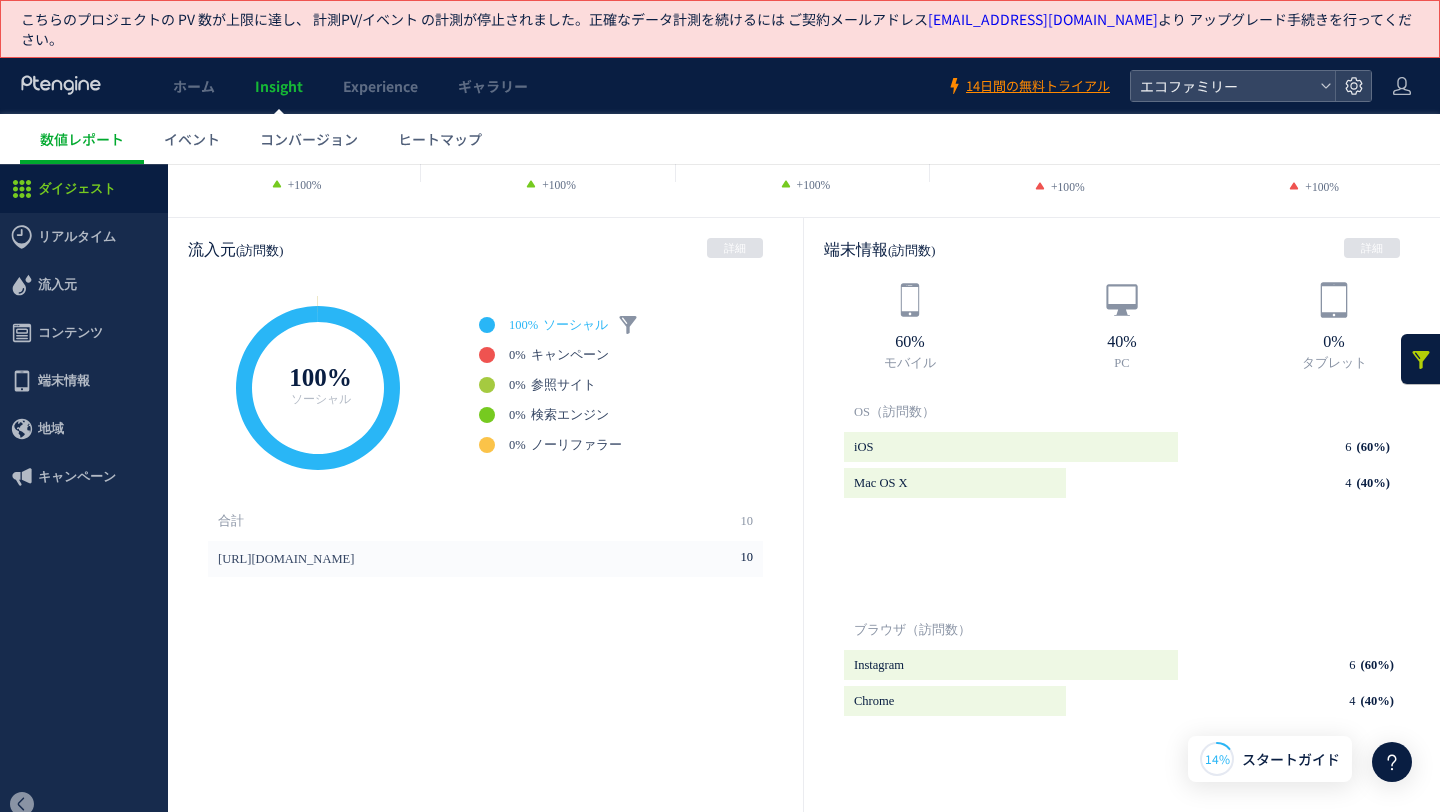 click on "ソーシャル" at bounding box center [575, 325] 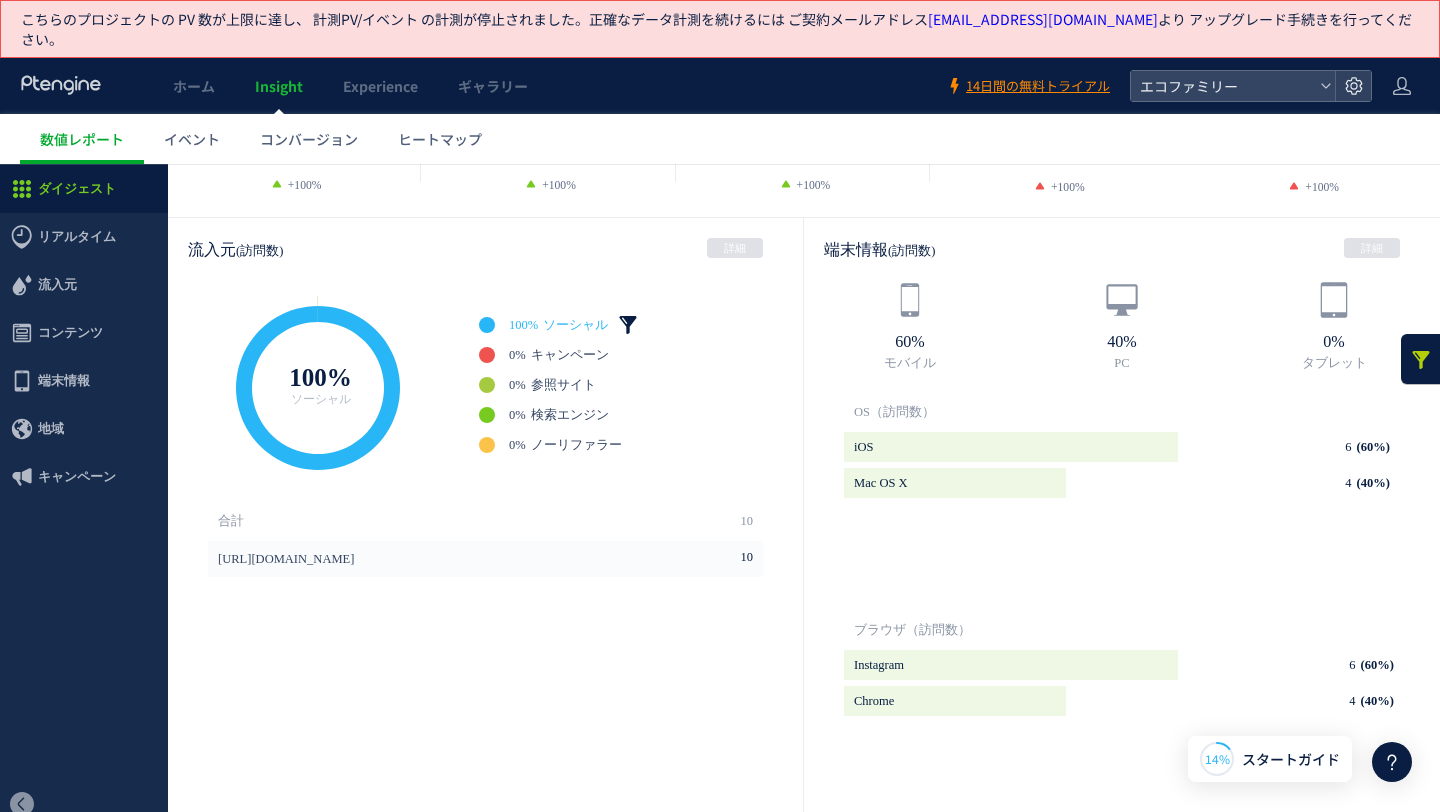 click at bounding box center (628, 325) 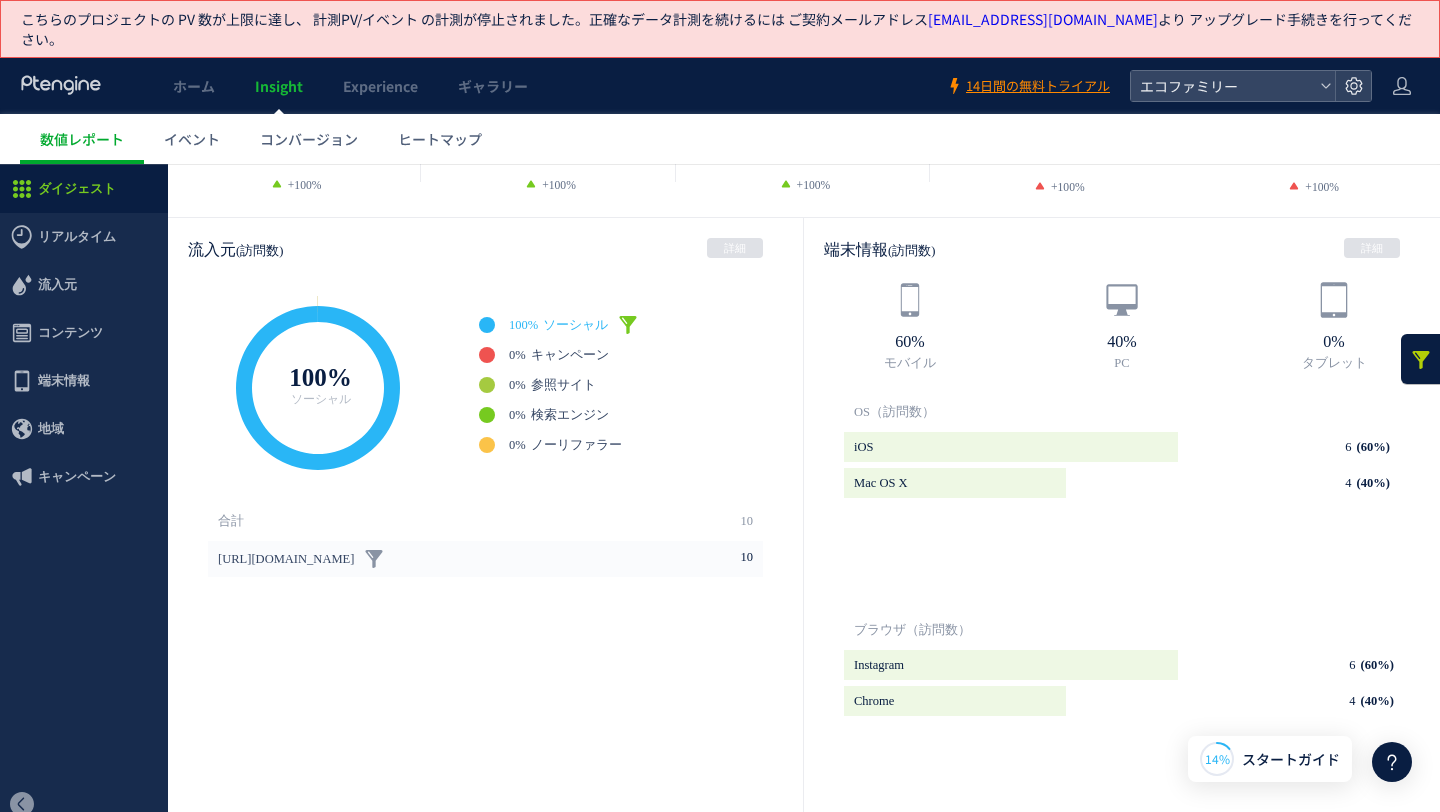click on "[URL][DOMAIN_NAME]
10" at bounding box center (485, 559) 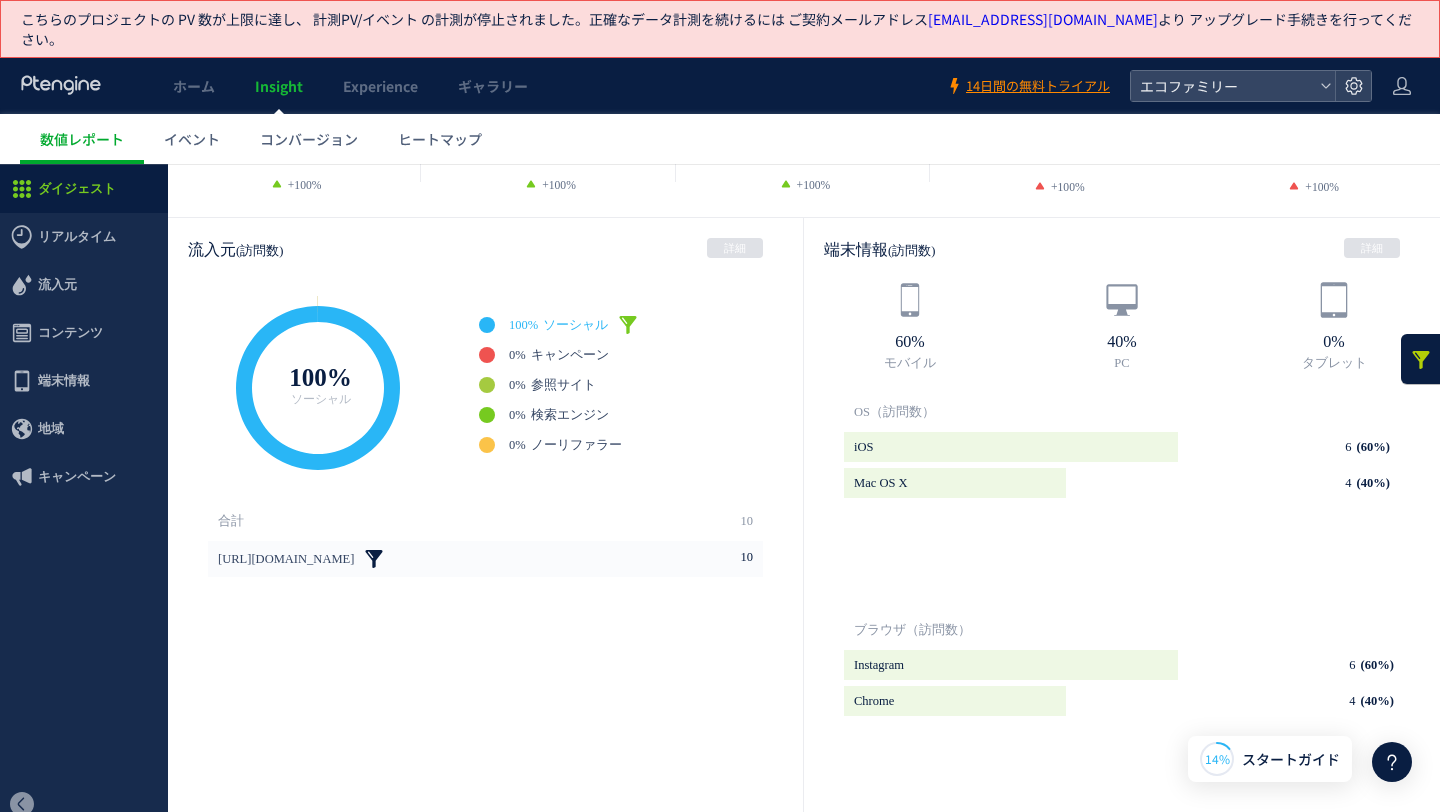 click at bounding box center (374, 559) 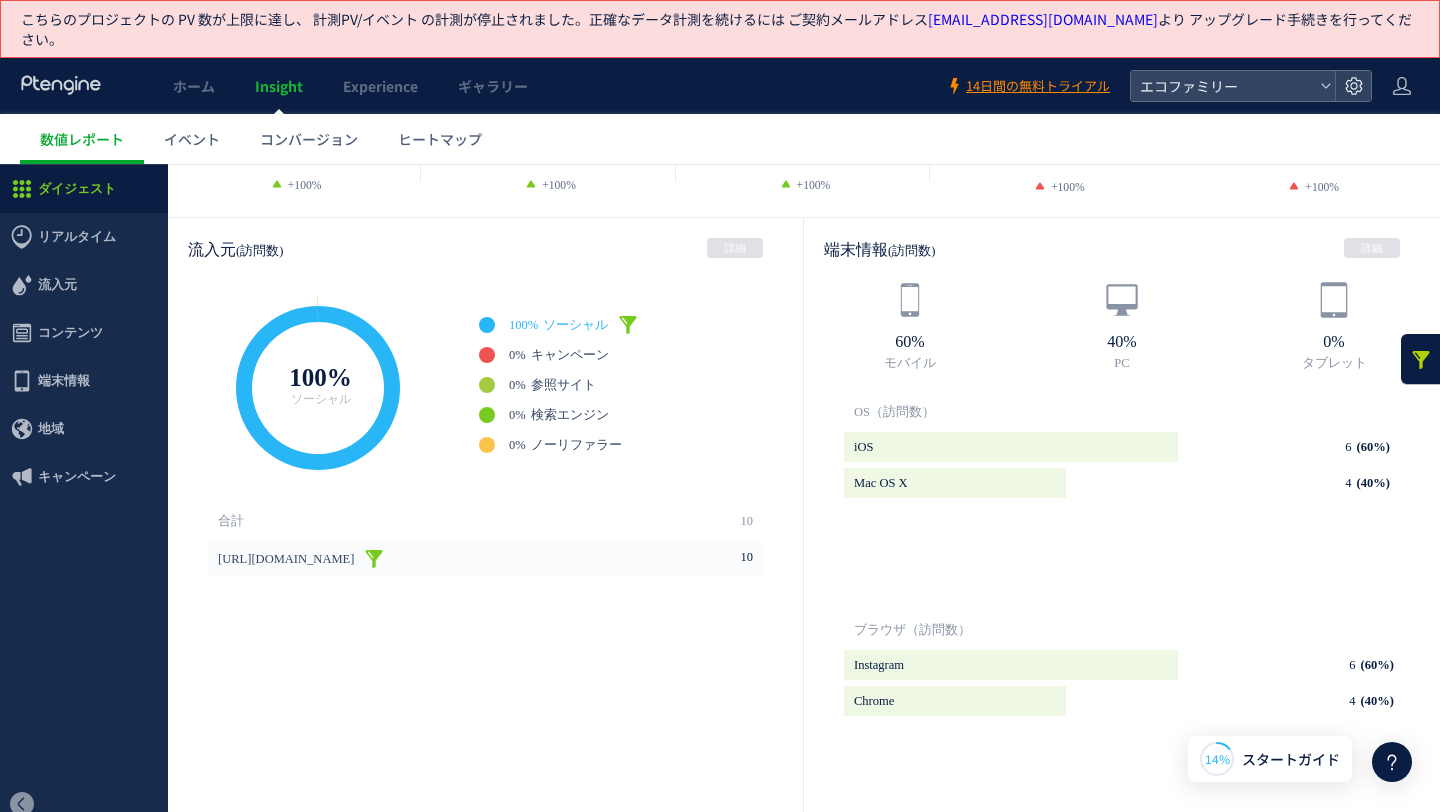 scroll, scrollTop: 477, scrollLeft: 0, axis: vertical 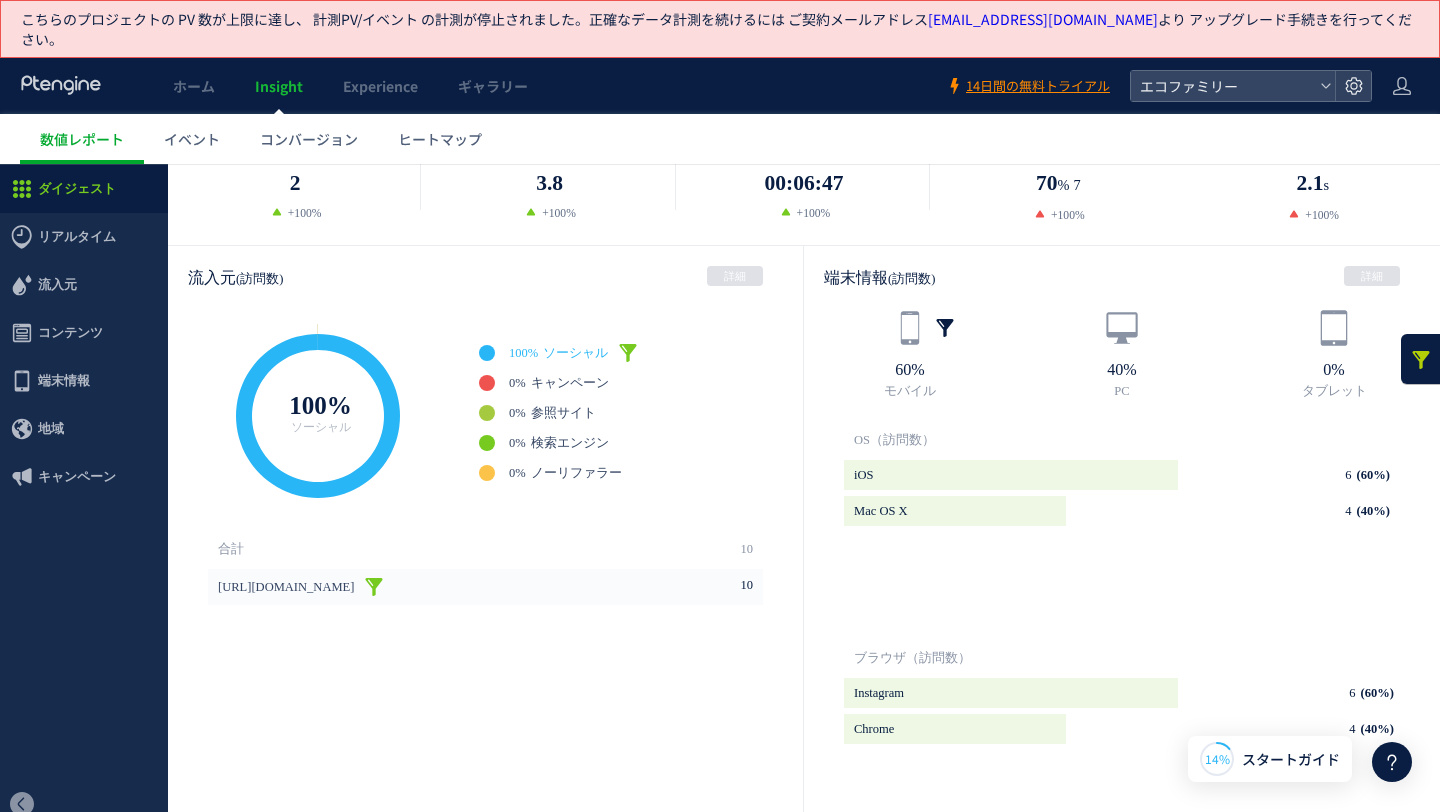 click at bounding box center (945, 328) 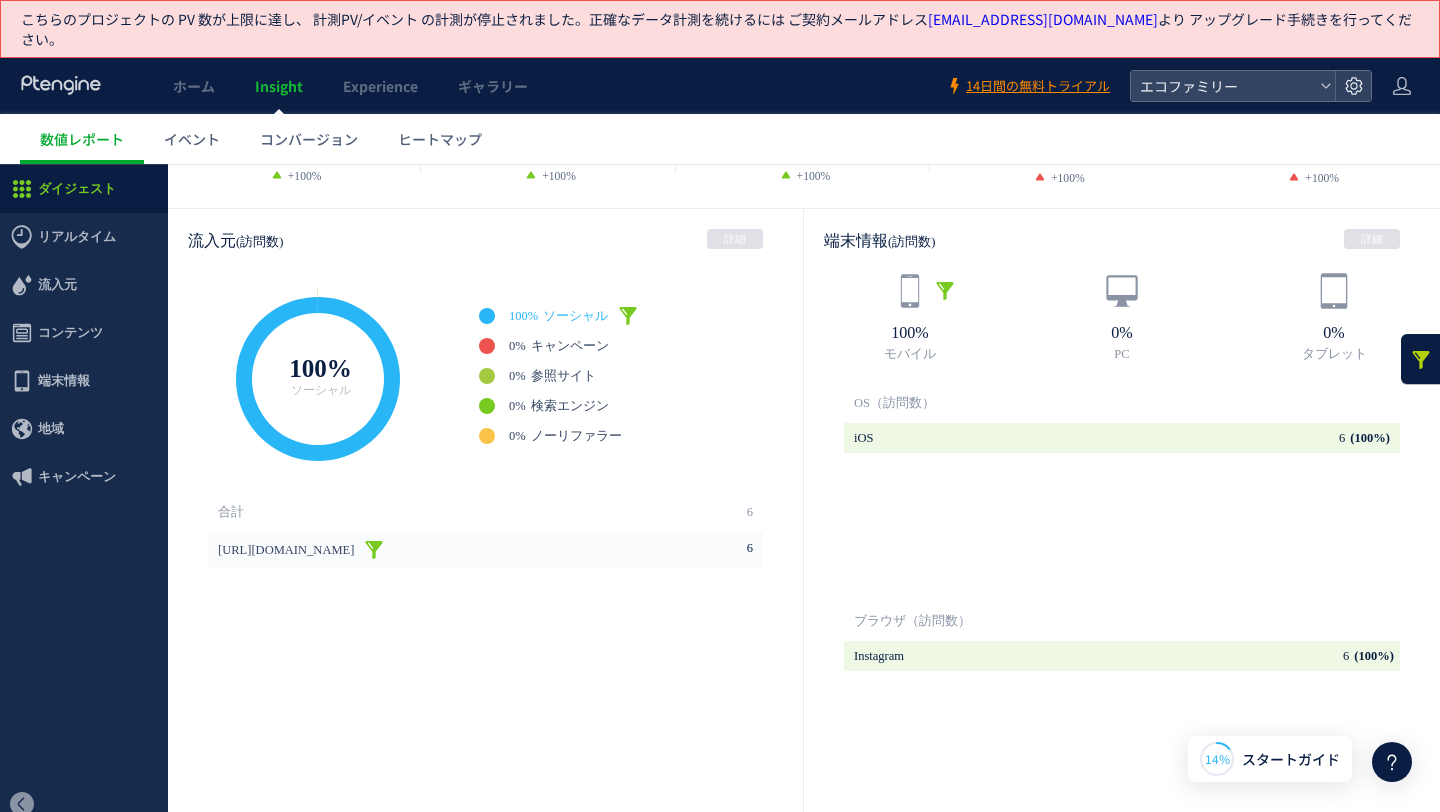 scroll, scrollTop: 0, scrollLeft: 0, axis: both 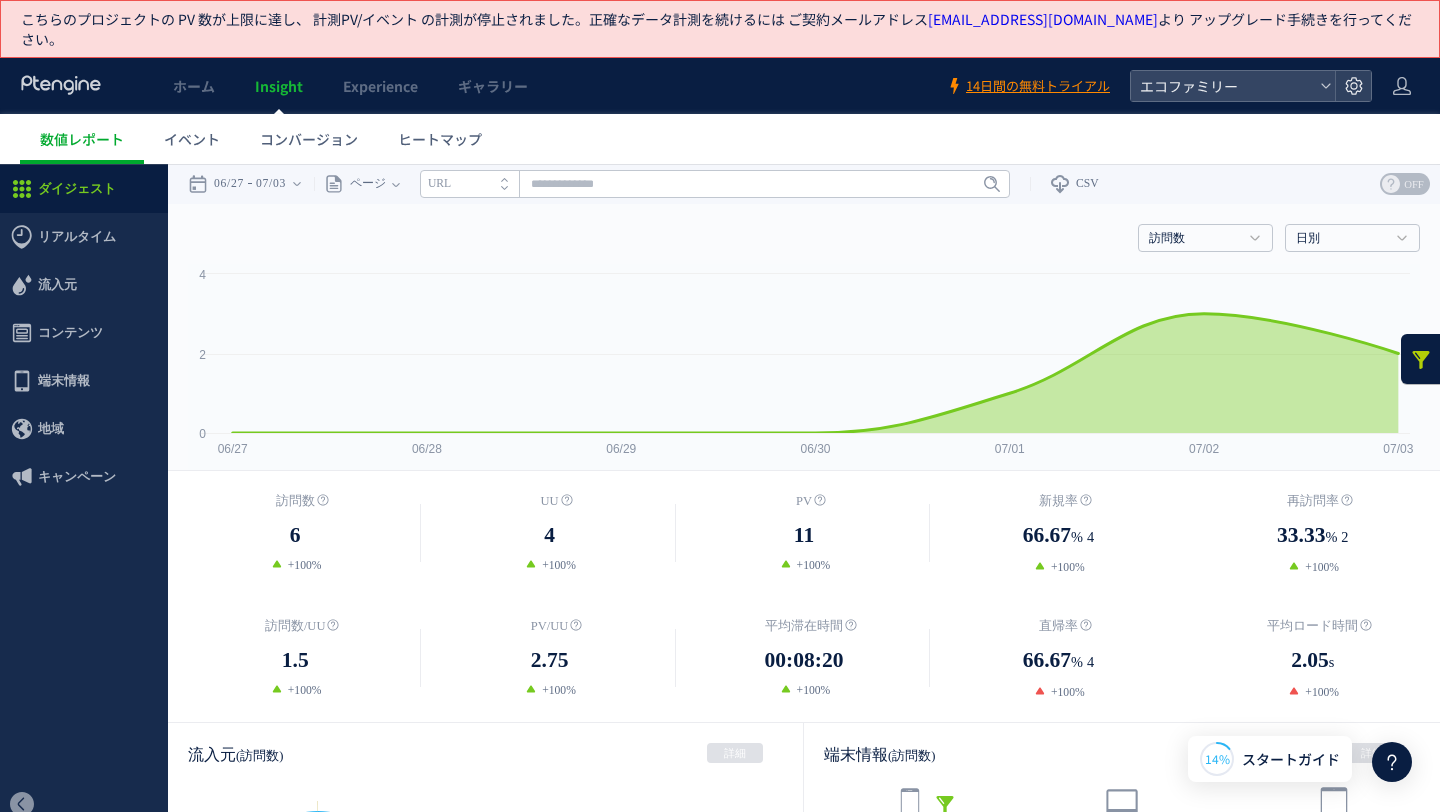 click 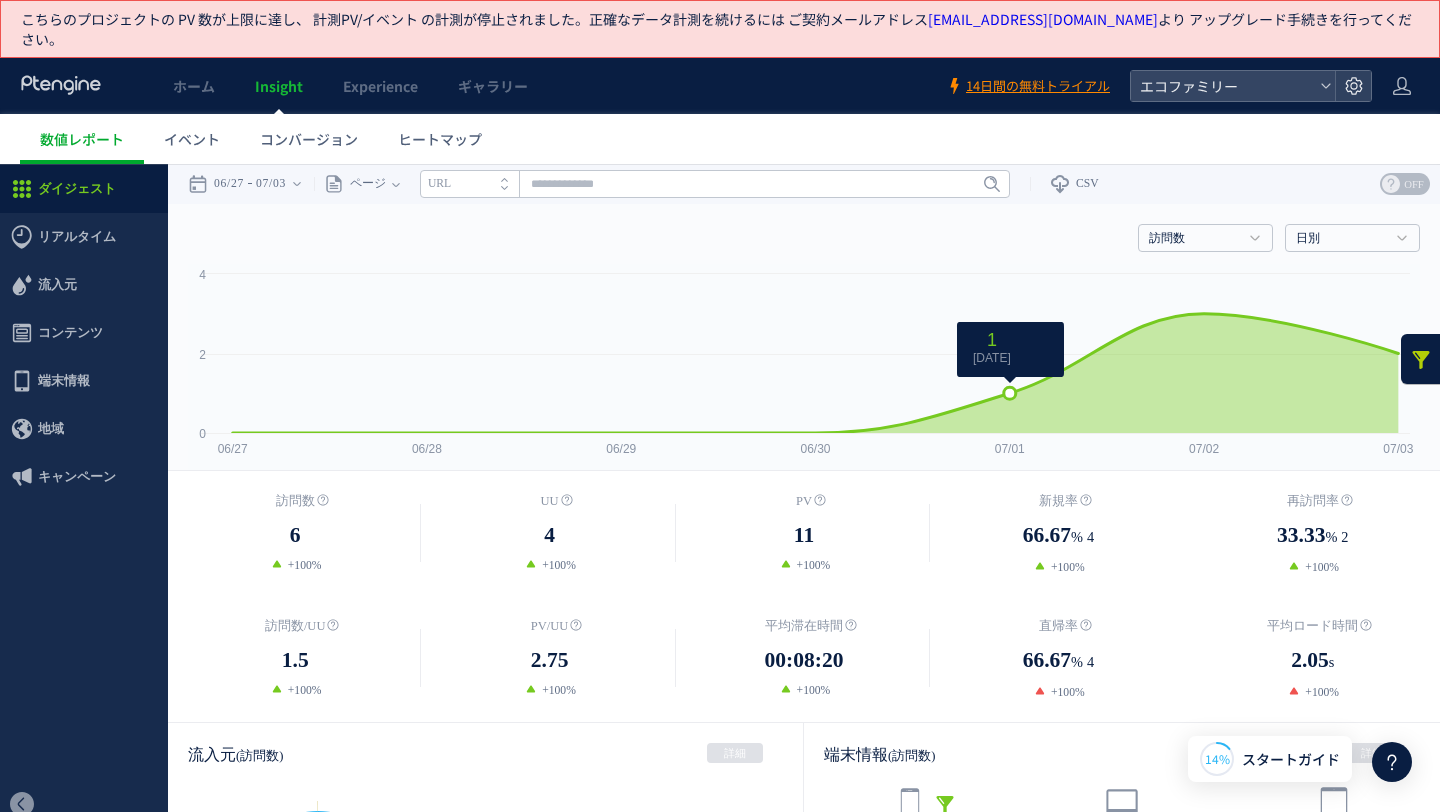 click 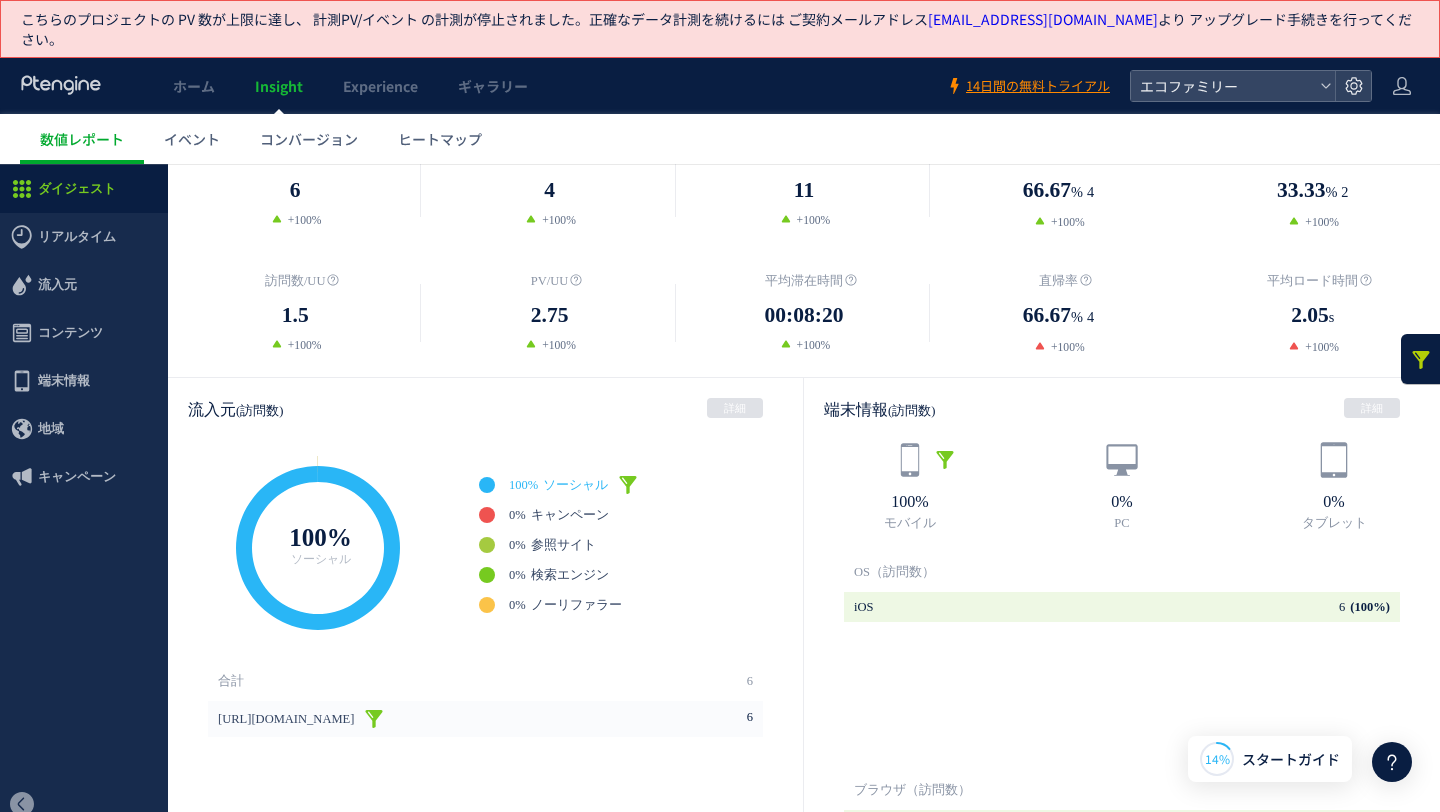 scroll, scrollTop: 490, scrollLeft: 0, axis: vertical 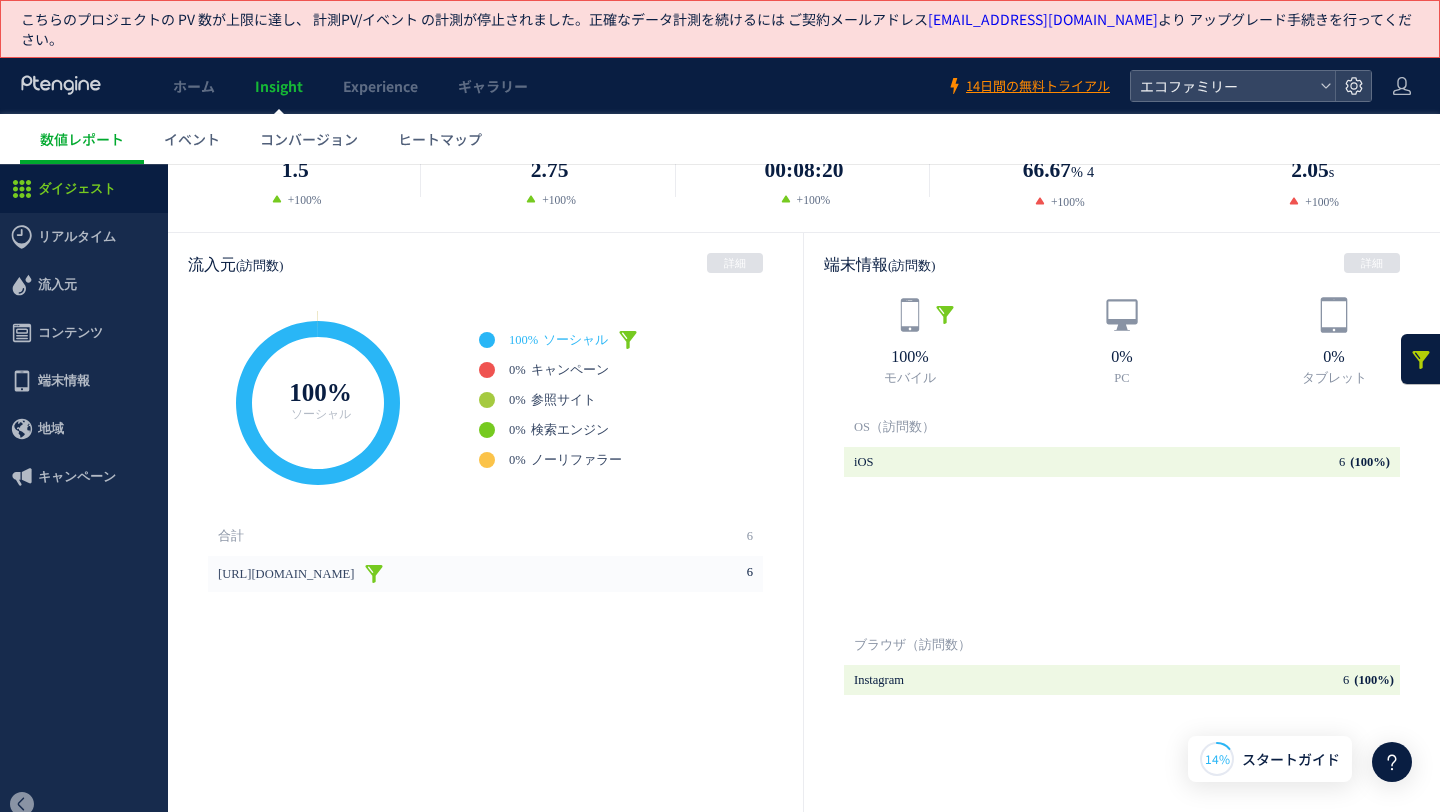 click at bounding box center [374, 574] 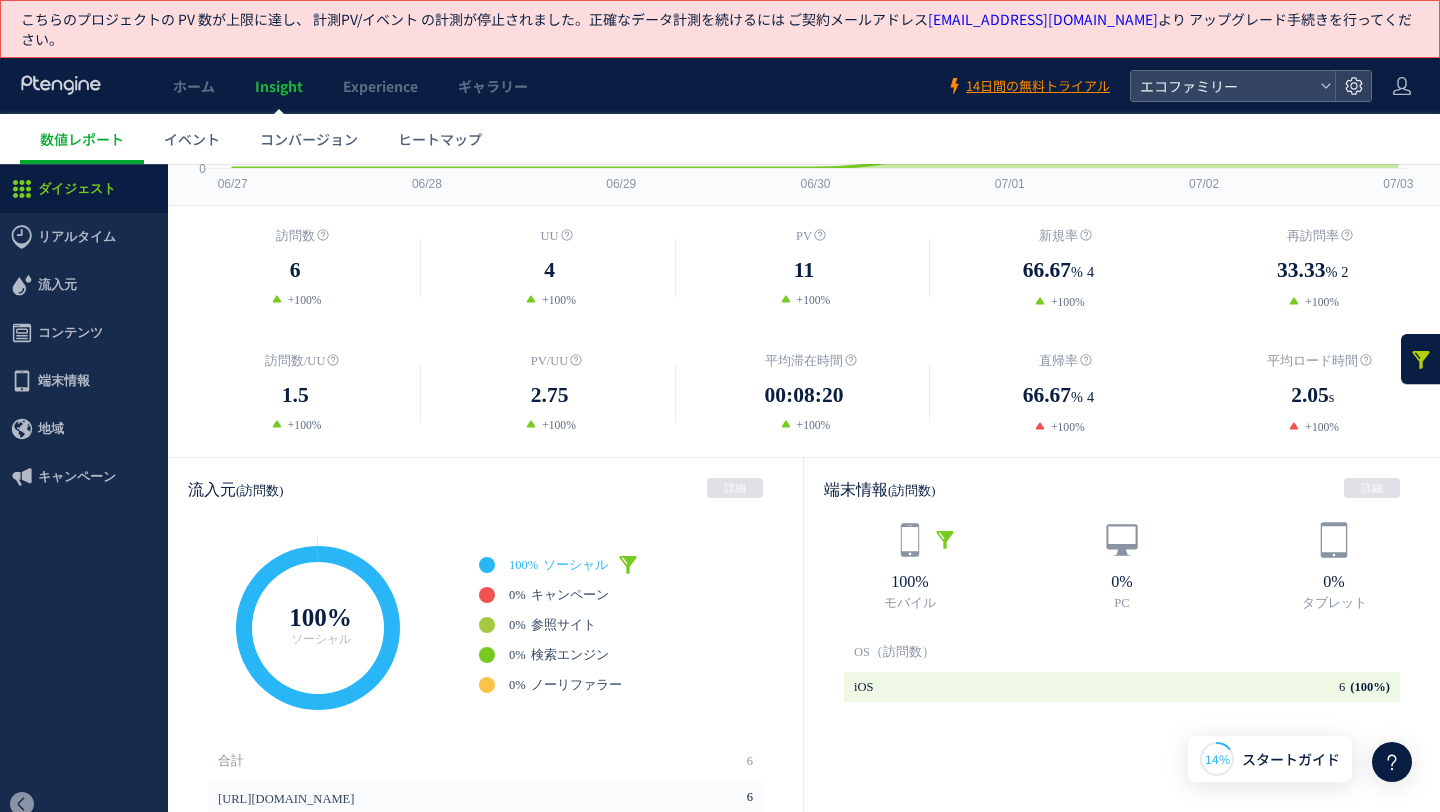 scroll, scrollTop: 258, scrollLeft: 0, axis: vertical 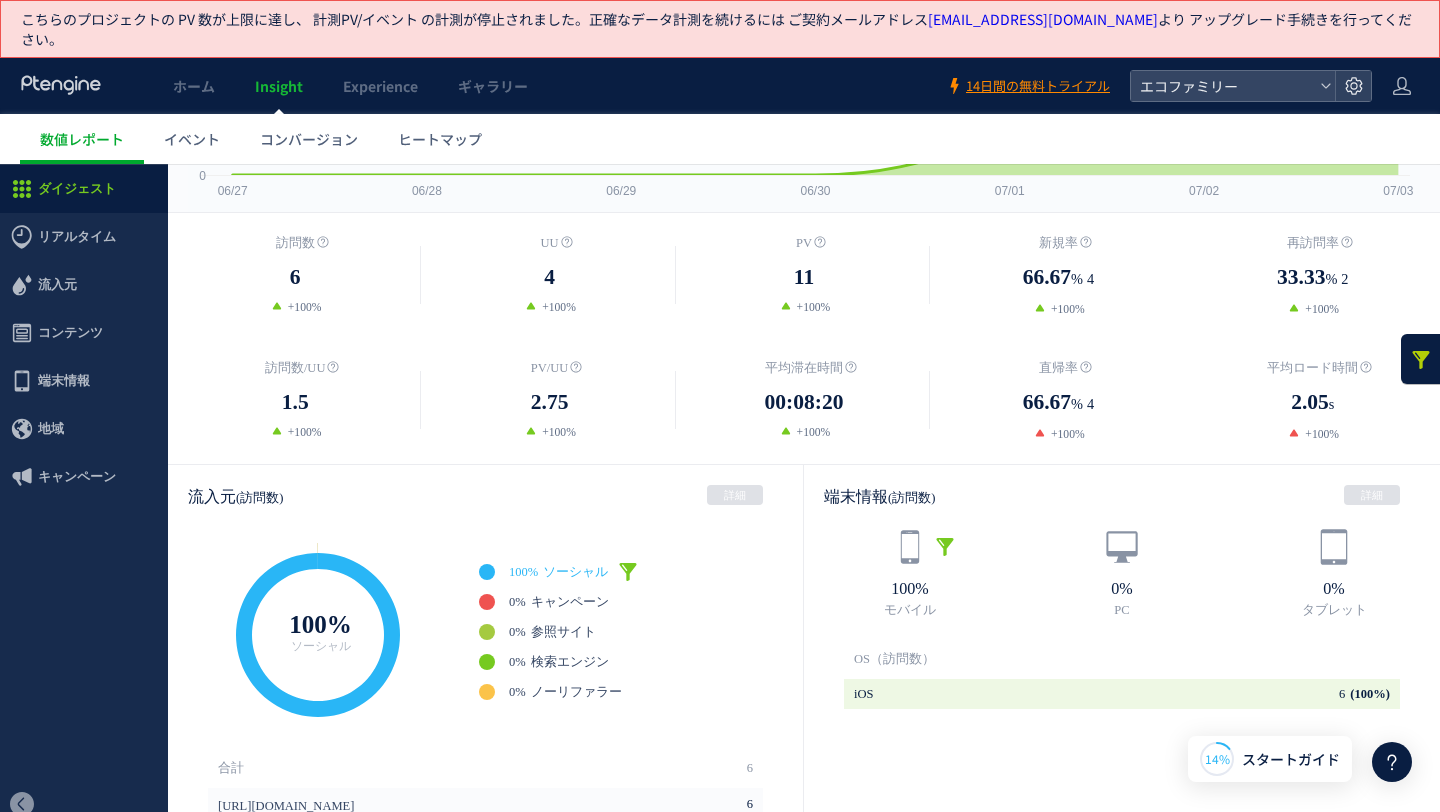 click at bounding box center [628, 572] 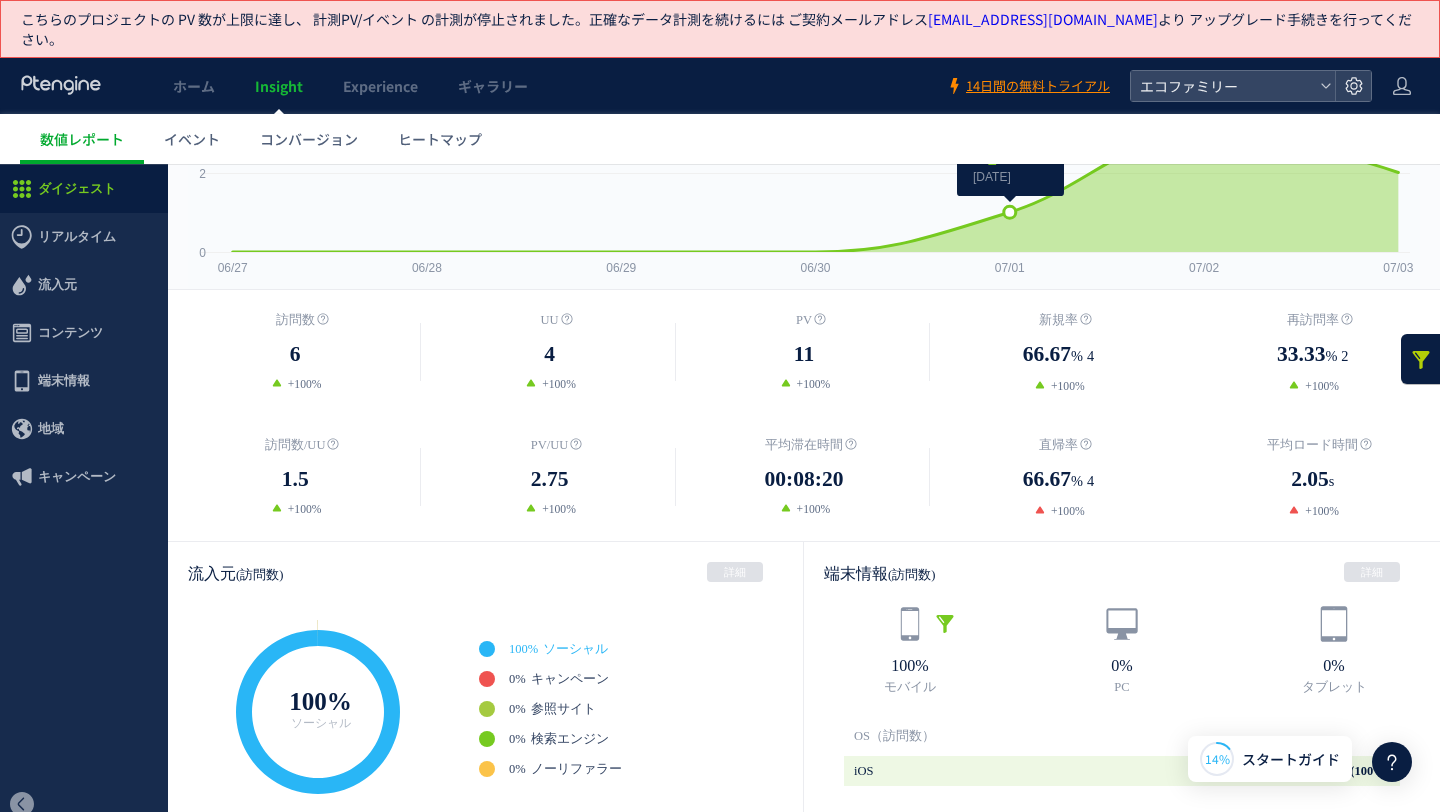 scroll, scrollTop: 386, scrollLeft: 0, axis: vertical 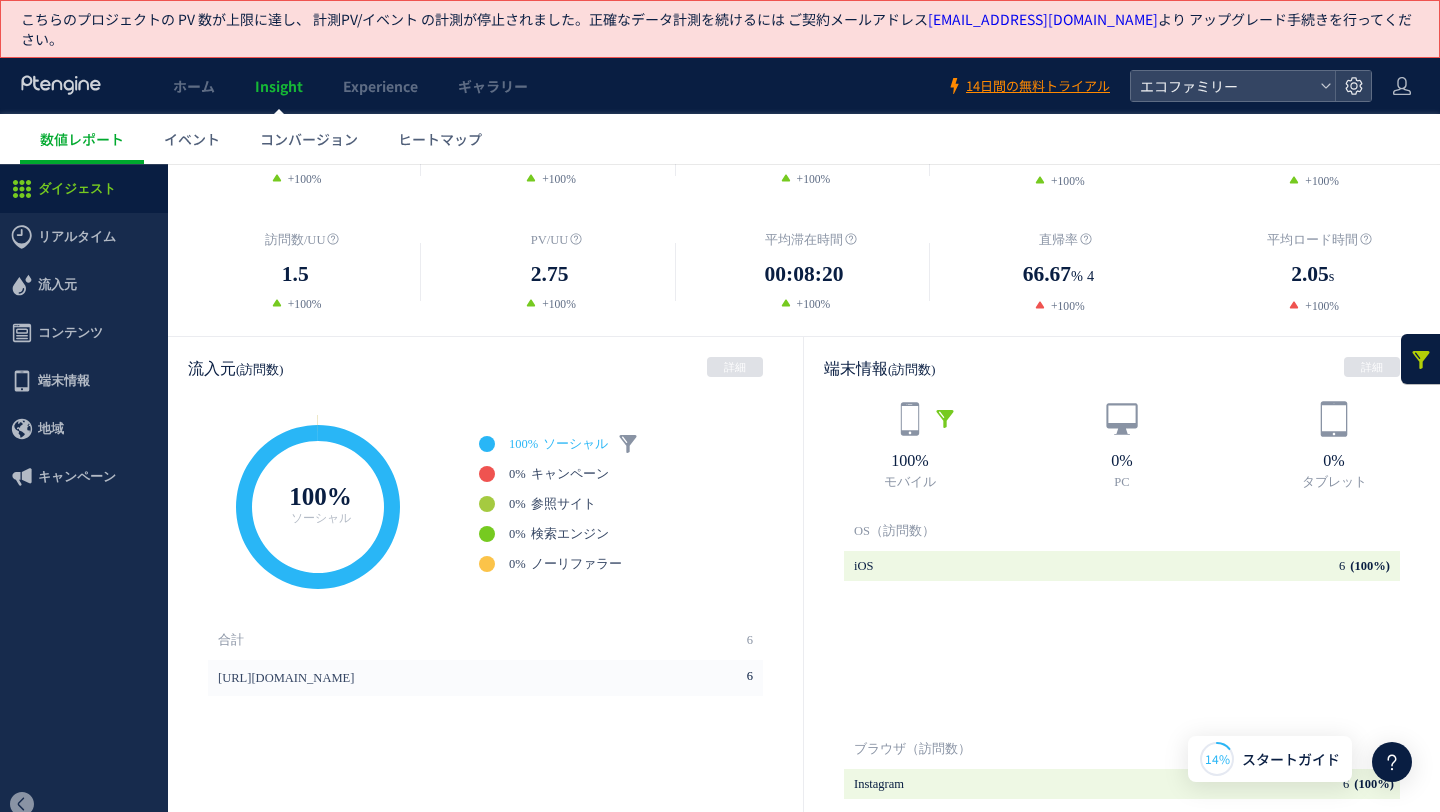 click on "ソーシャル" at bounding box center [575, 444] 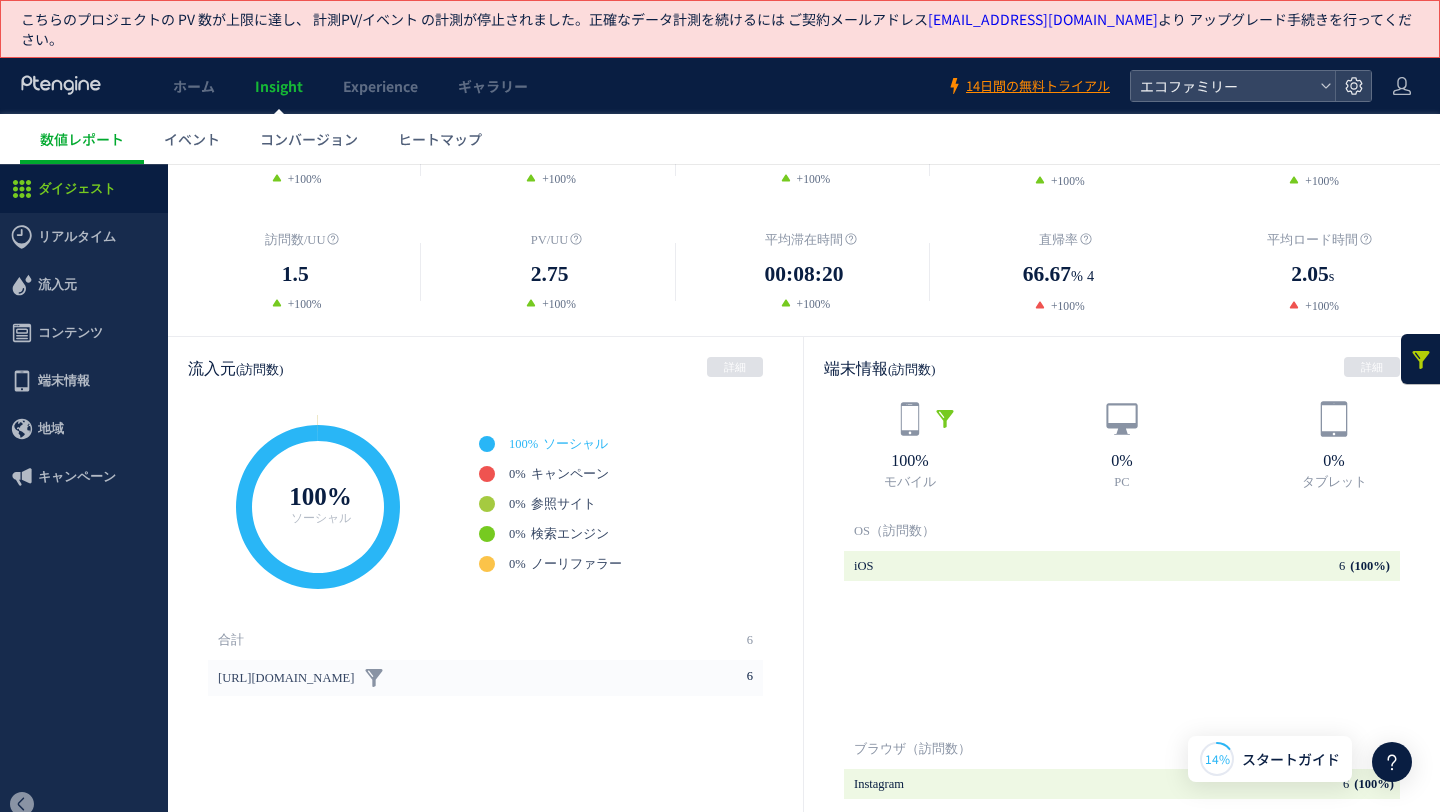 click on "[URL][DOMAIN_NAME]
6" at bounding box center (485, 678) 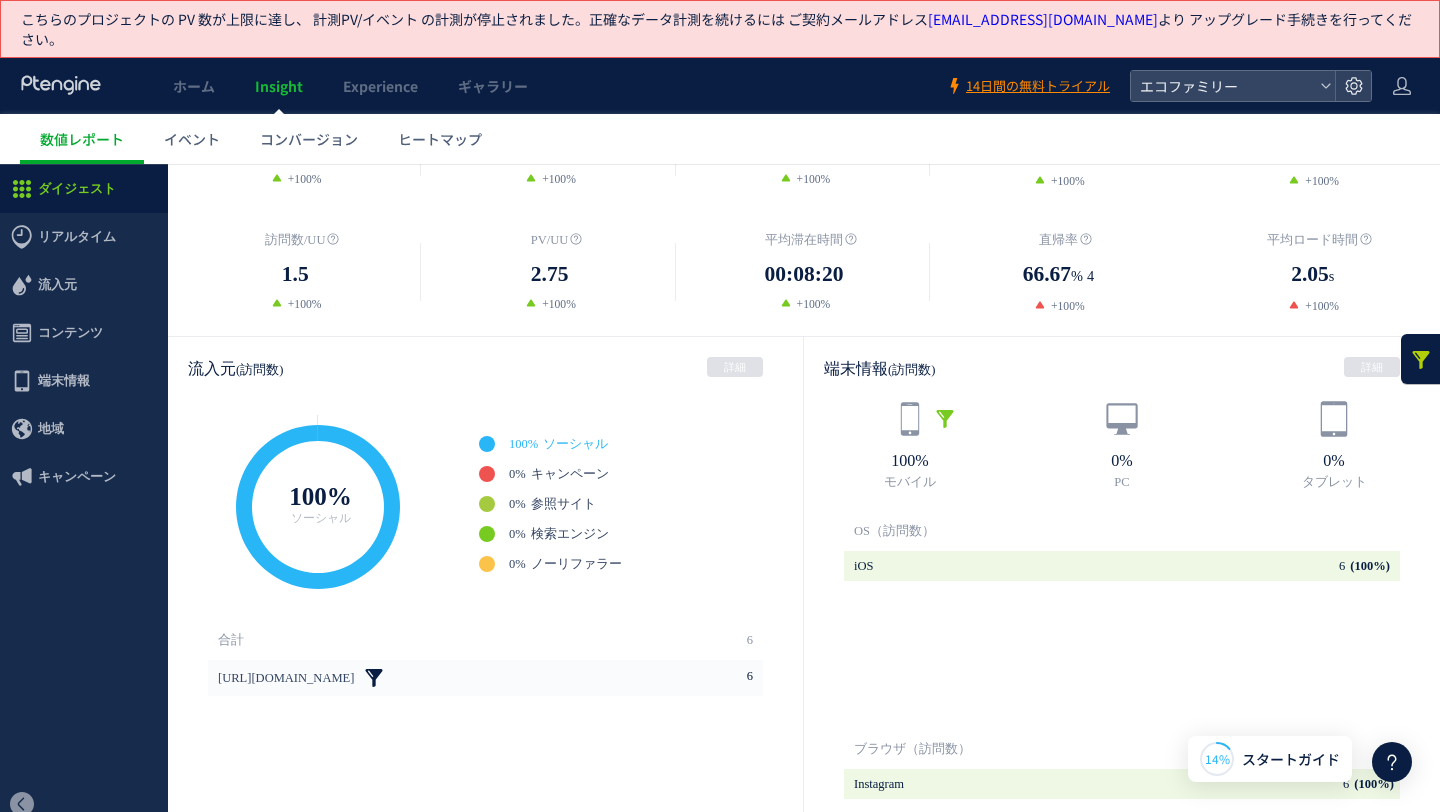 click at bounding box center [374, 678] 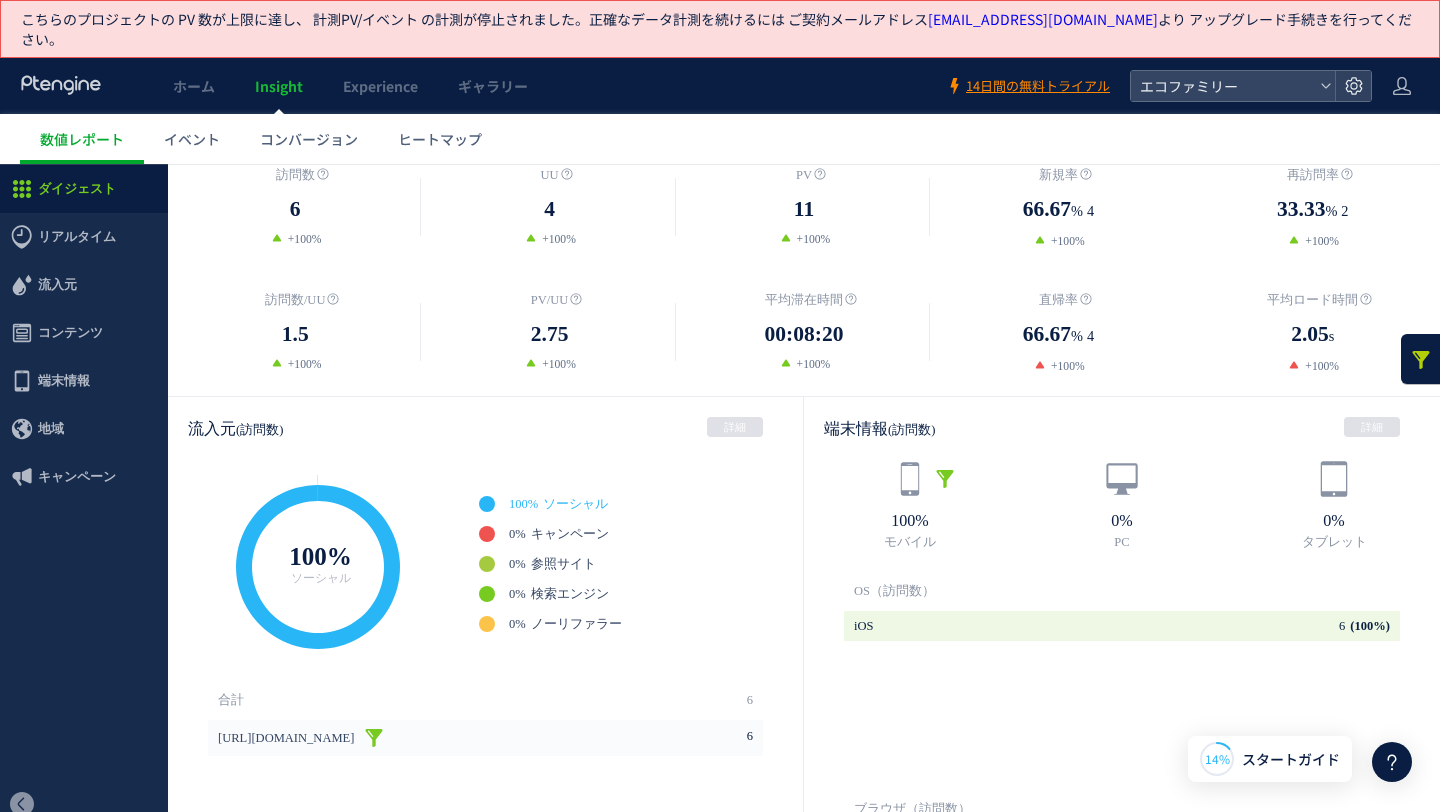 scroll, scrollTop: 316, scrollLeft: 0, axis: vertical 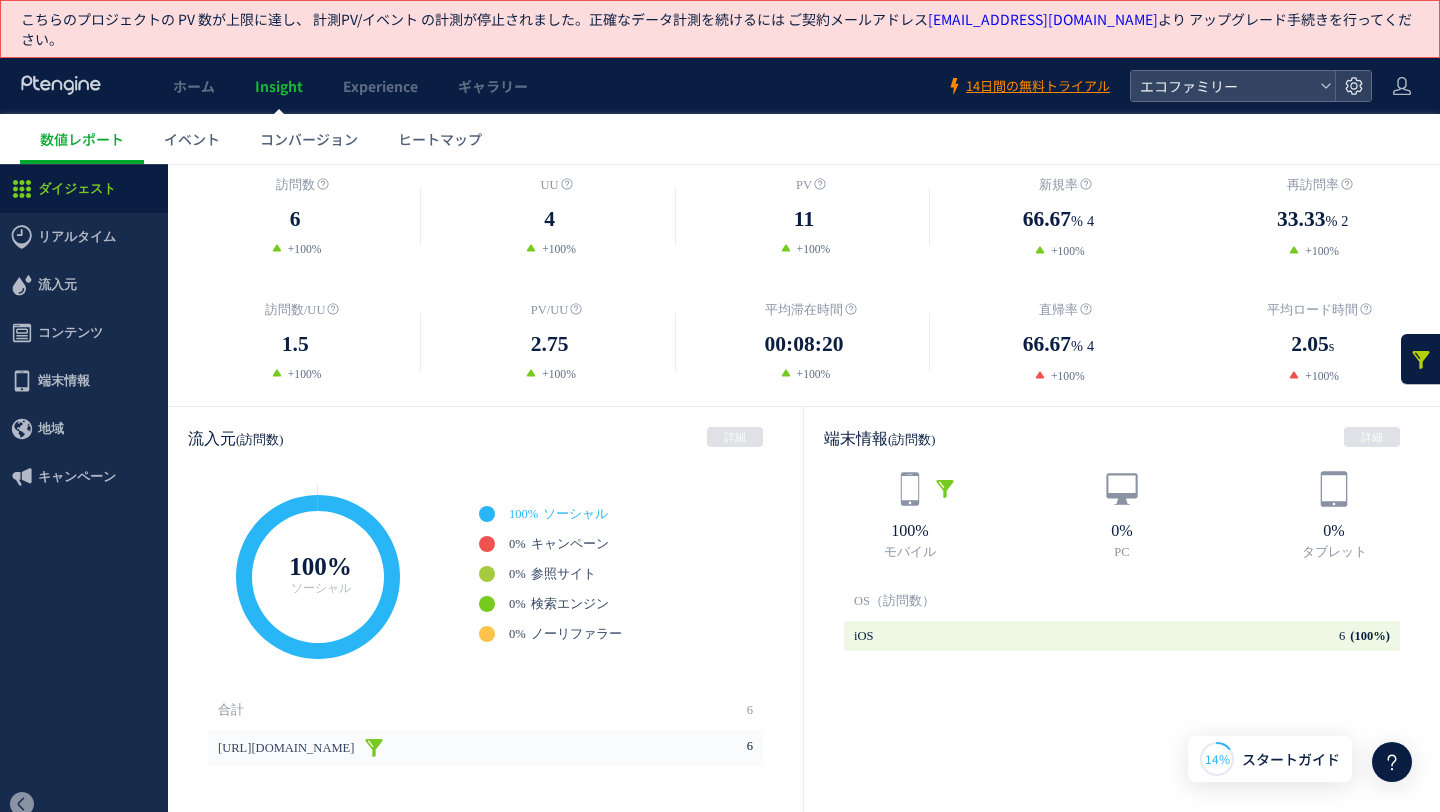 click at bounding box center [374, 748] 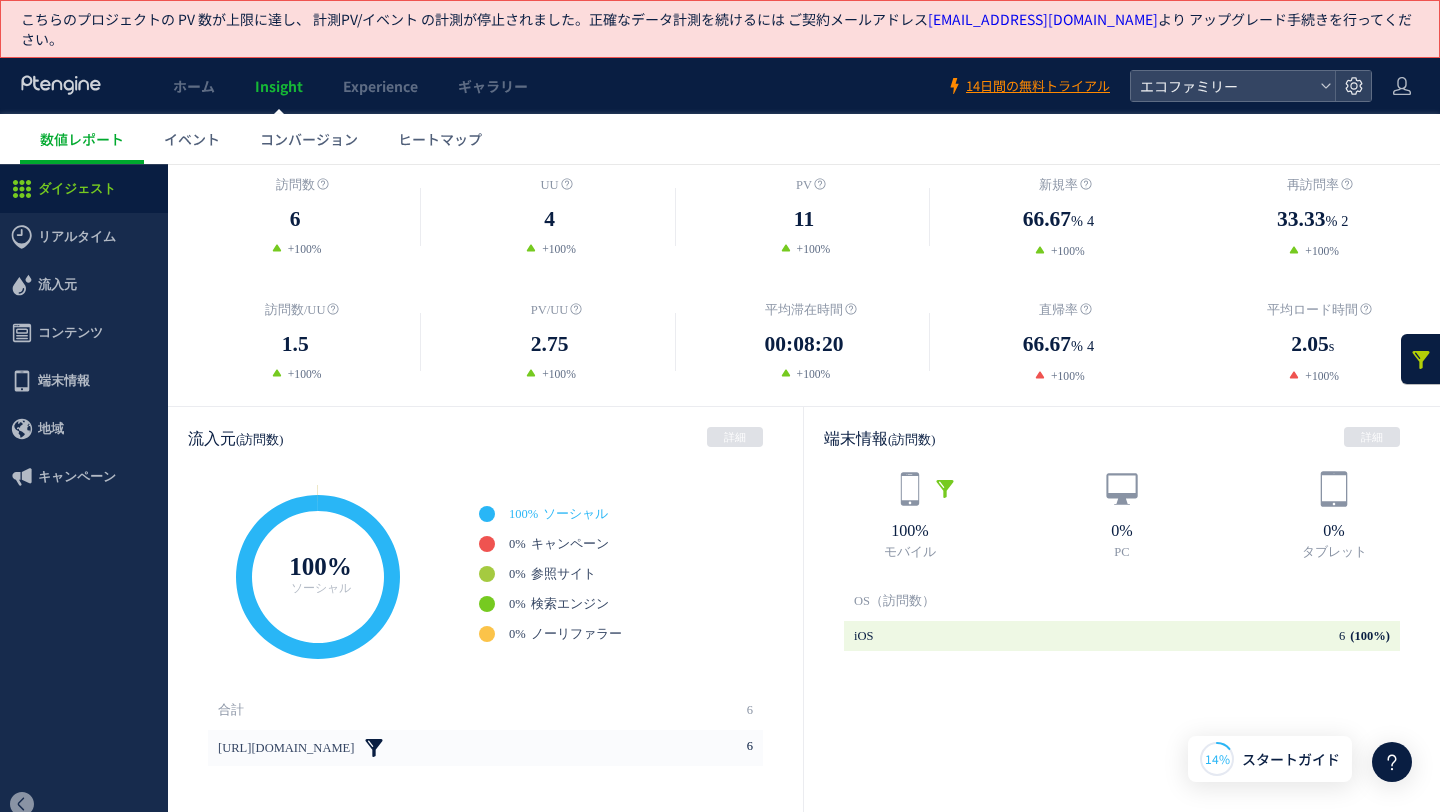 click at bounding box center [374, 748] 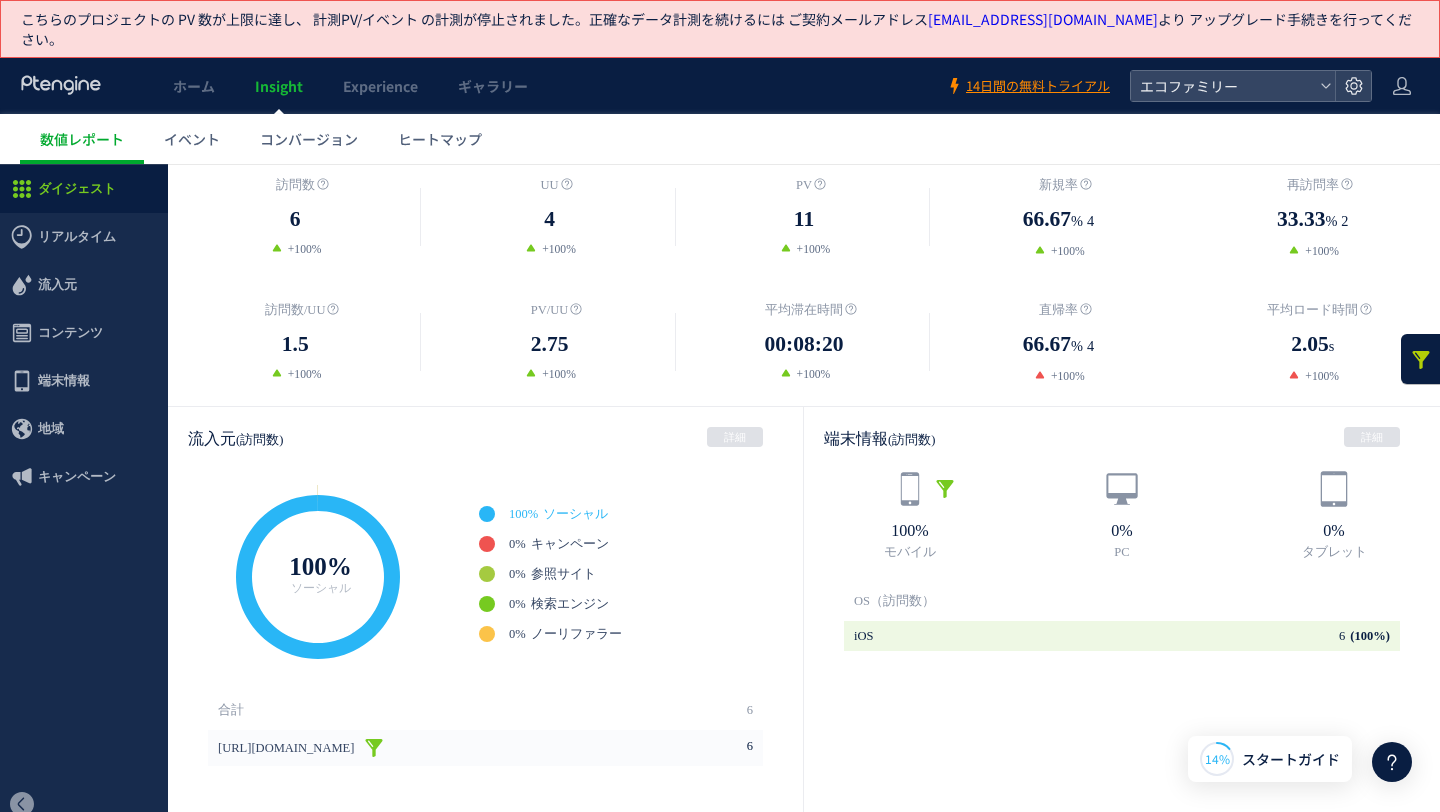 click at bounding box center (374, 748) 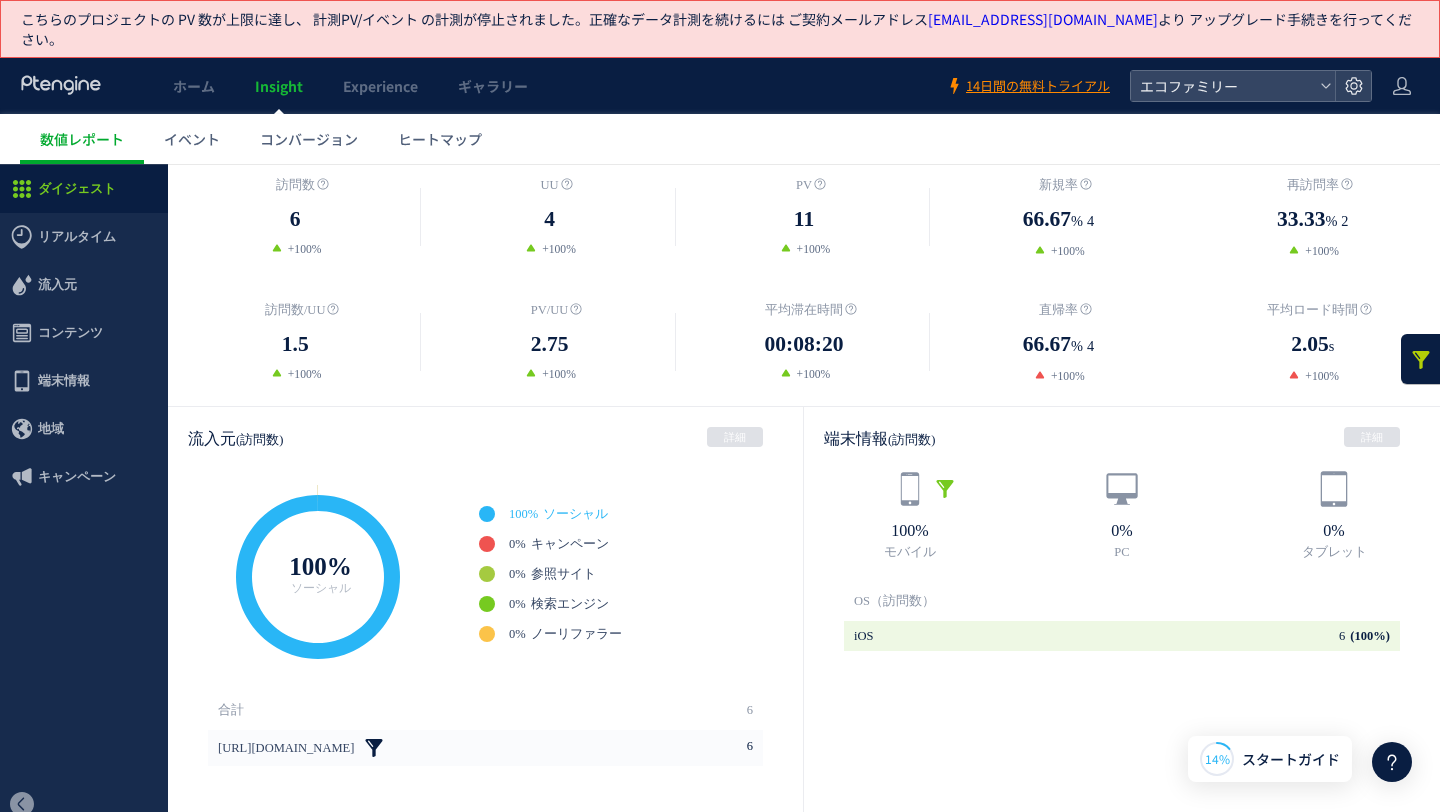 click at bounding box center [374, 748] 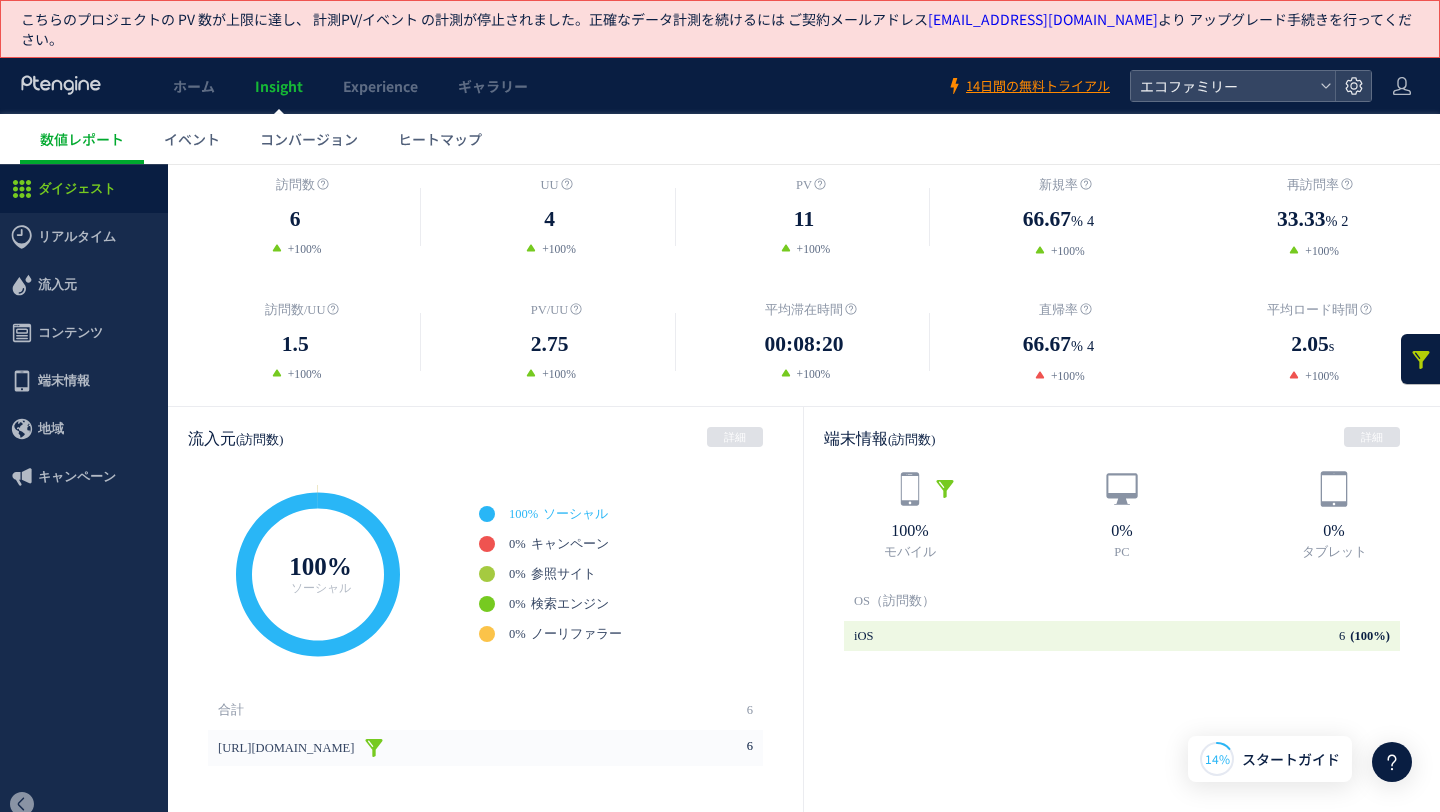 click at bounding box center (374, 748) 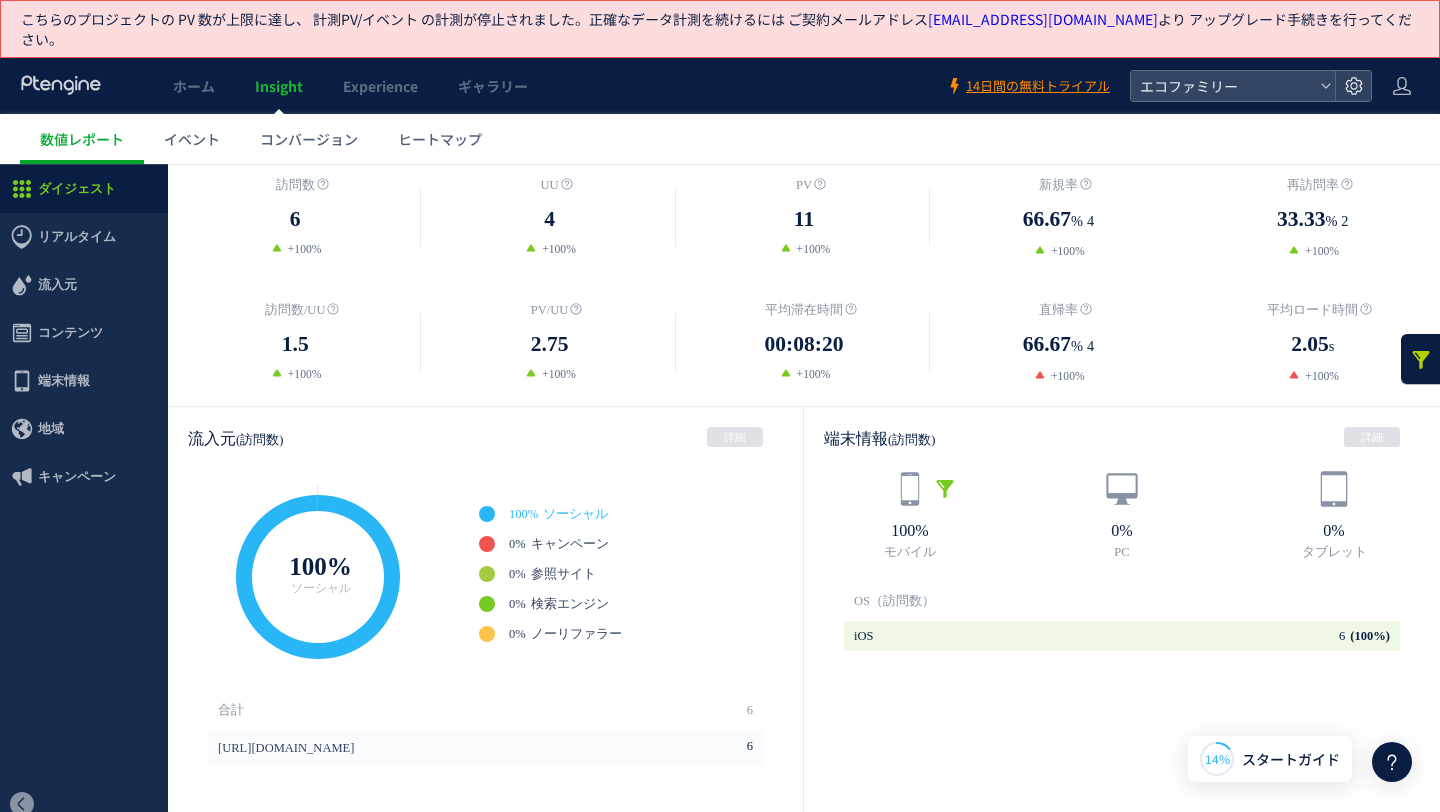 click at bounding box center [0, 164] 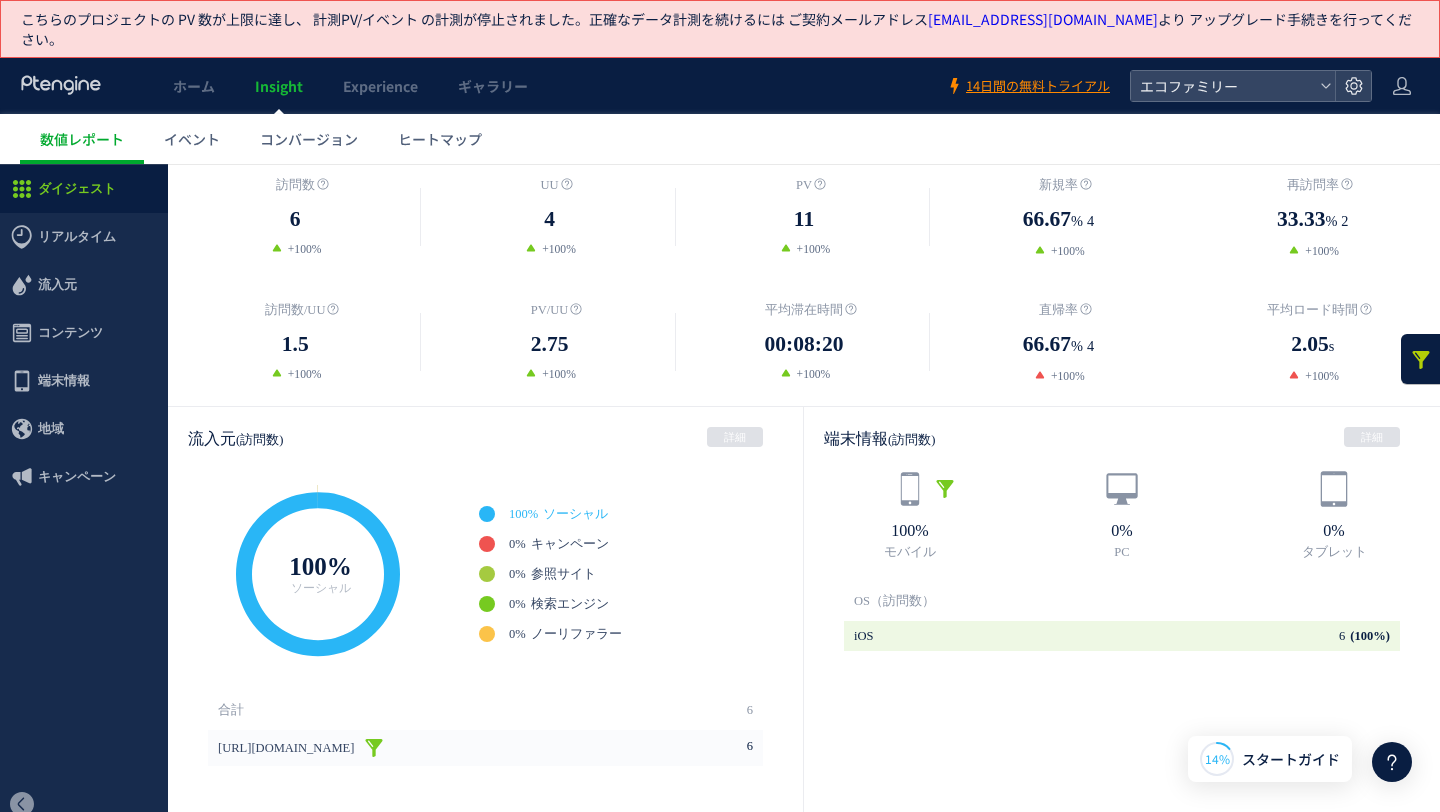click at bounding box center (374, 748) 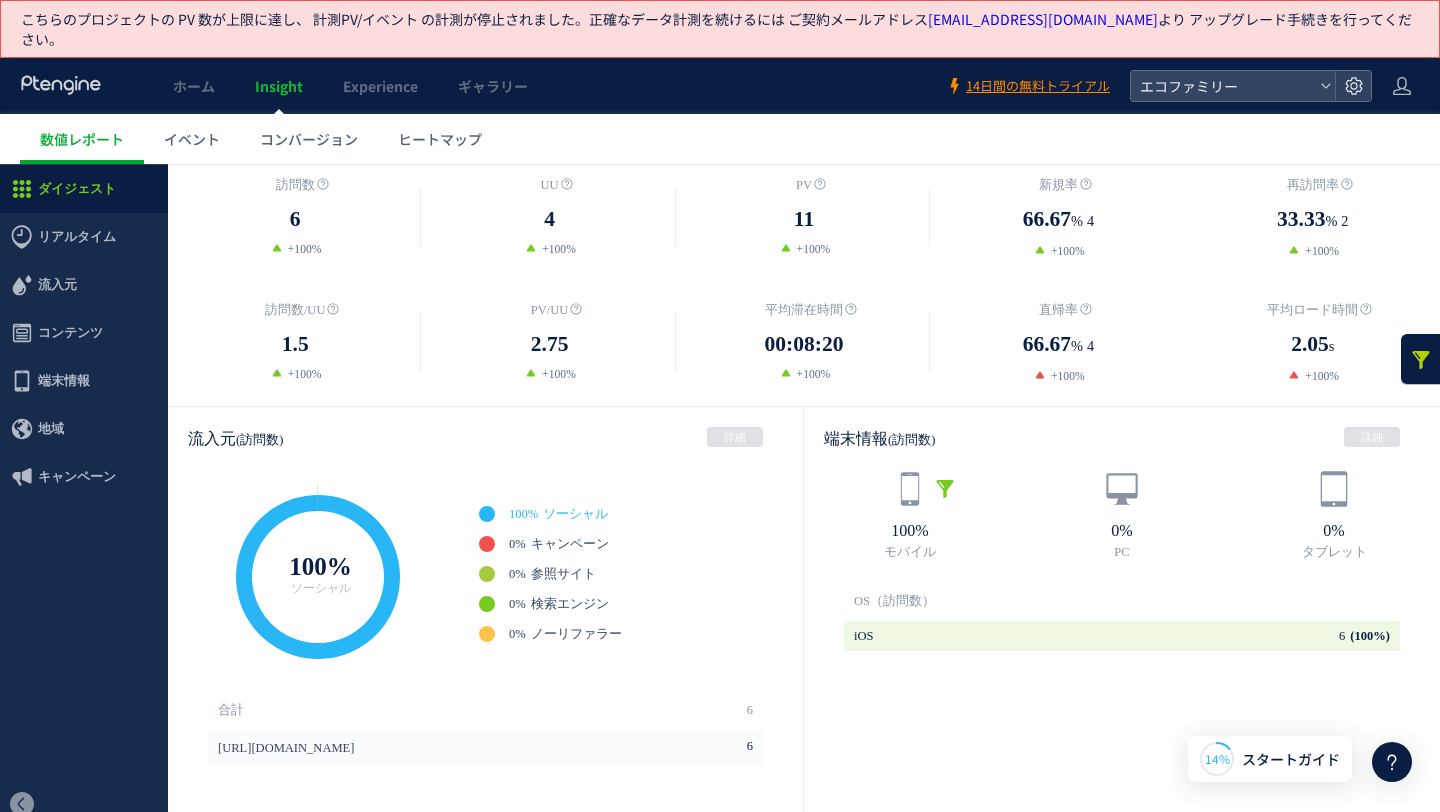 click at bounding box center [0, 164] 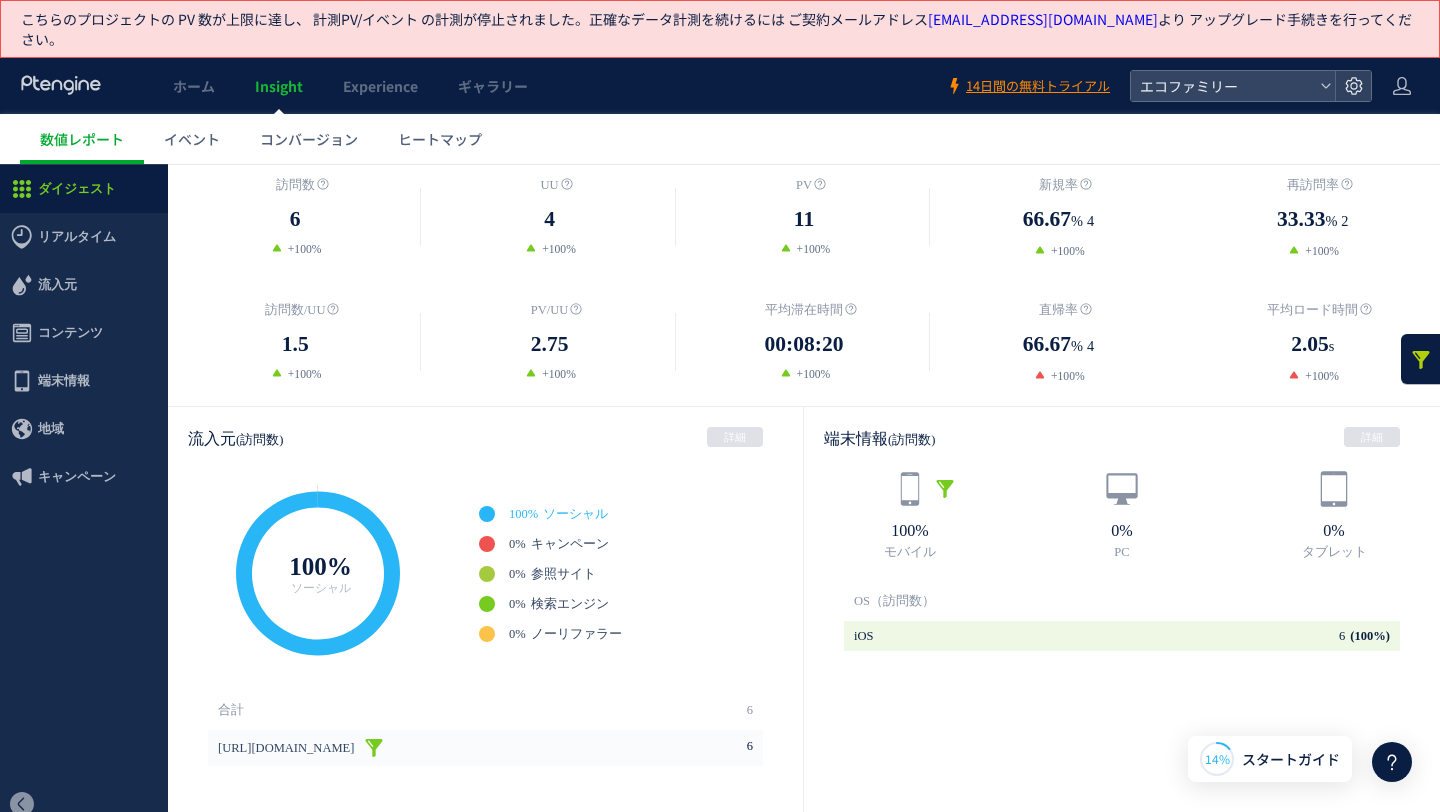 click at bounding box center (374, 748) 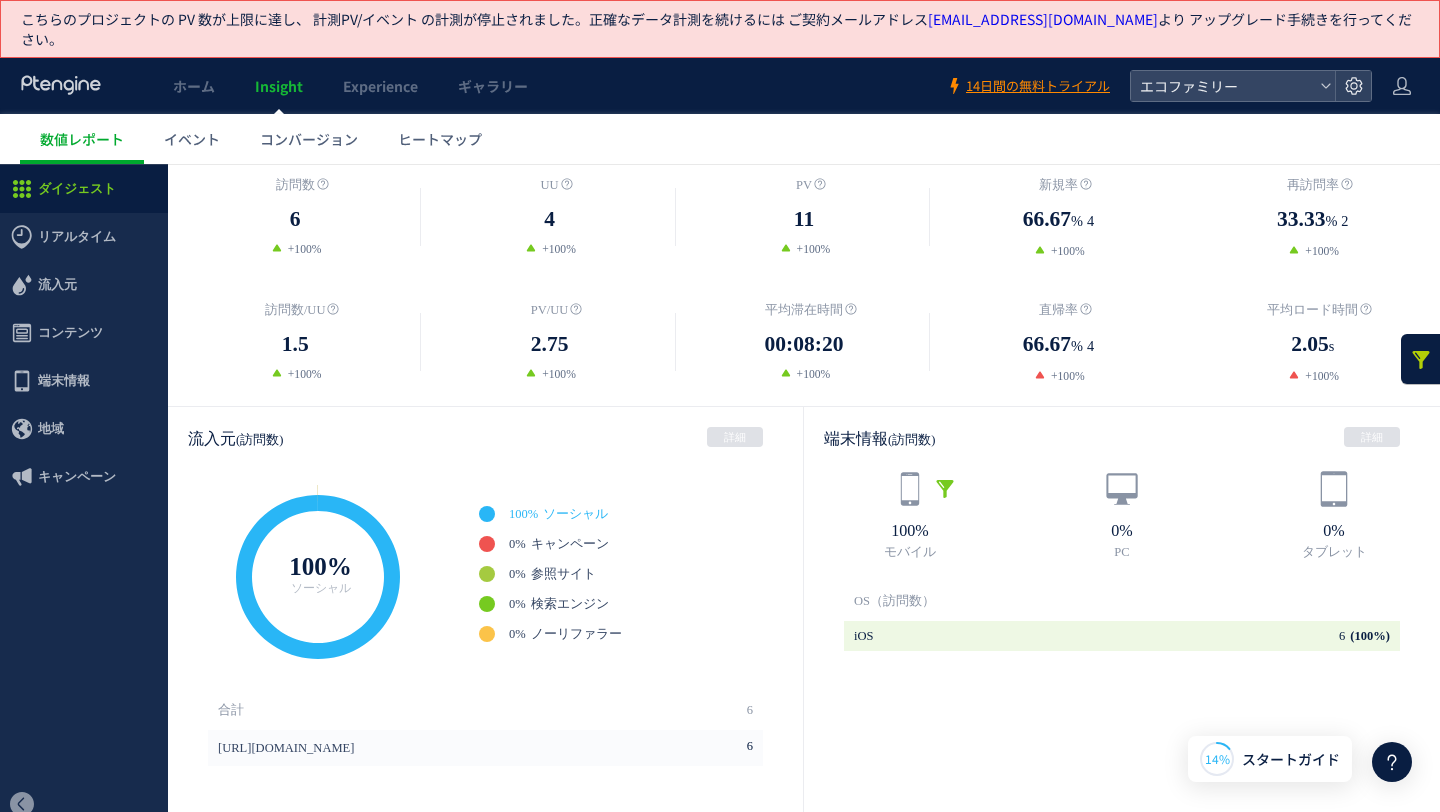 click at bounding box center (0, 164) 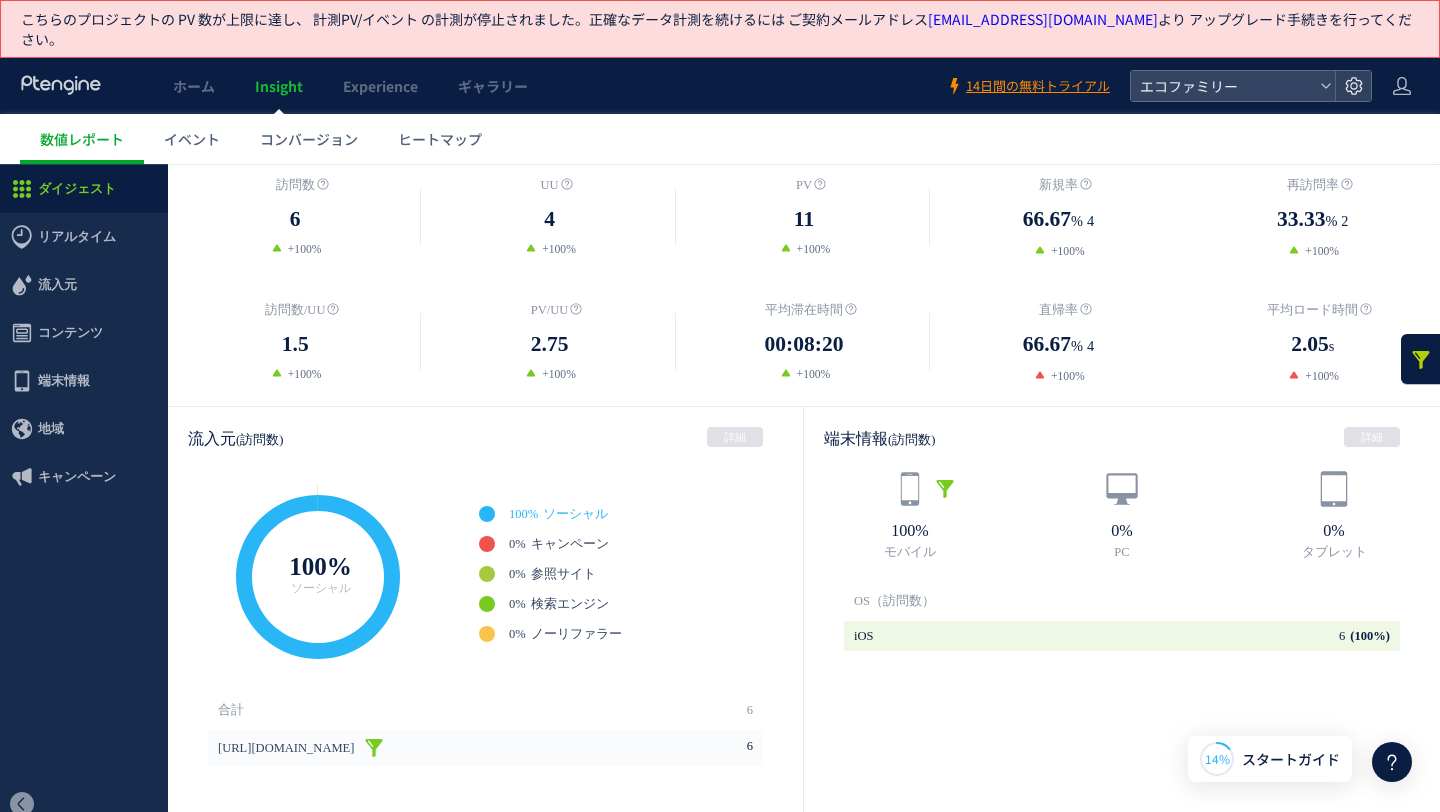 click at bounding box center [374, 748] 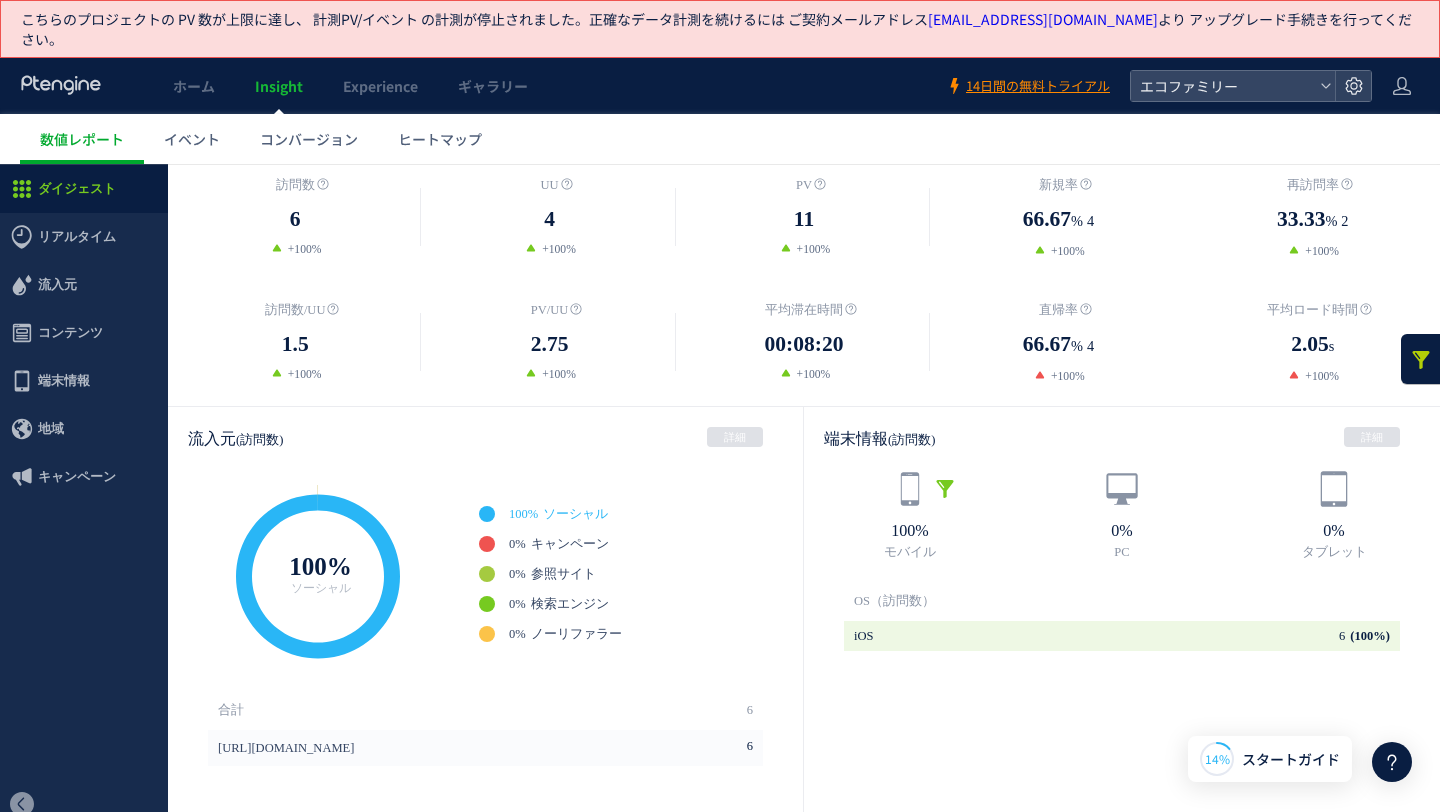 click at bounding box center [0, 164] 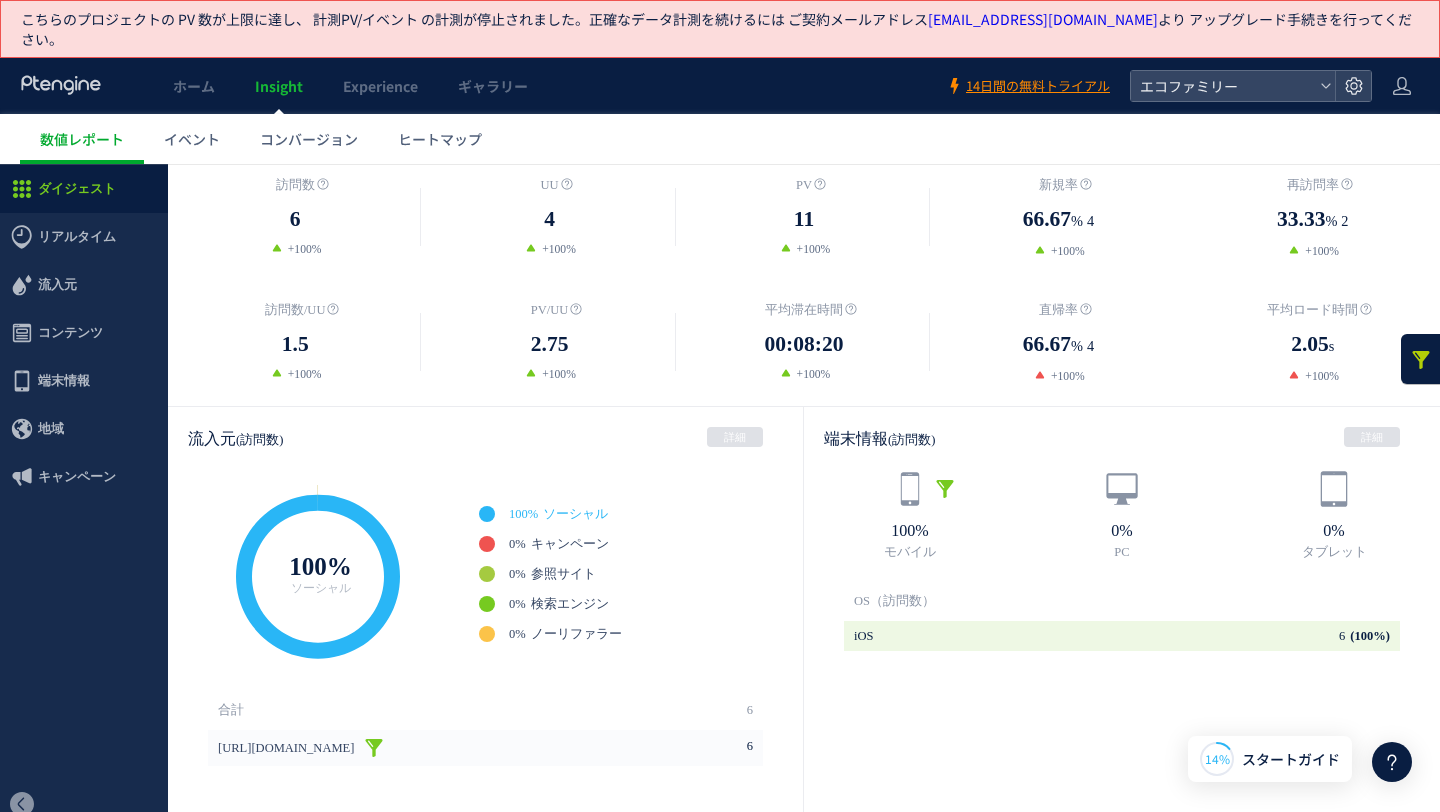 click at bounding box center [374, 748] 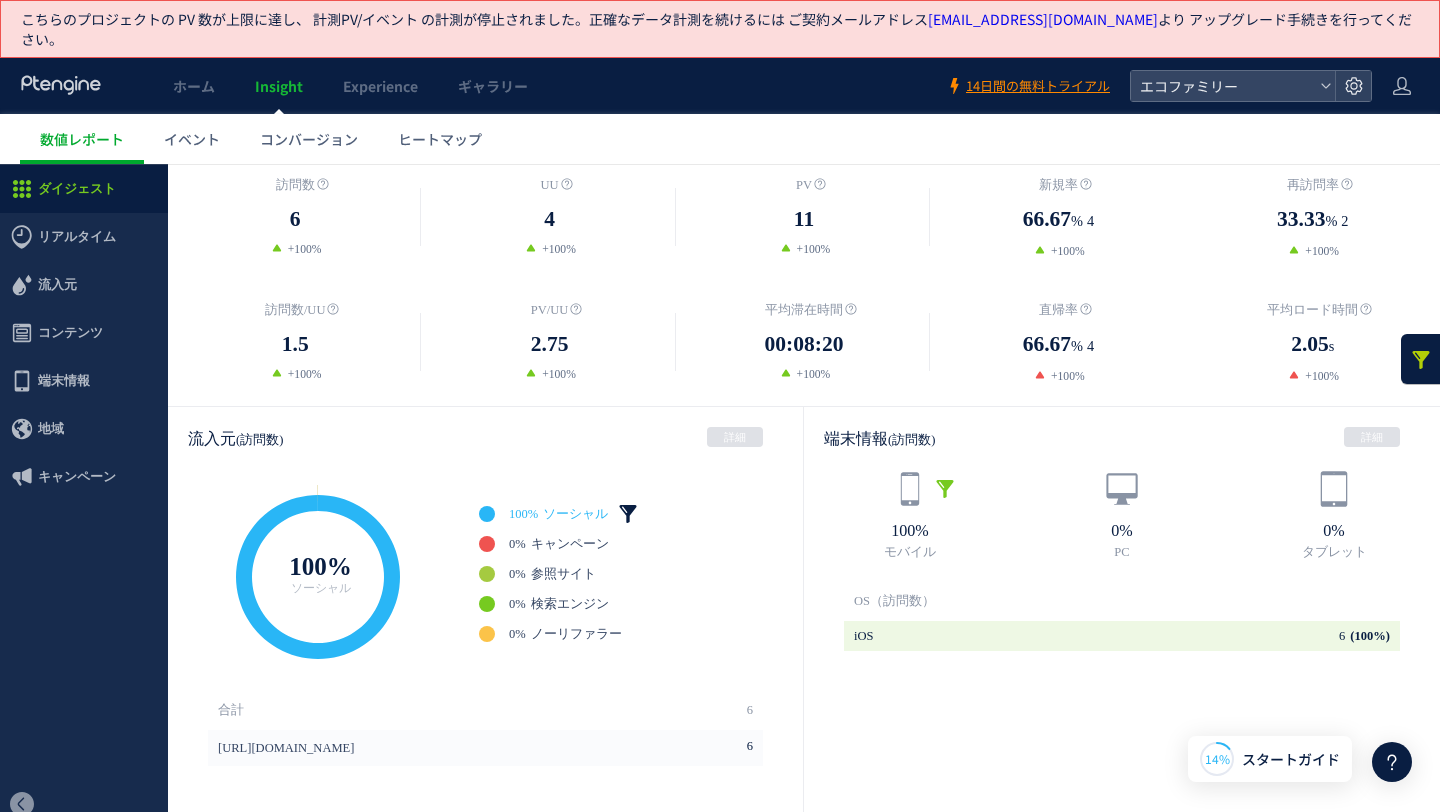 click at bounding box center (628, 514) 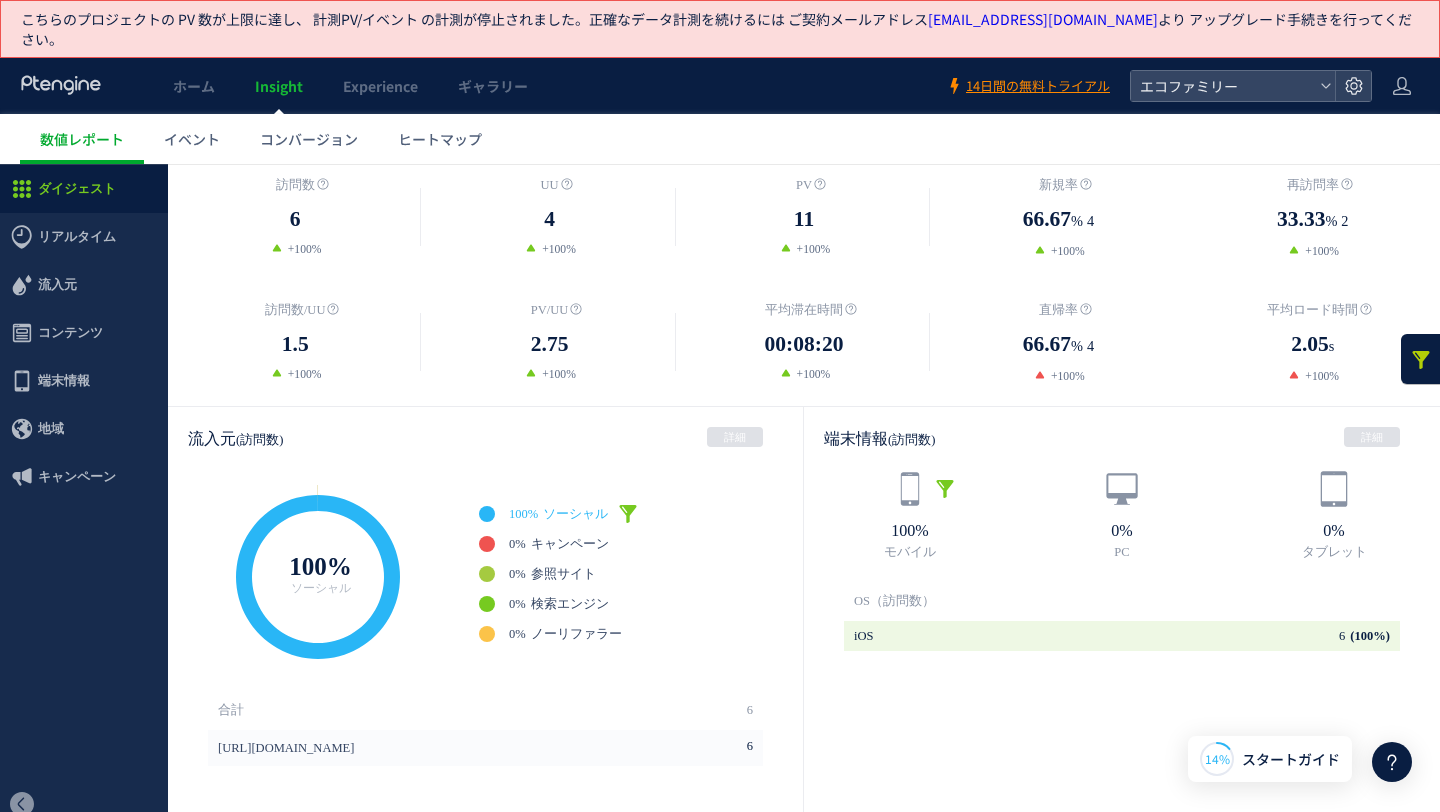 click at bounding box center (628, 514) 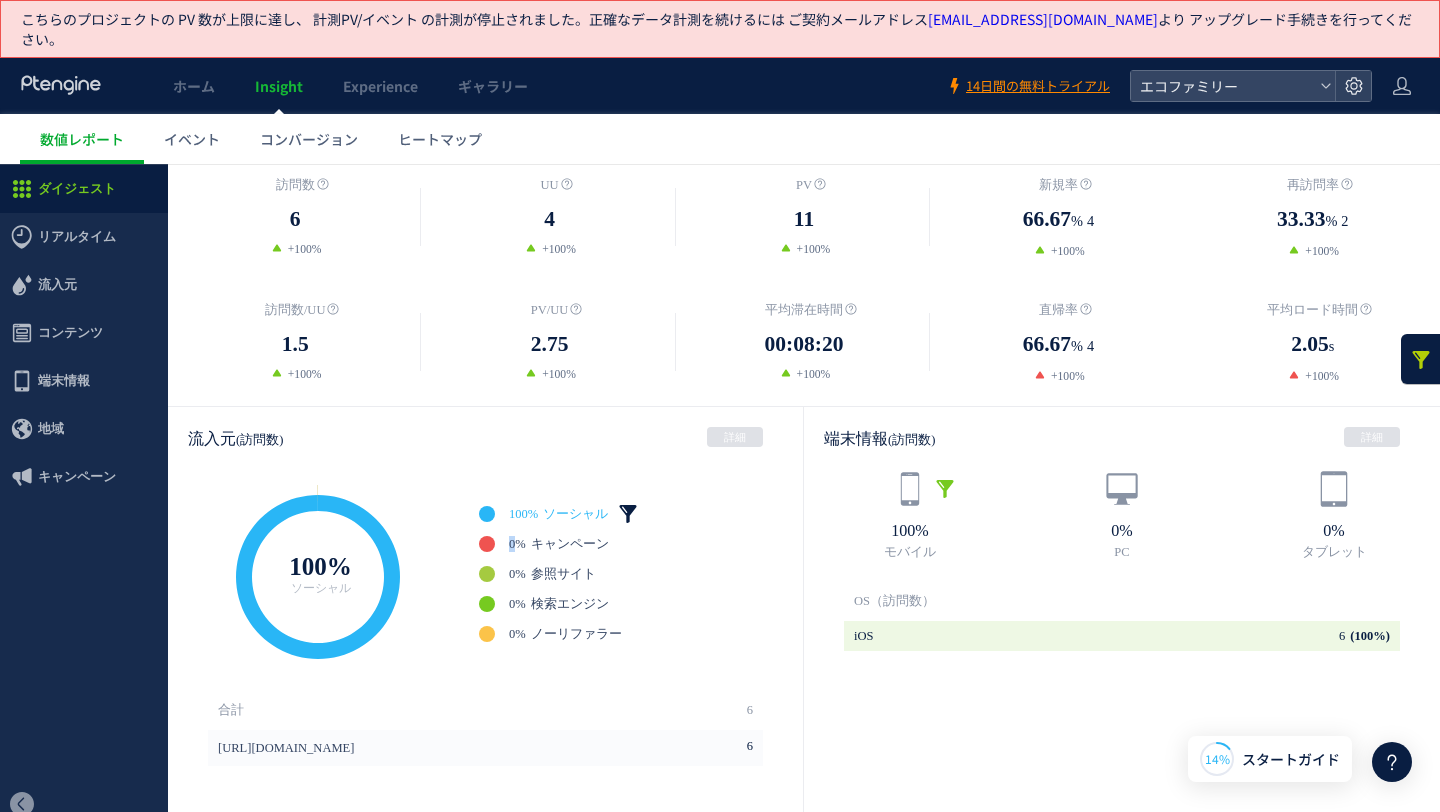 click at bounding box center (628, 514) 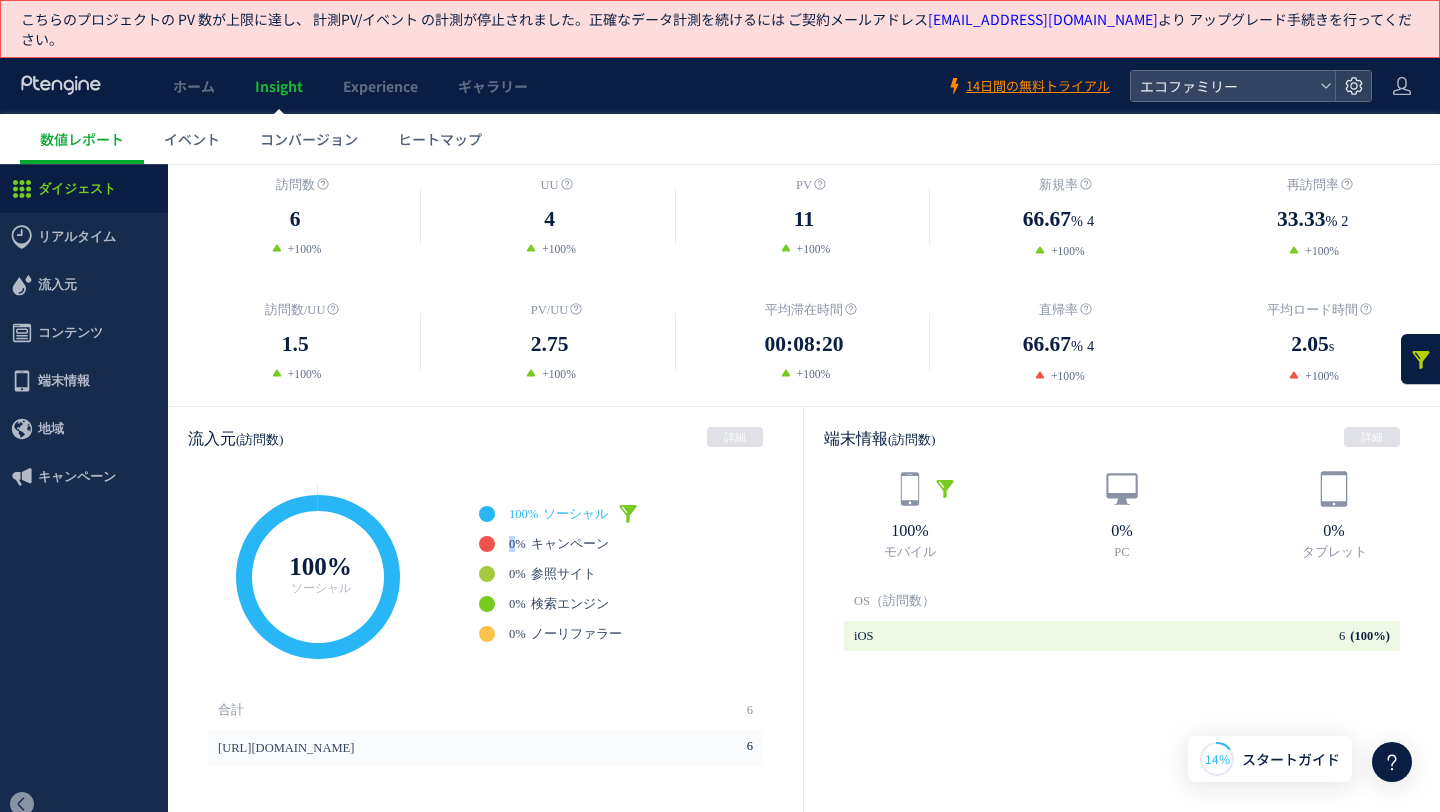 click 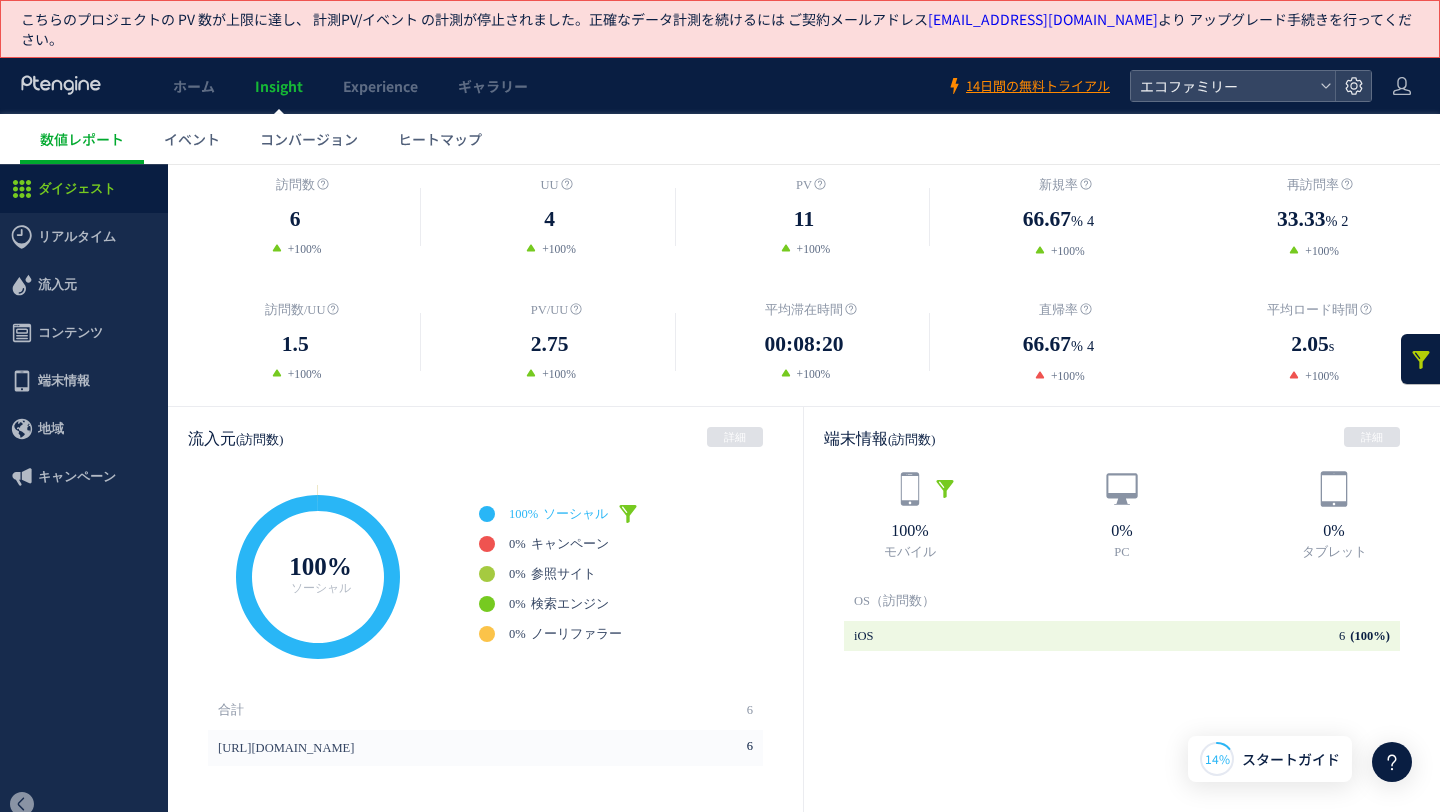click on "ソーシャル" at bounding box center [320, 589] 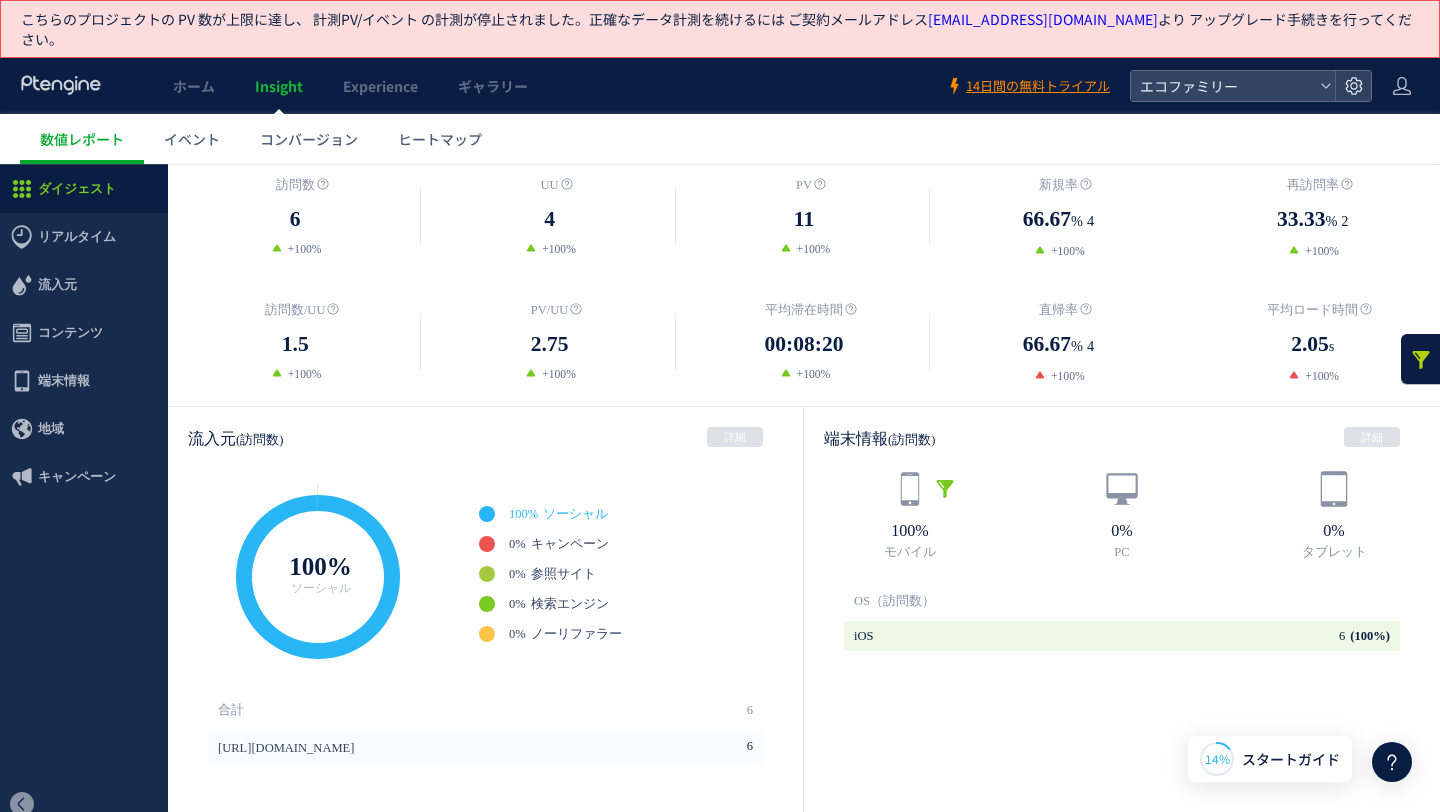 click 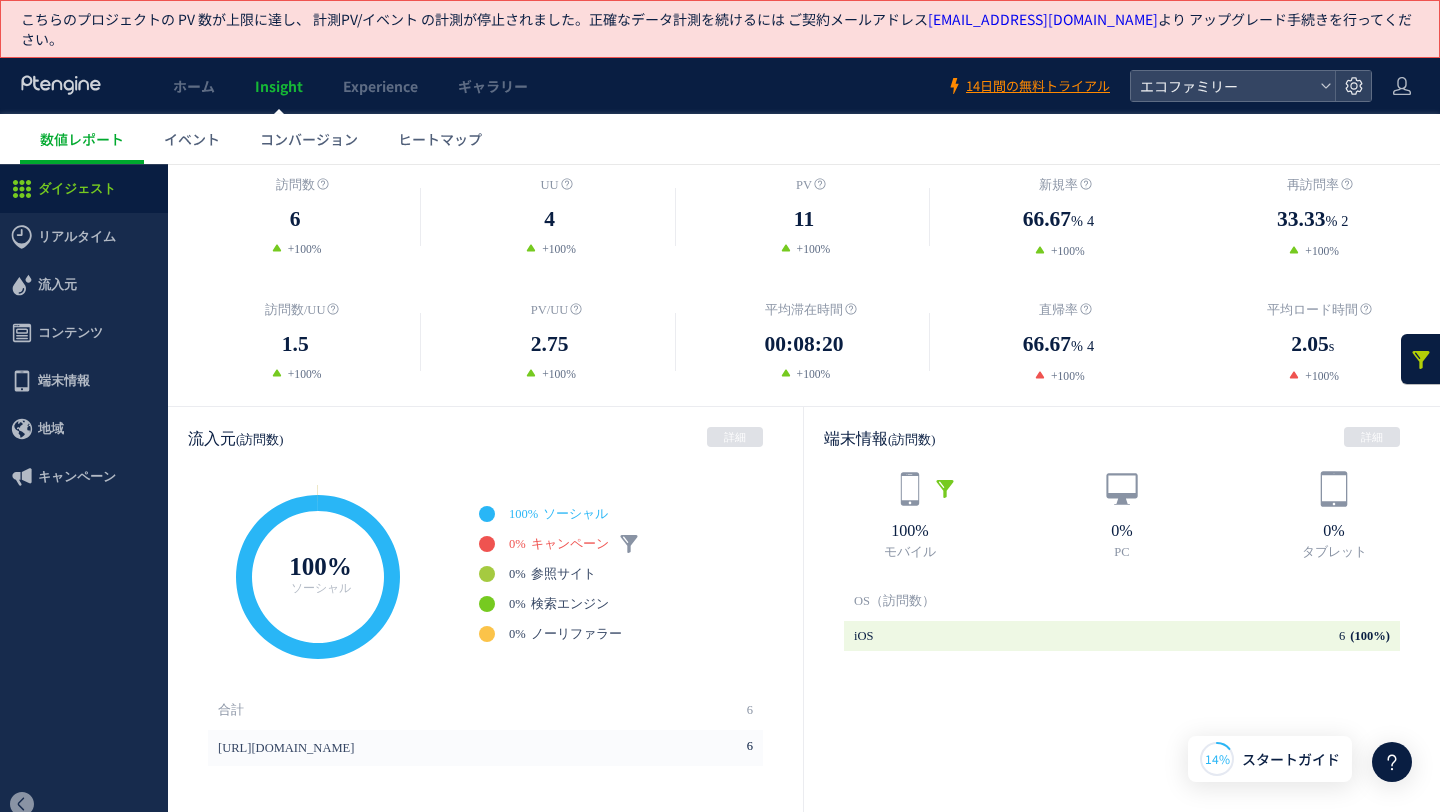 click on "0%" at bounding box center [517, 544] 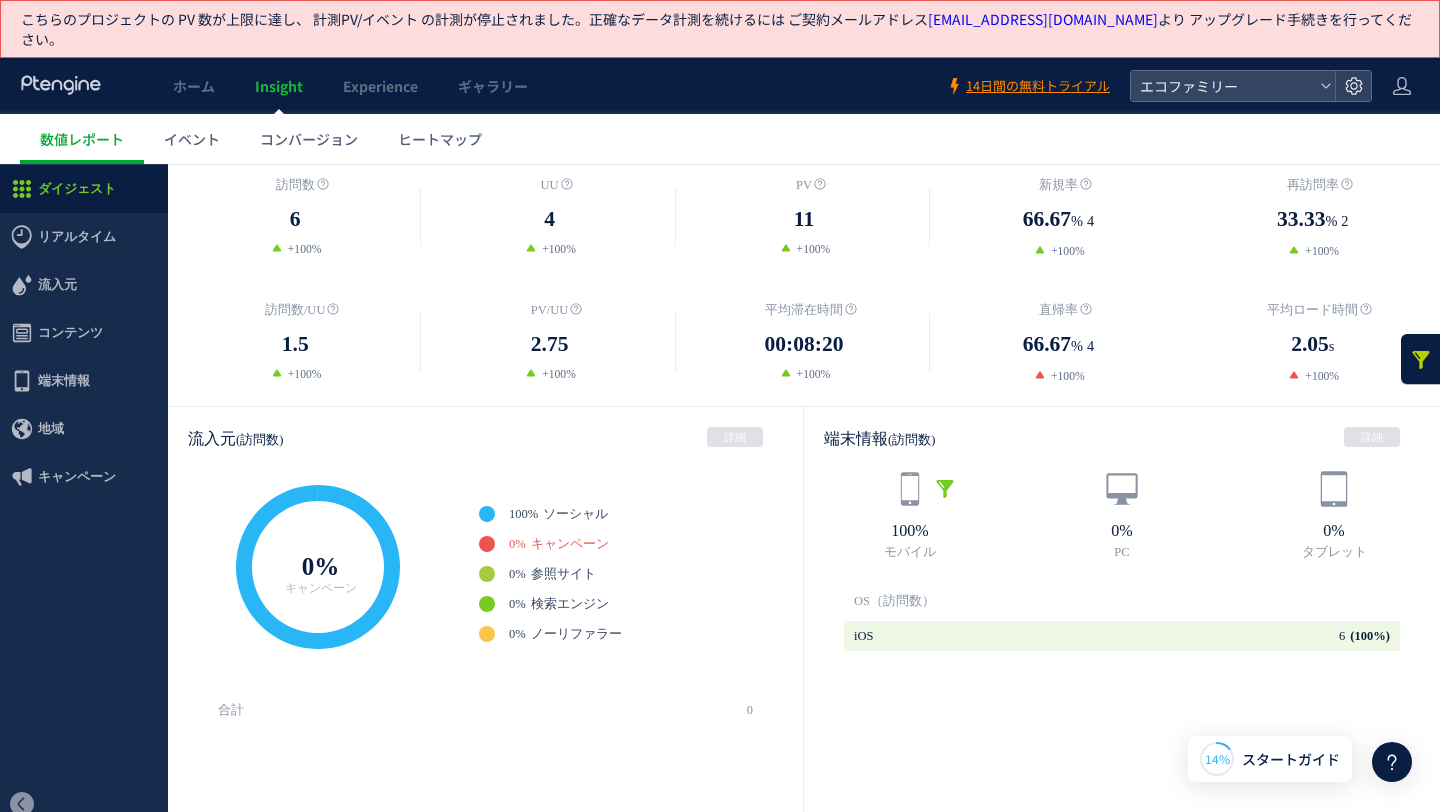 click on "100%
ソーシャル
ワンクリックだけで“xx”に関連するデータをセグメントすることができます。
**
0%
キャンペーン
0%
参照サイト
0%
検索エンジン
0%
ノーリファラー" at bounding box center (641, 574) 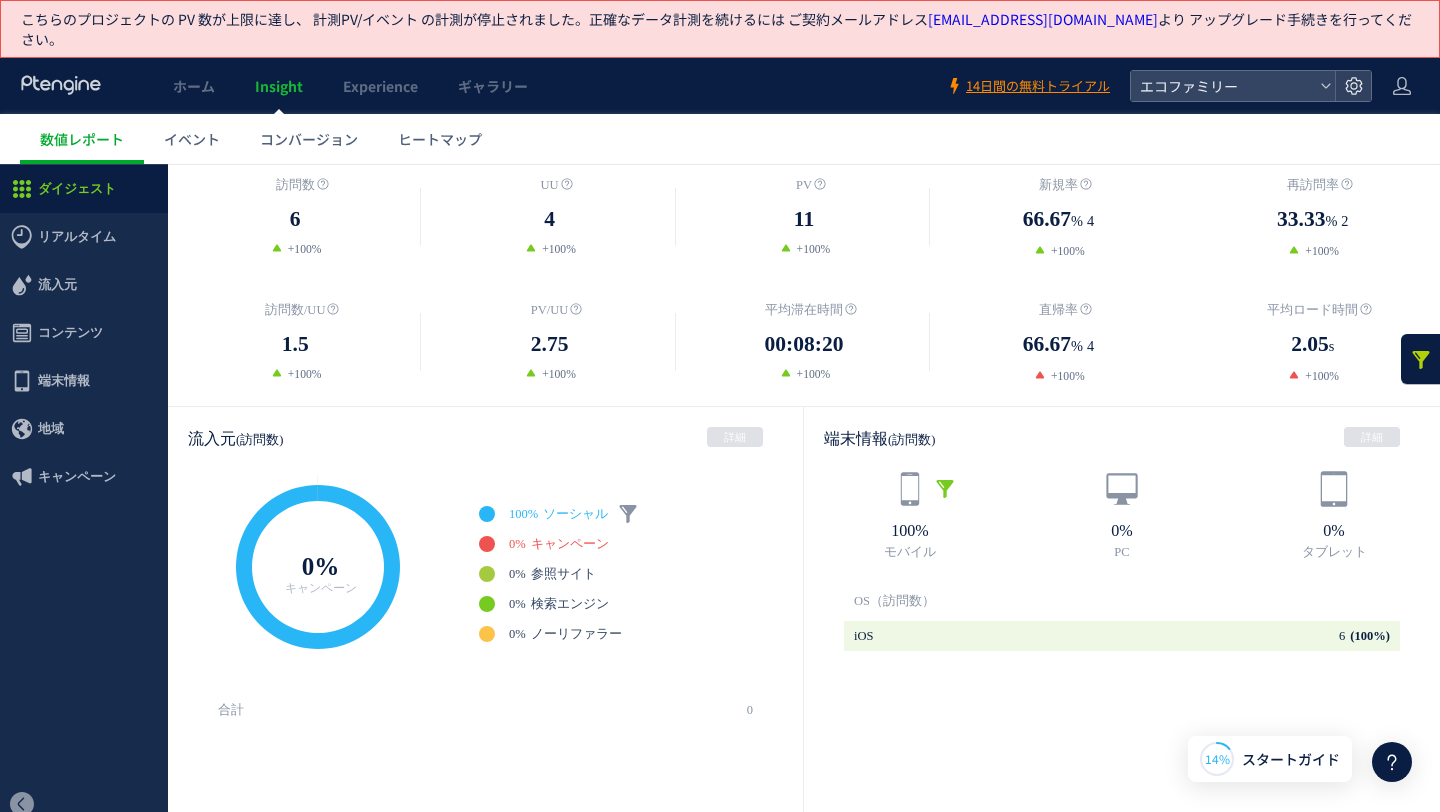 click on "100%
ソーシャル" at bounding box center [558, 514] 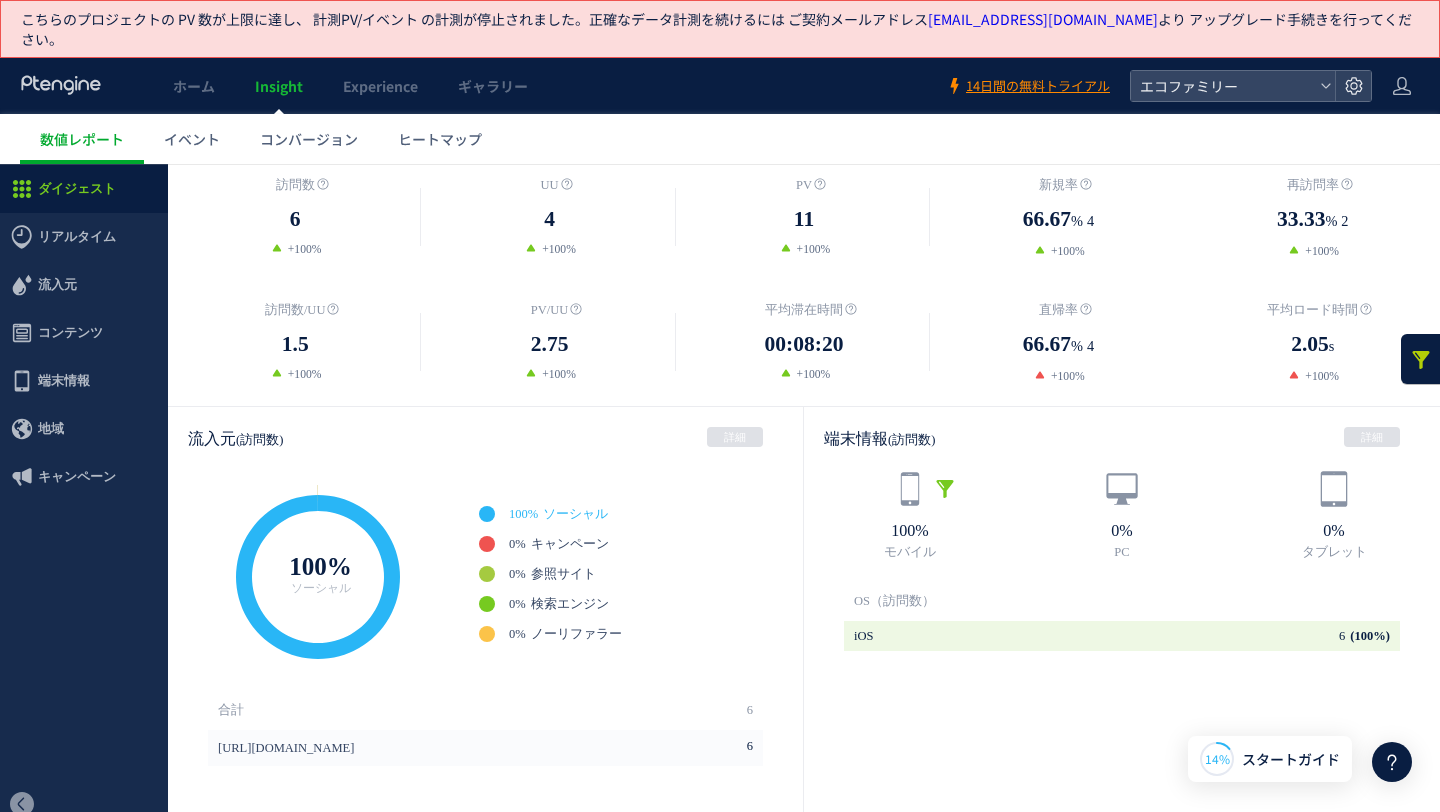 click at bounding box center (1421, 359) 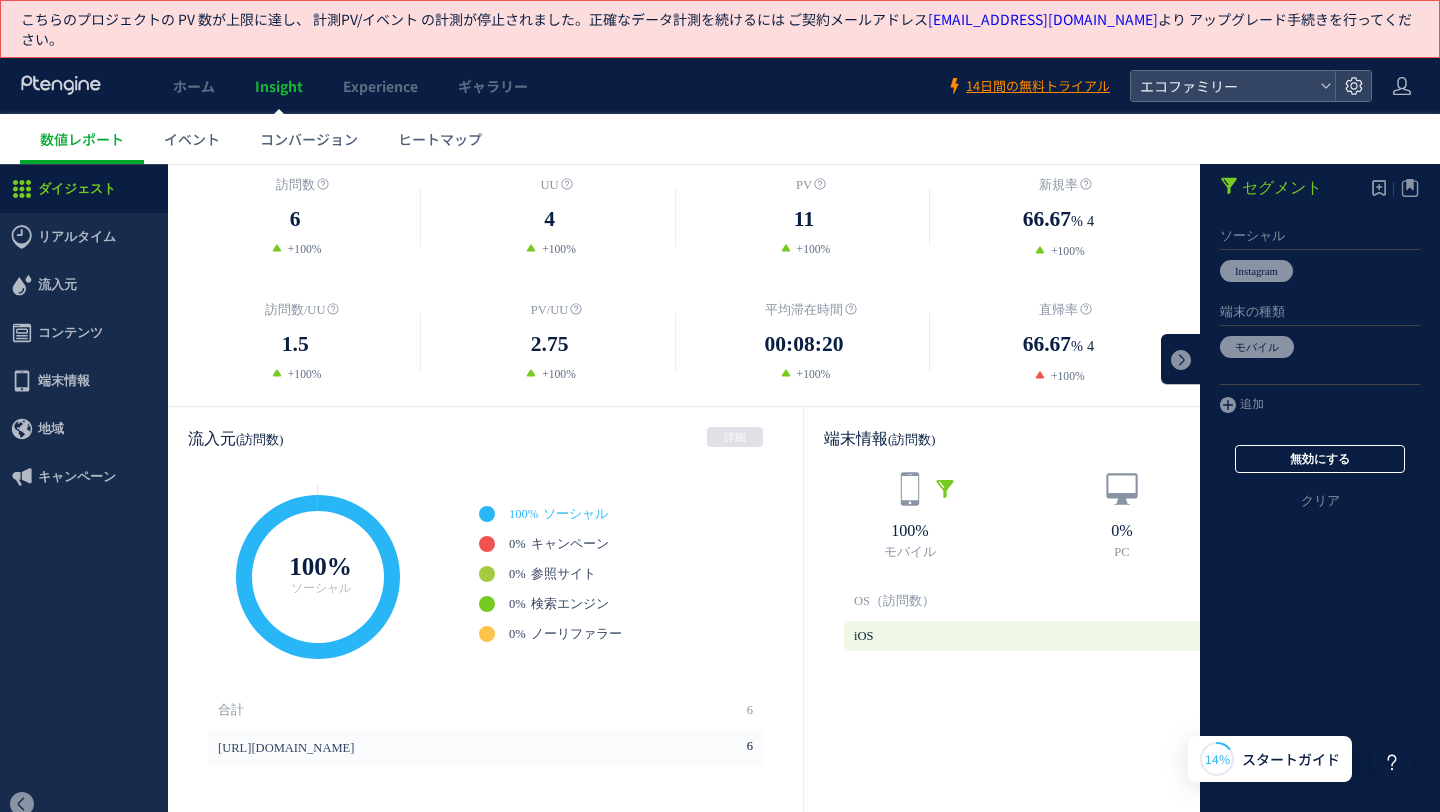 click on "無効にする" at bounding box center (1320, 459) 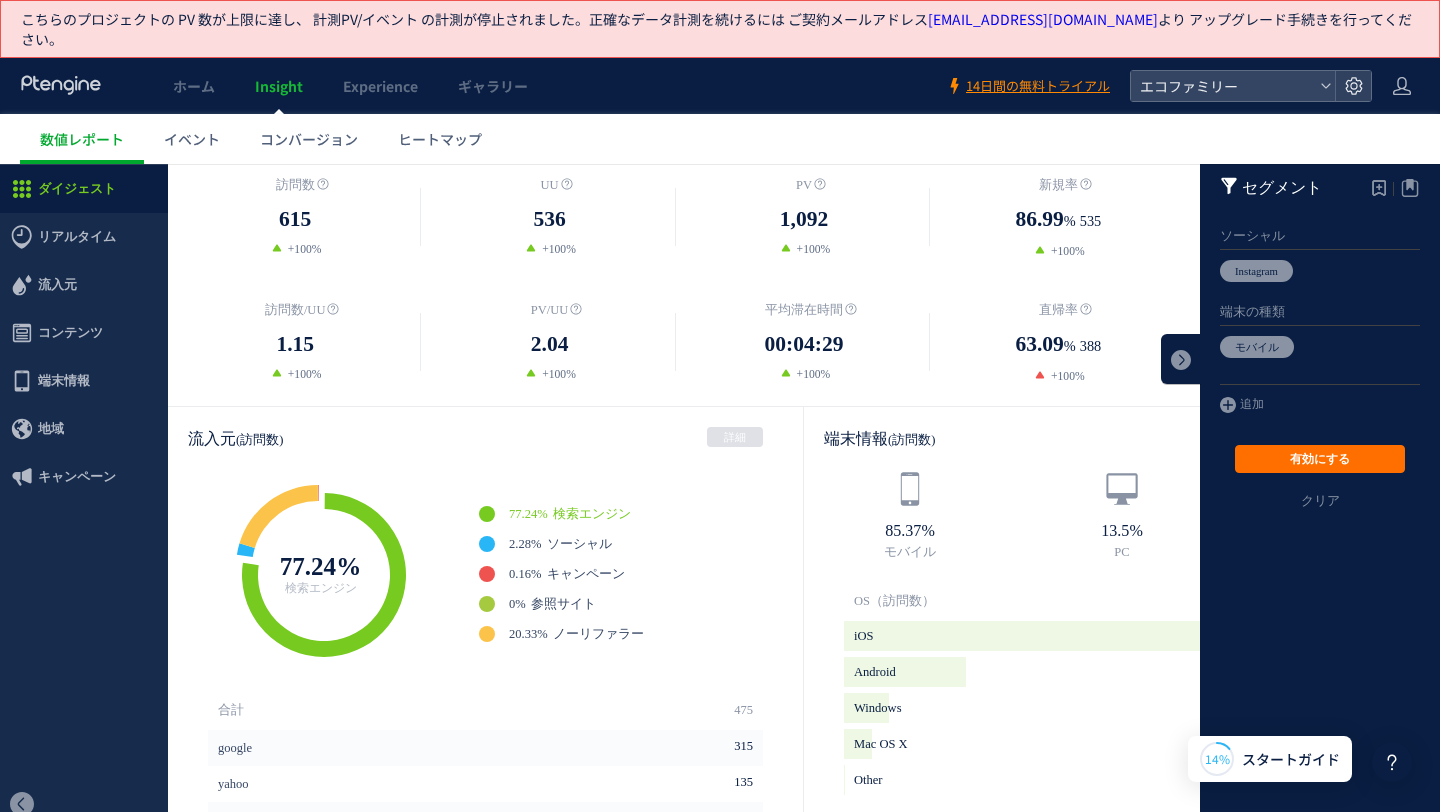 click on "流入元  (訪問数)
詳細" at bounding box center [485, 438] 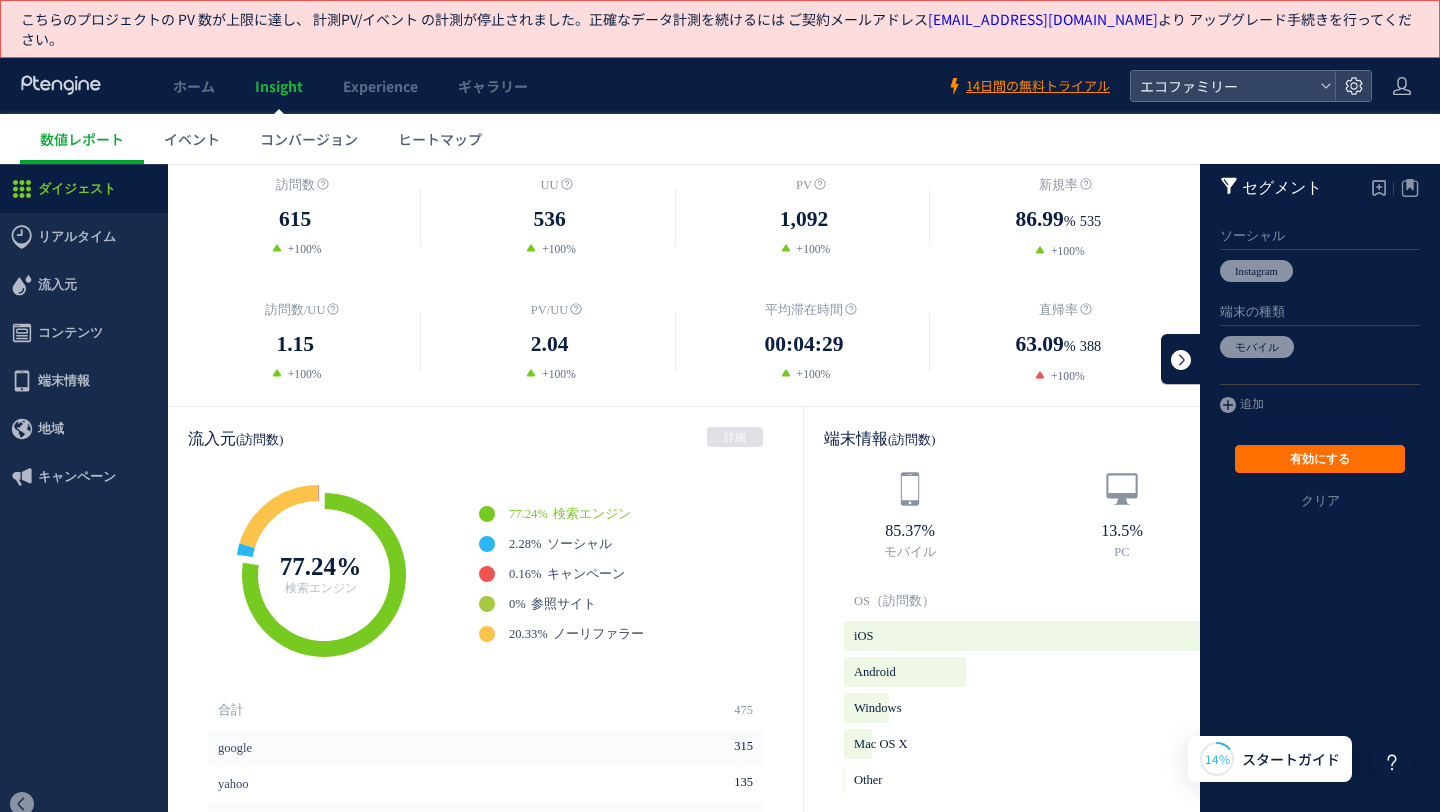 click at bounding box center [1181, 359] 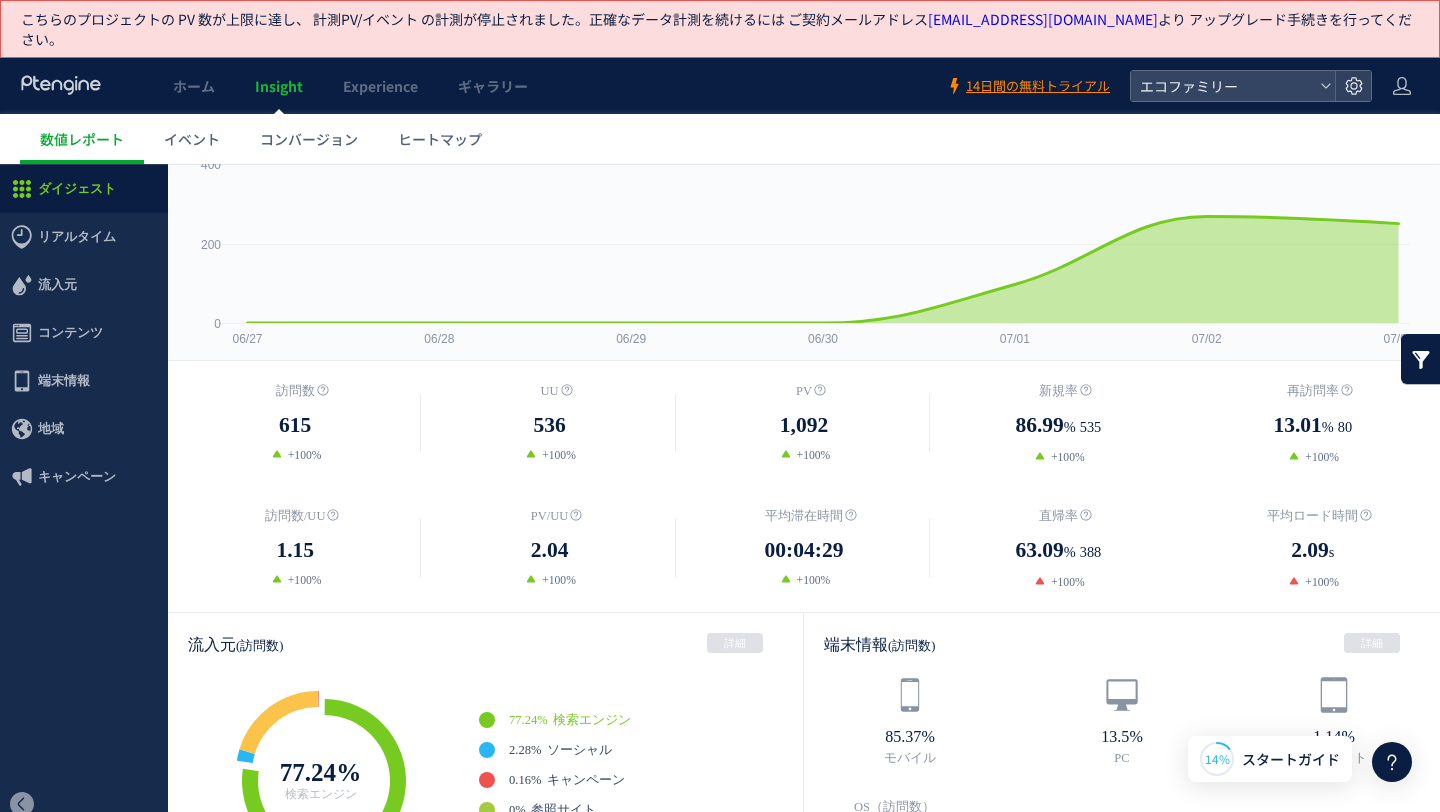 scroll, scrollTop: 11, scrollLeft: 0, axis: vertical 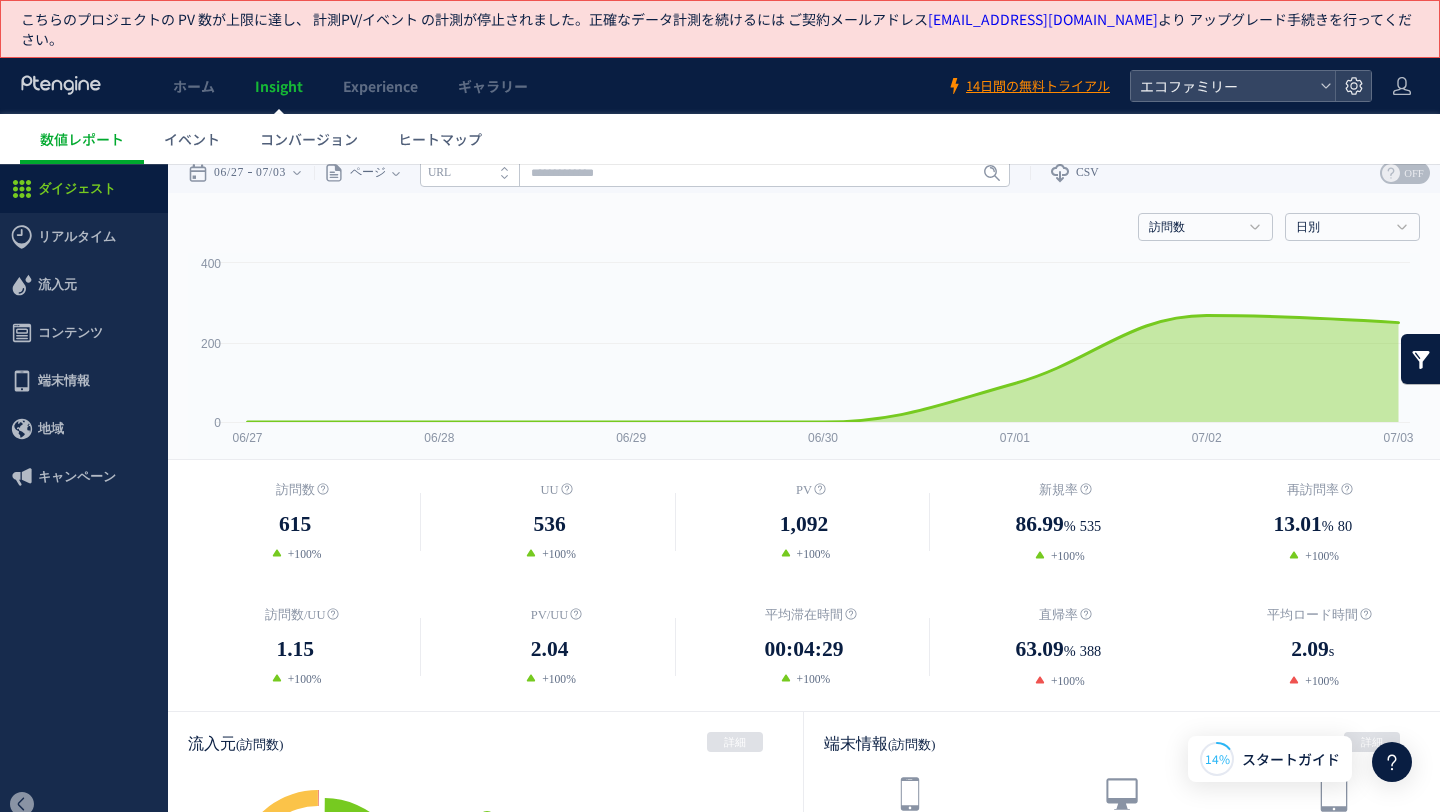 click at bounding box center [1421, 359] 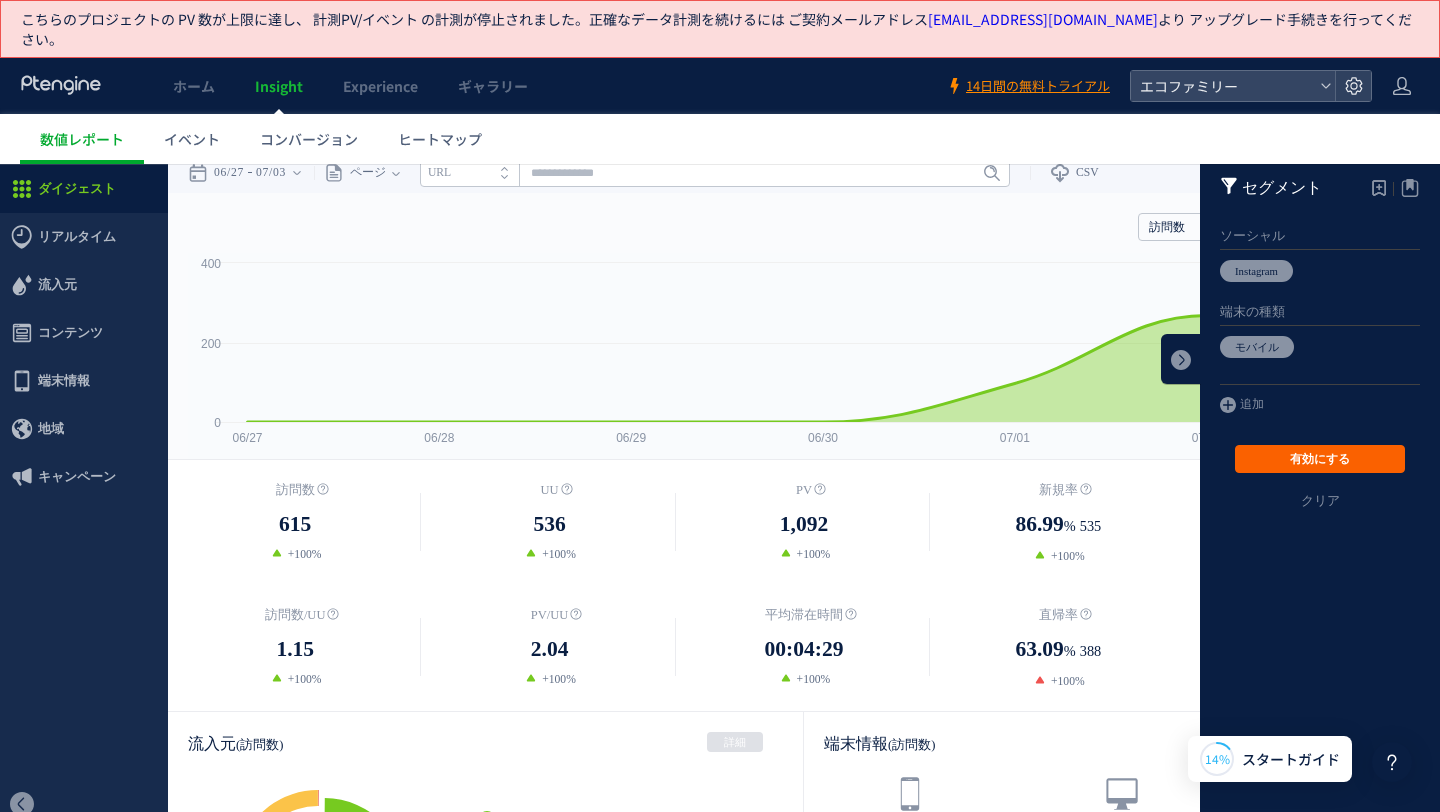 click on "有効にする" at bounding box center (1320, 459) 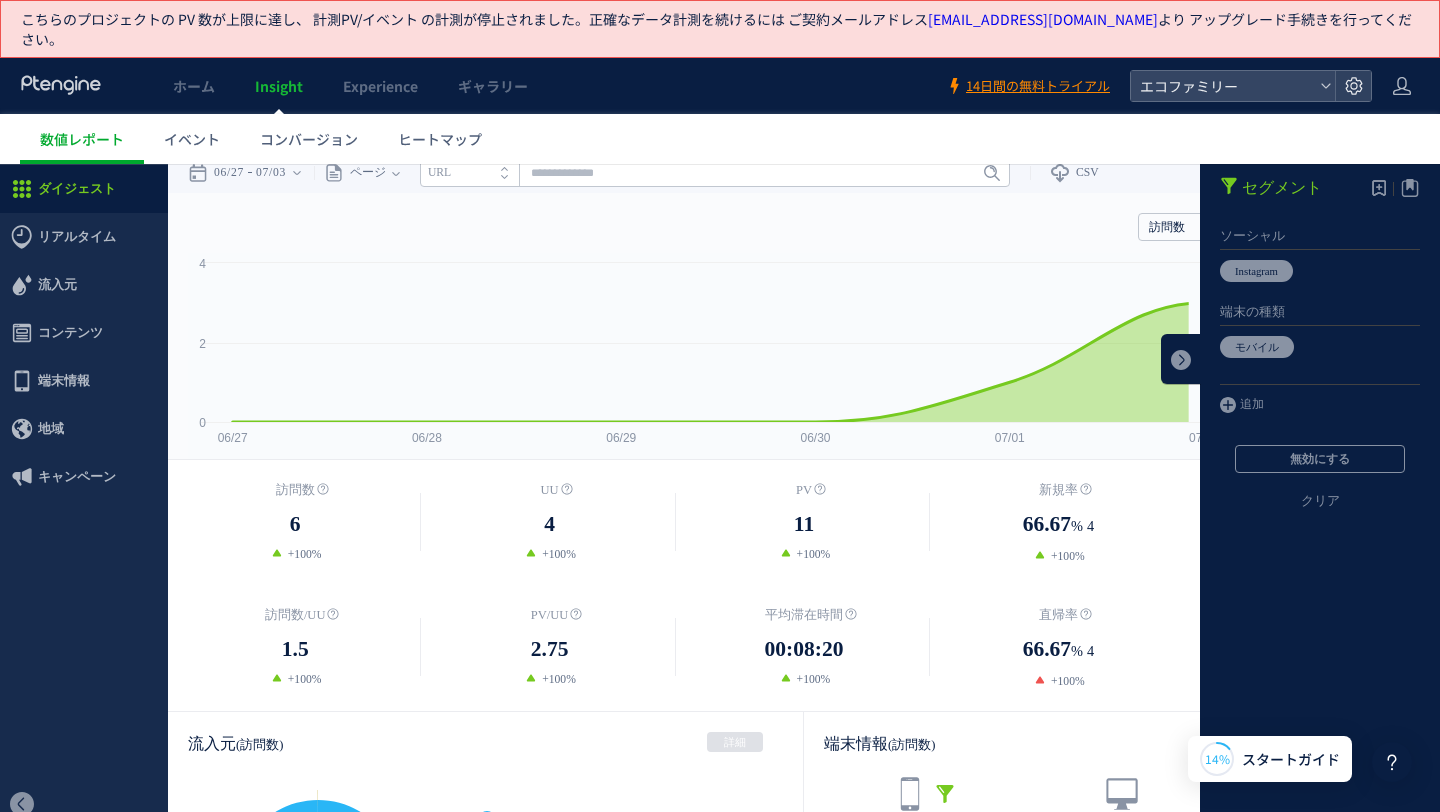 click 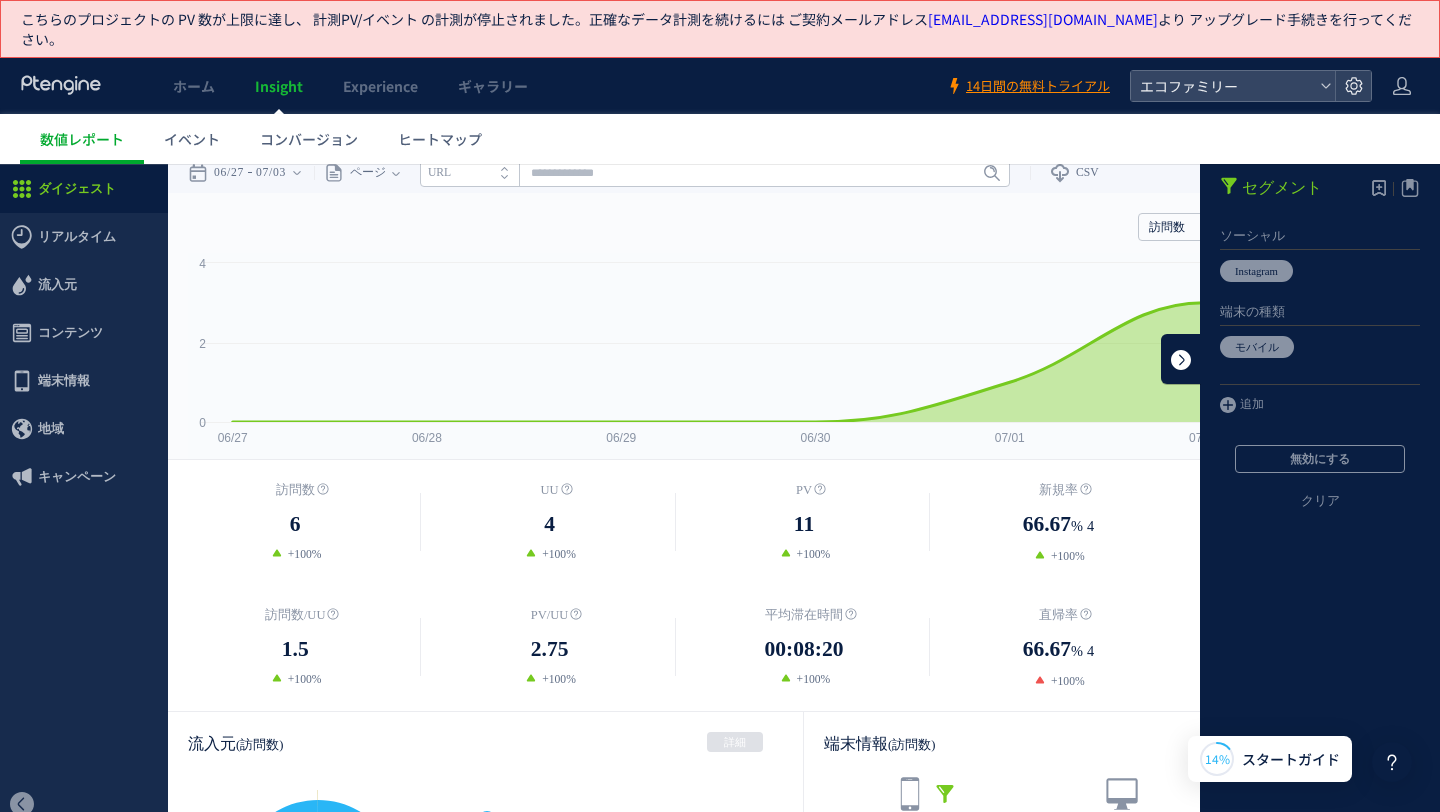 click at bounding box center [1181, 359] 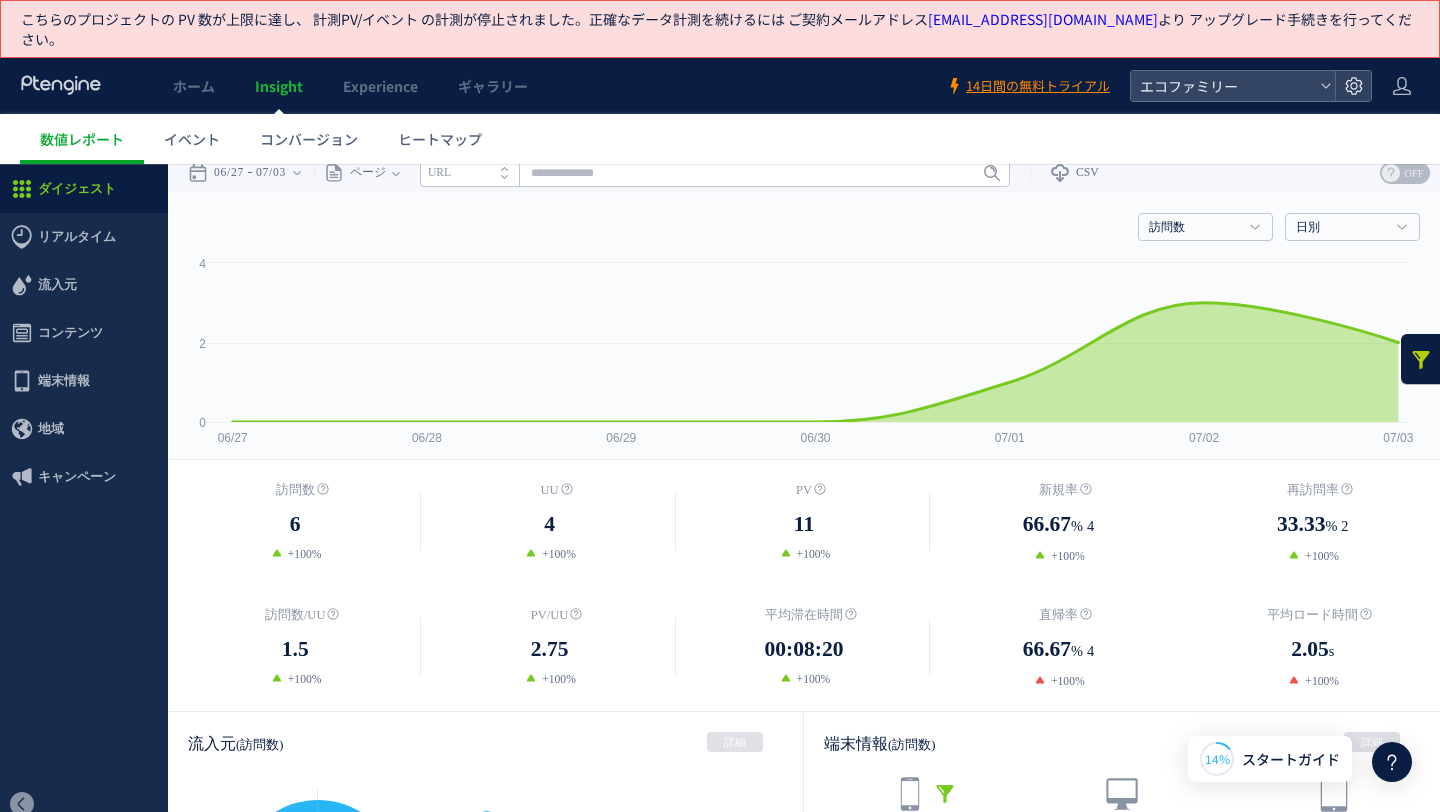 scroll, scrollTop: 0, scrollLeft: 0, axis: both 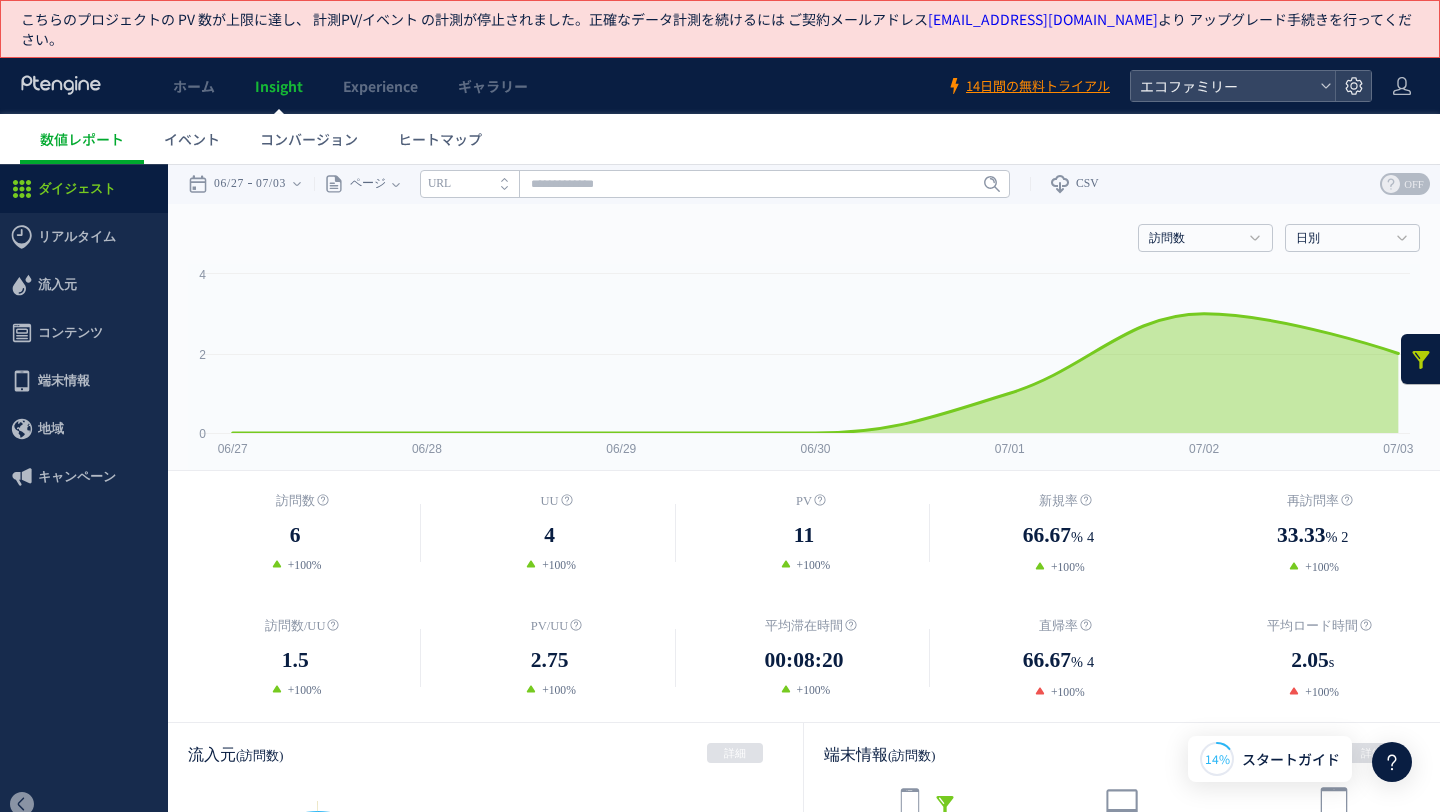 click on "4" at bounding box center (549, 535) 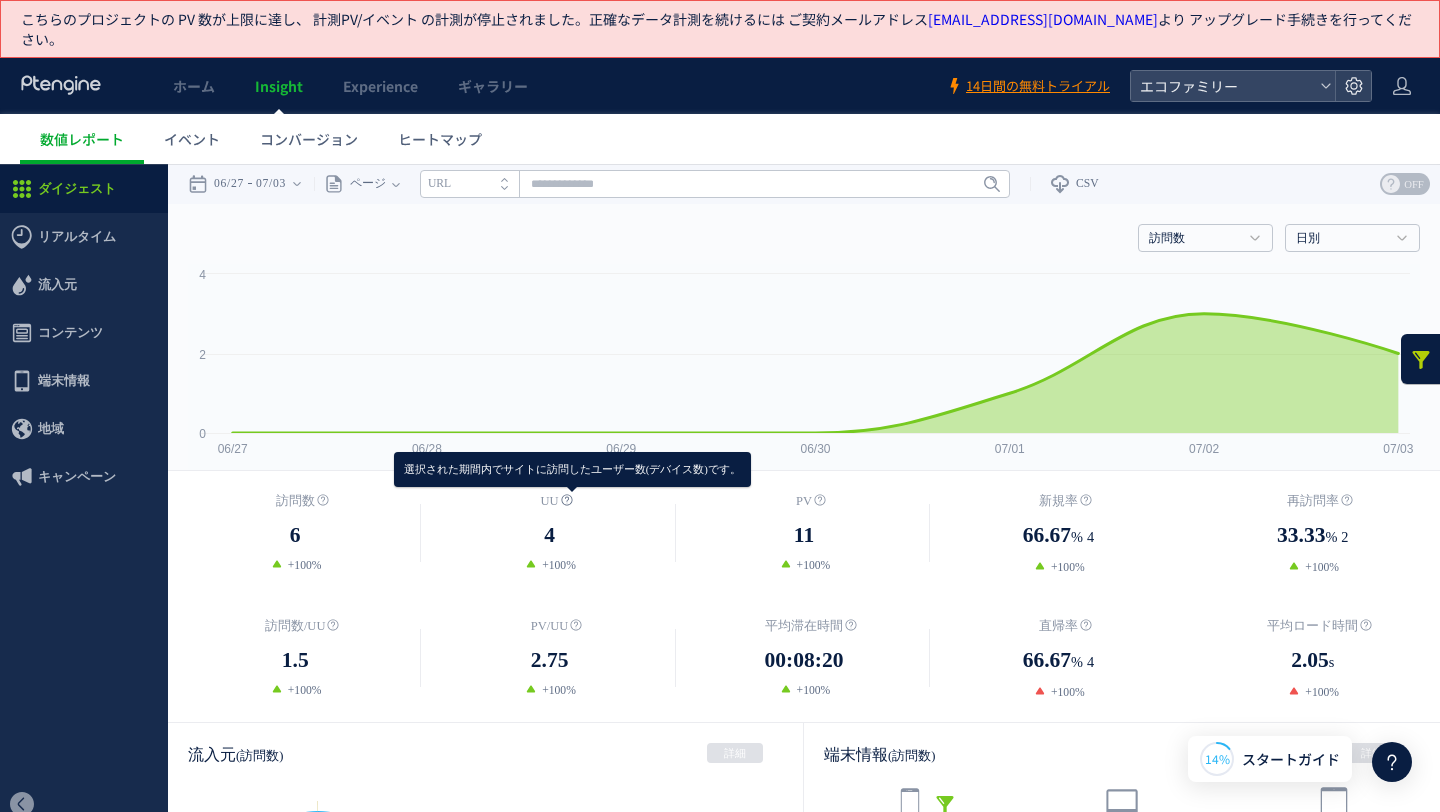 click 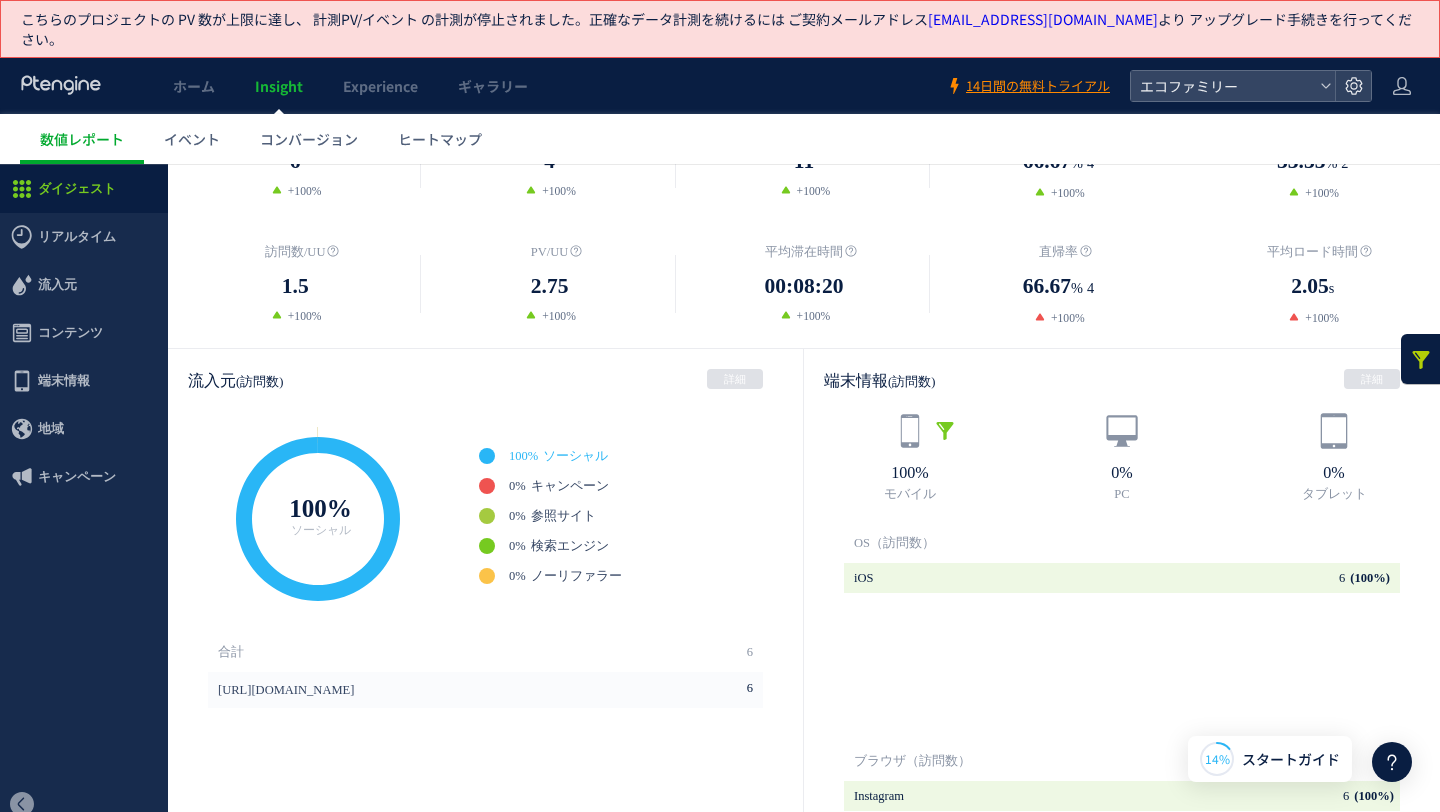 scroll, scrollTop: 159, scrollLeft: 0, axis: vertical 